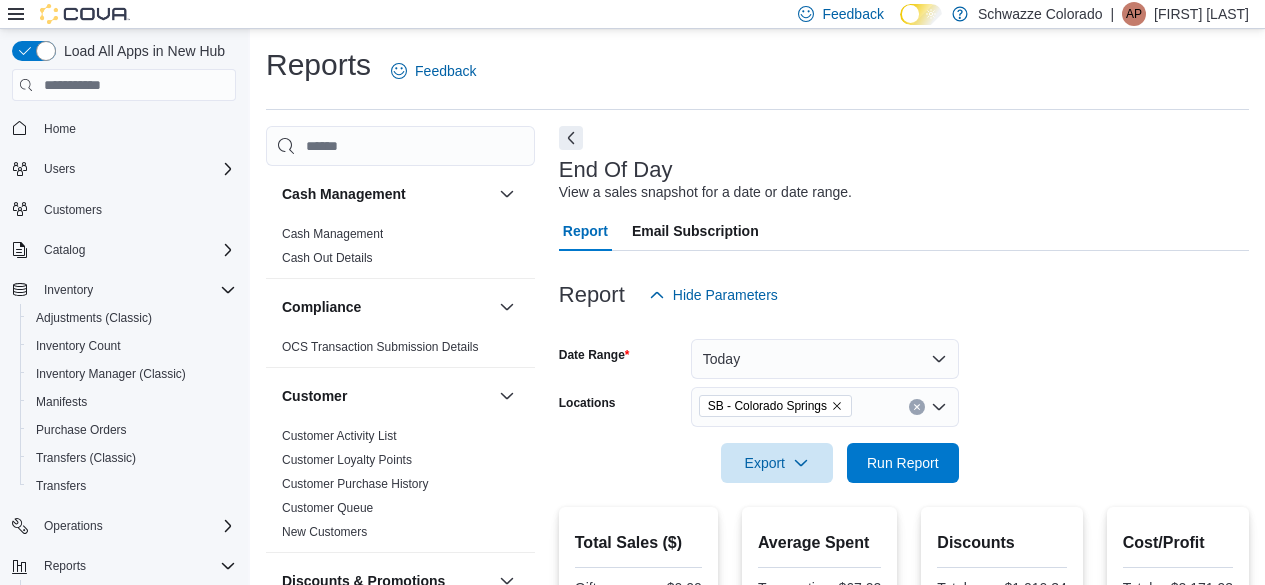 scroll, scrollTop: 0, scrollLeft: 0, axis: both 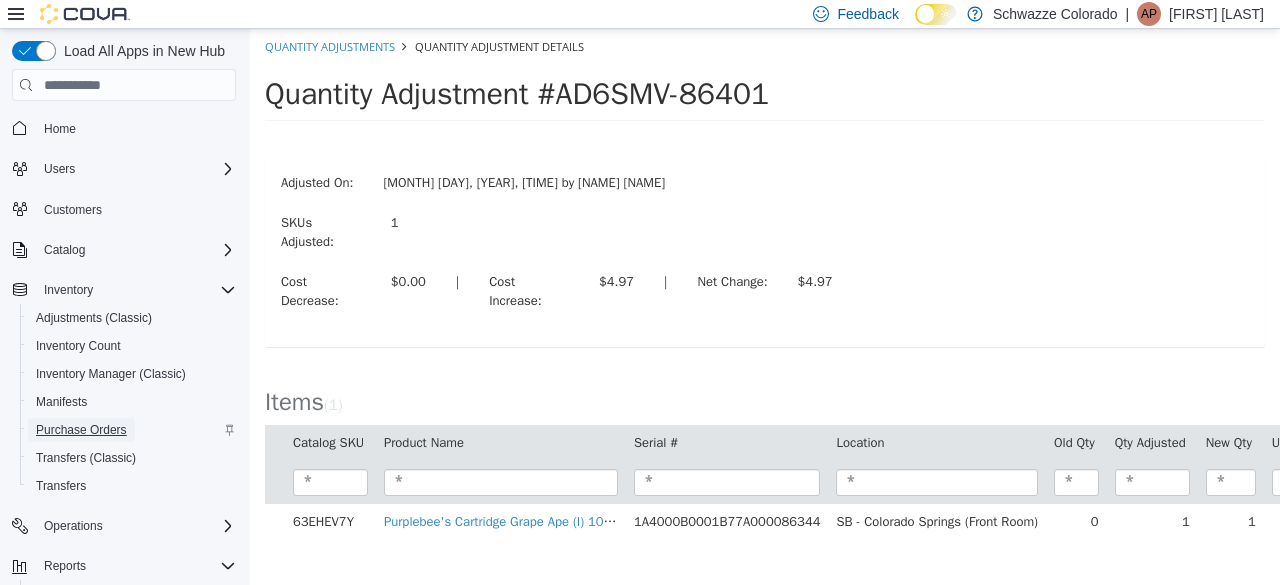 click on "Purchase Orders" at bounding box center (81, 430) 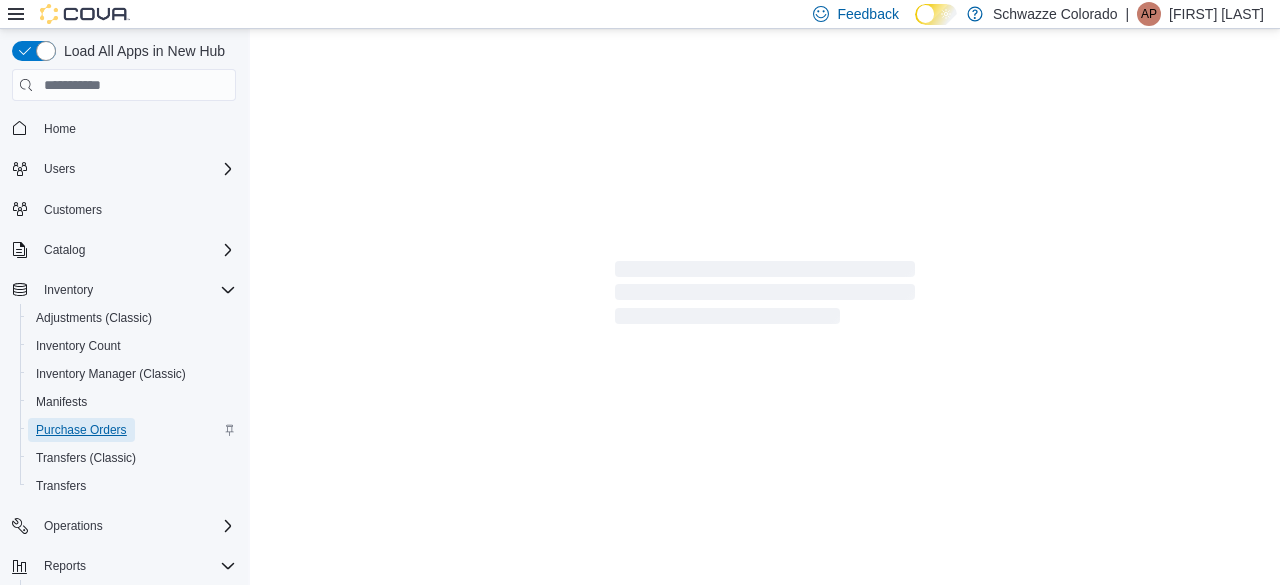 drag, startPoint x: 75, startPoint y: 435, endPoint x: 542, endPoint y: 81, distance: 586.0077 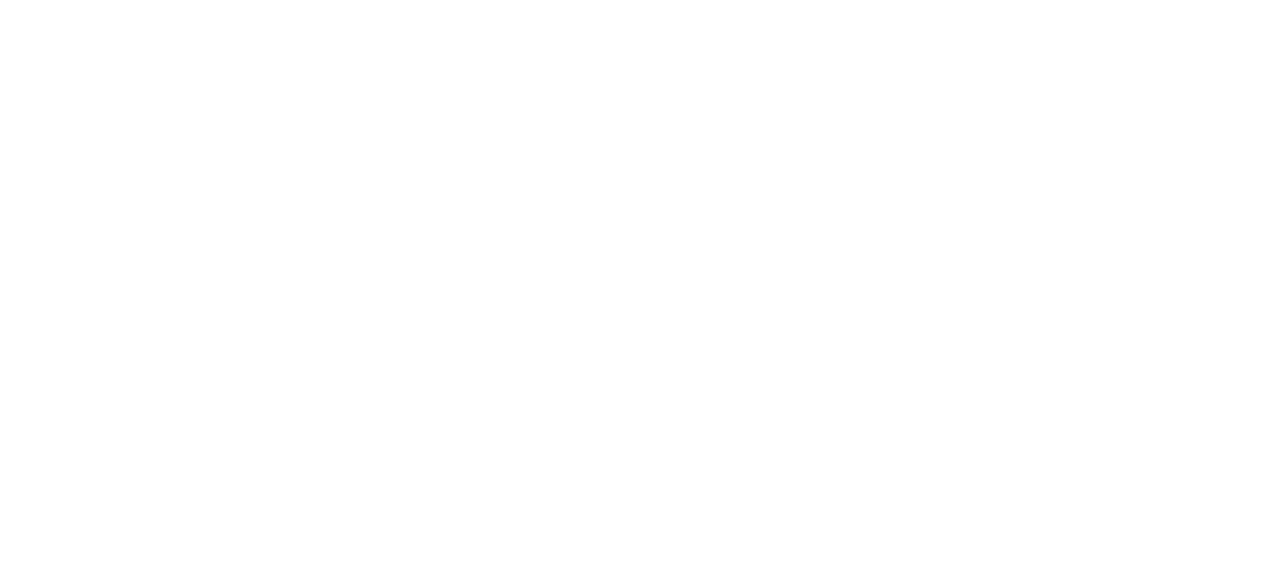 scroll, scrollTop: 0, scrollLeft: 0, axis: both 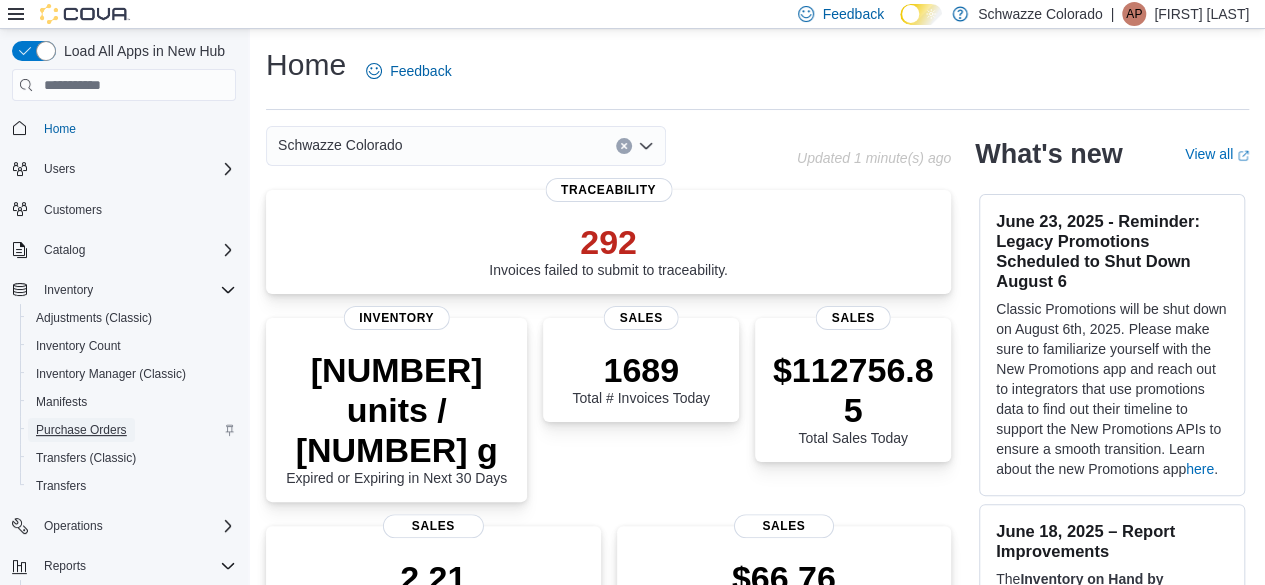 click on "Purchase Orders" at bounding box center [81, 430] 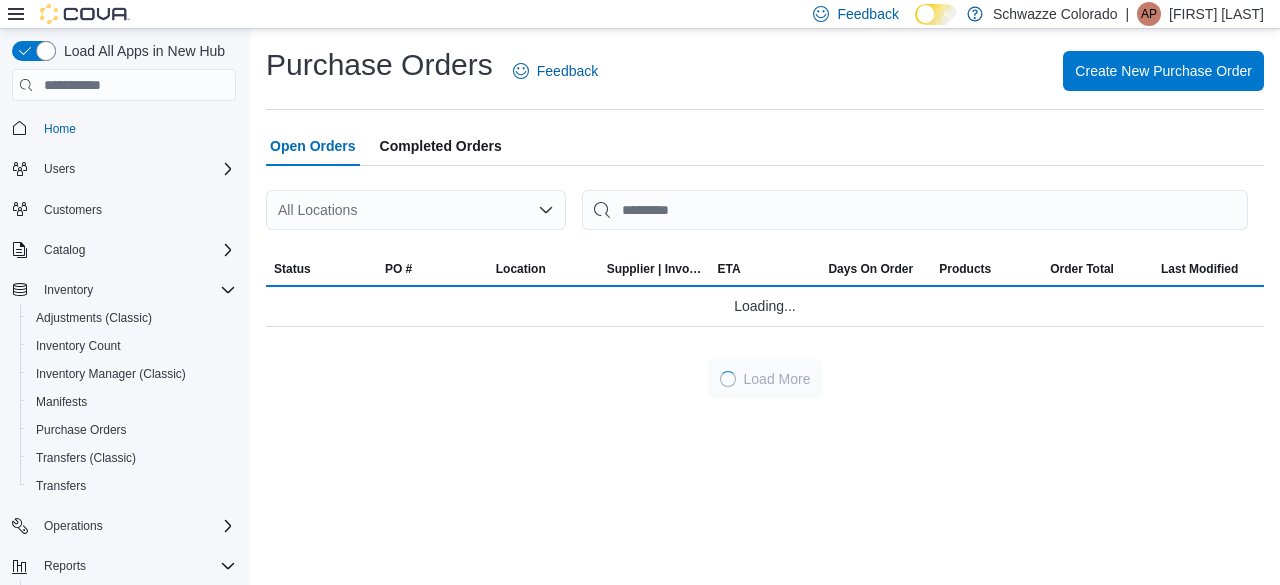click on "All Locations" at bounding box center (416, 210) 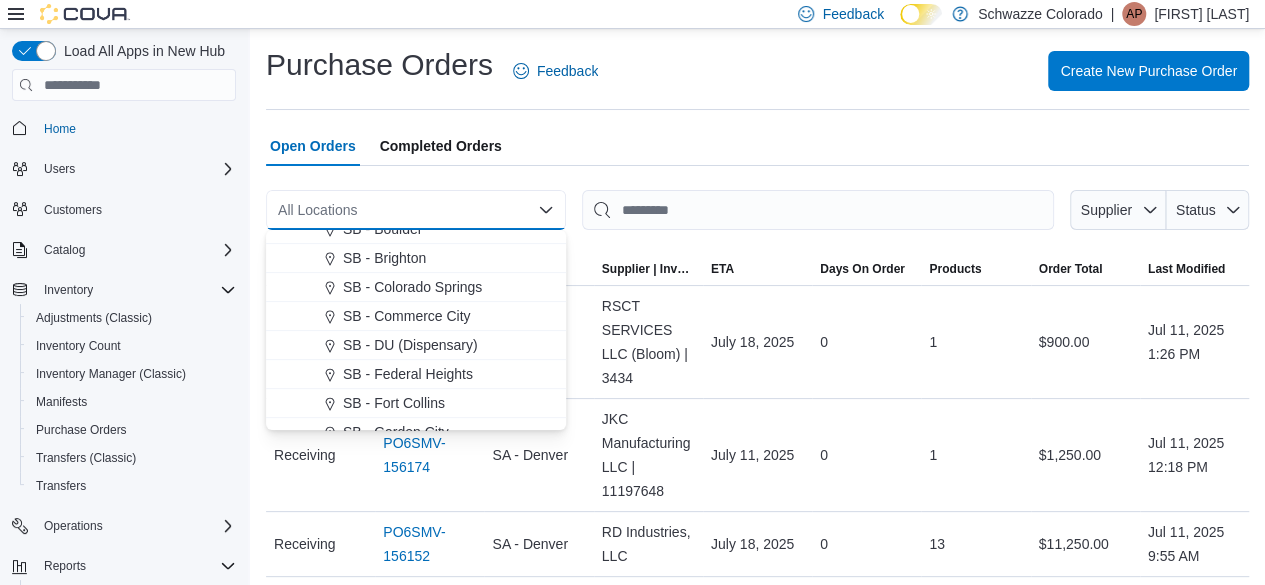 scroll, scrollTop: 387, scrollLeft: 0, axis: vertical 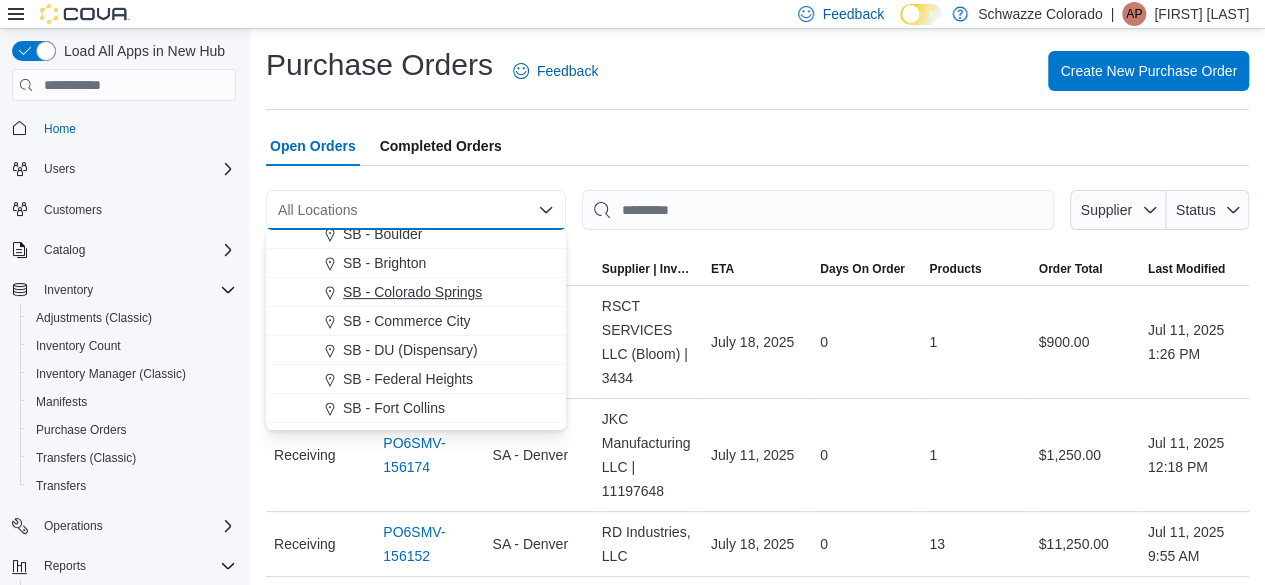 click on "SB - Colorado Springs" at bounding box center [412, 292] 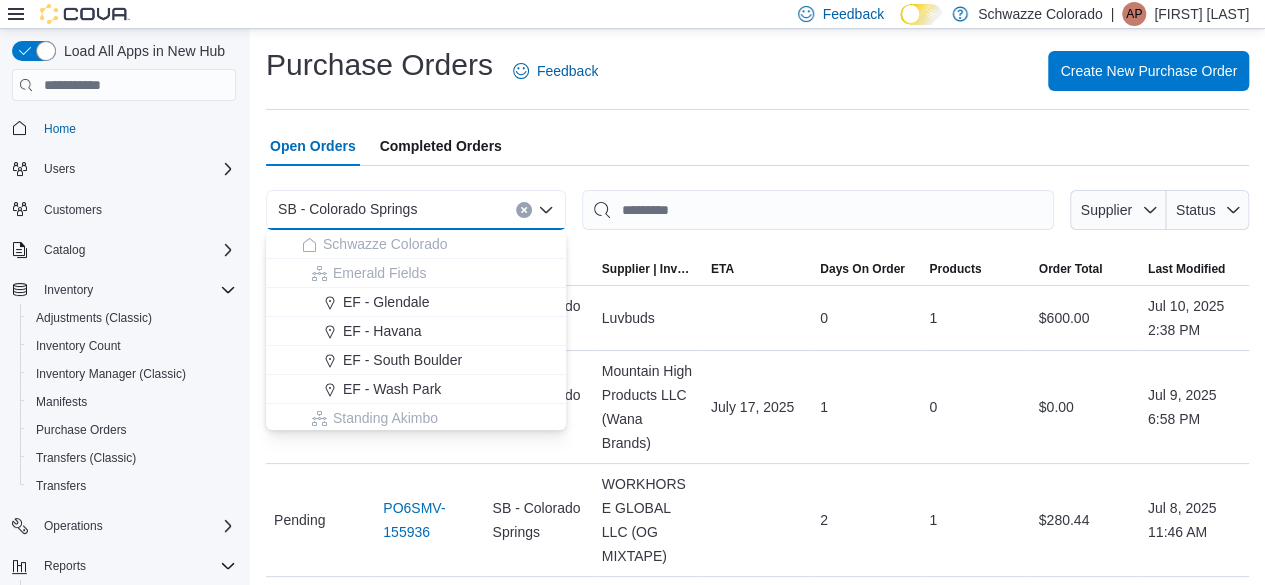 click on "Open Orders Completed Orders" at bounding box center (757, 146) 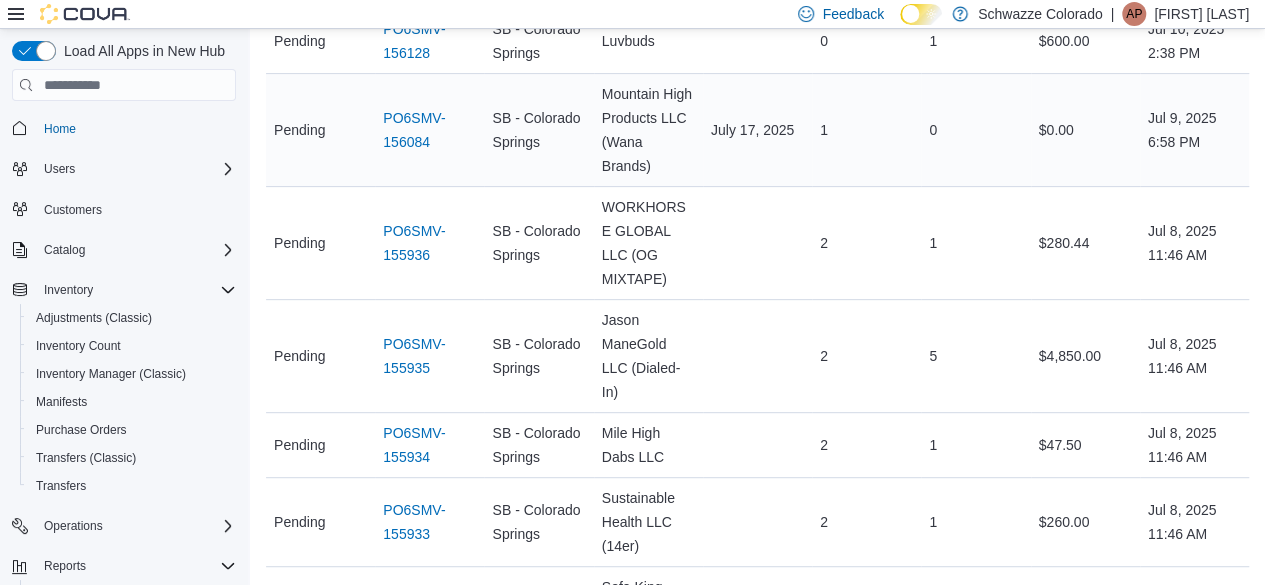 scroll, scrollTop: 0, scrollLeft: 0, axis: both 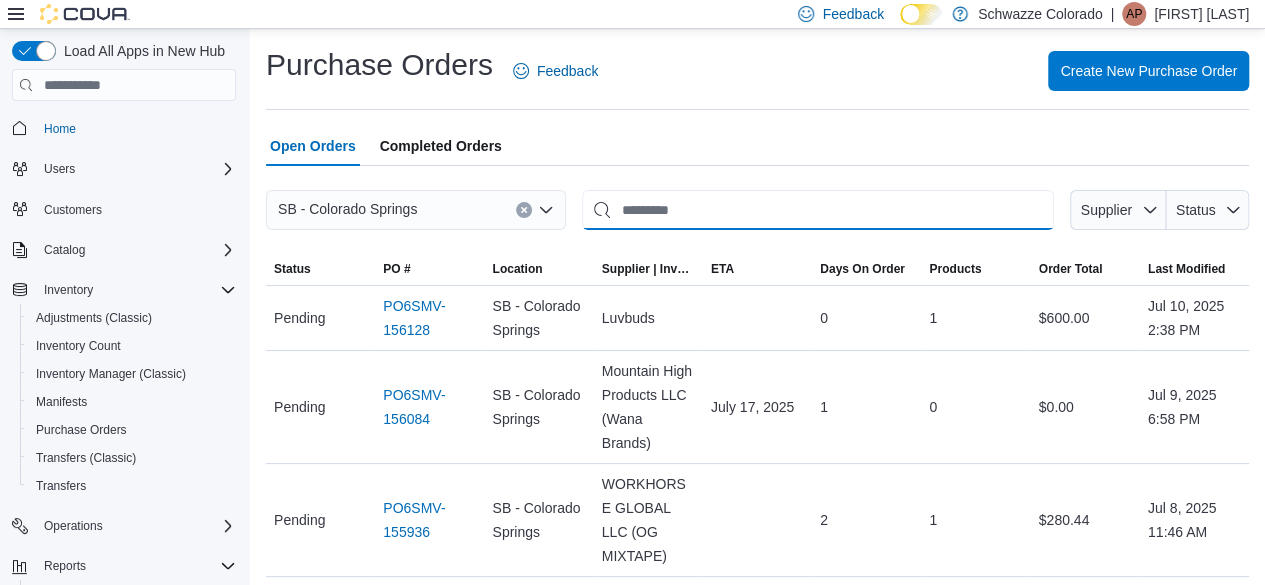 click at bounding box center (818, 210) 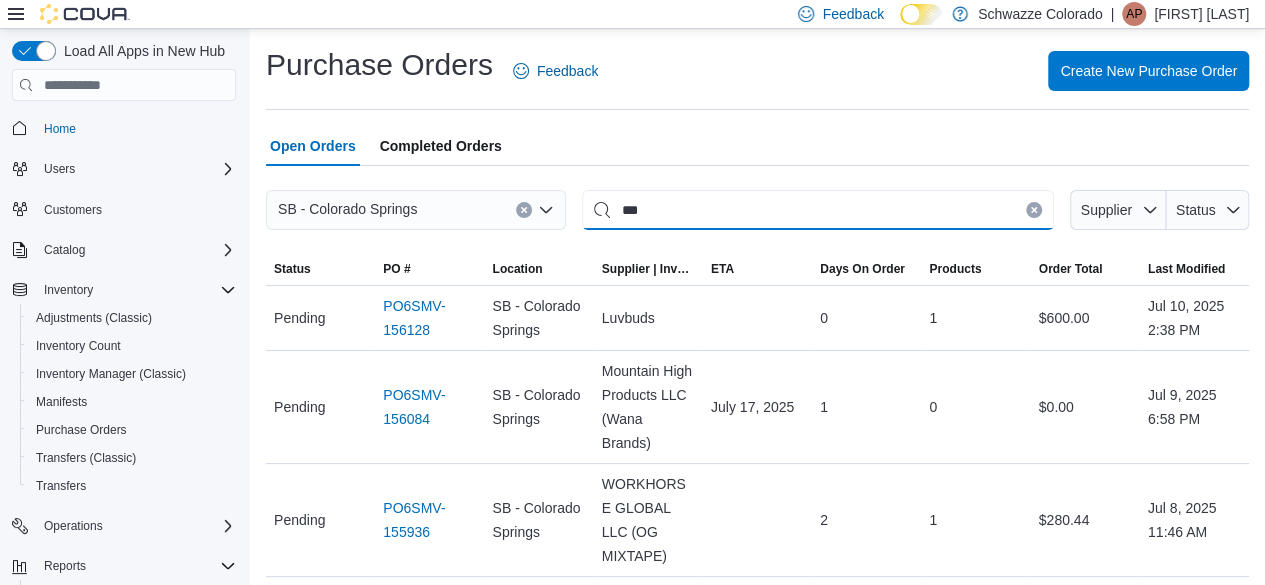 type on "***" 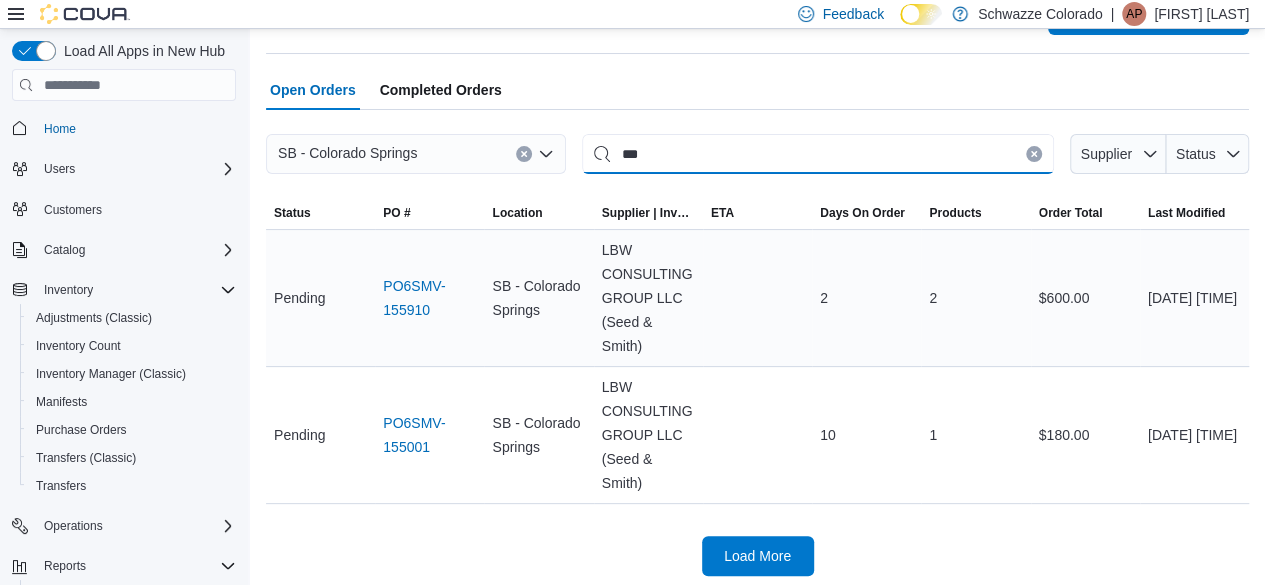 scroll, scrollTop: 62, scrollLeft: 0, axis: vertical 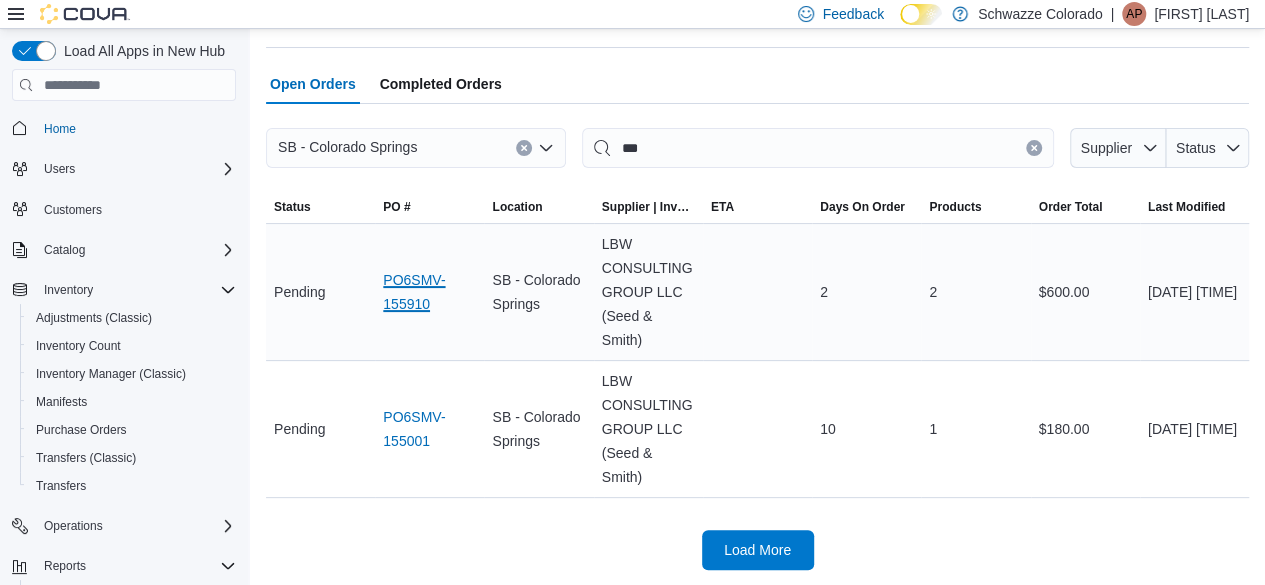 click on "PO6SMV-155910" at bounding box center (429, 292) 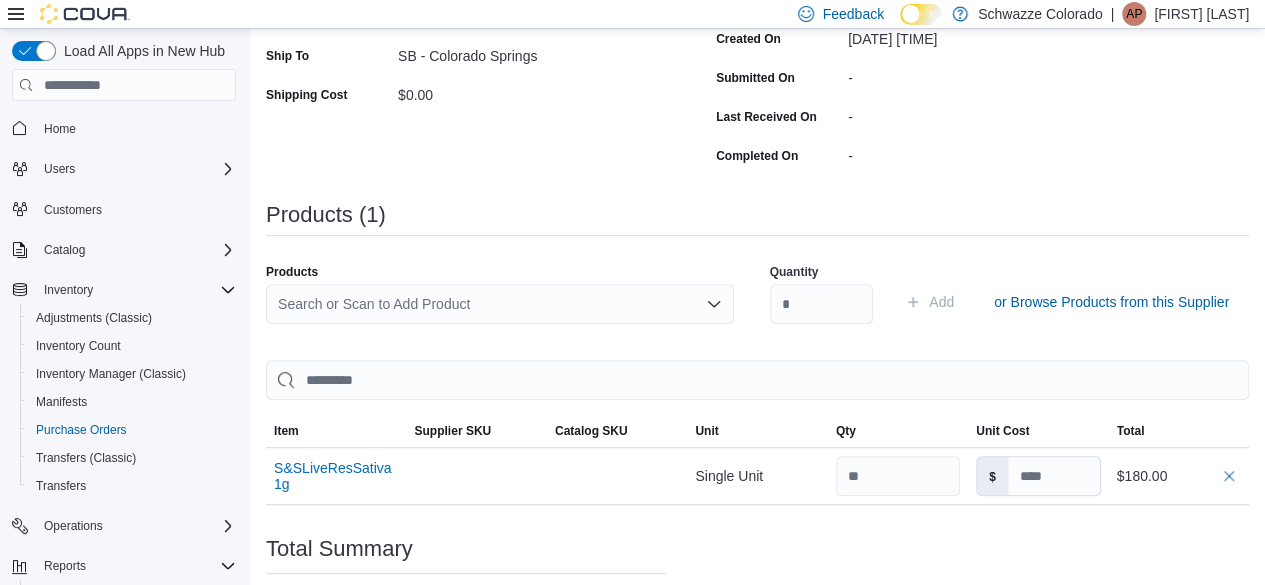 scroll, scrollTop: 245, scrollLeft: 0, axis: vertical 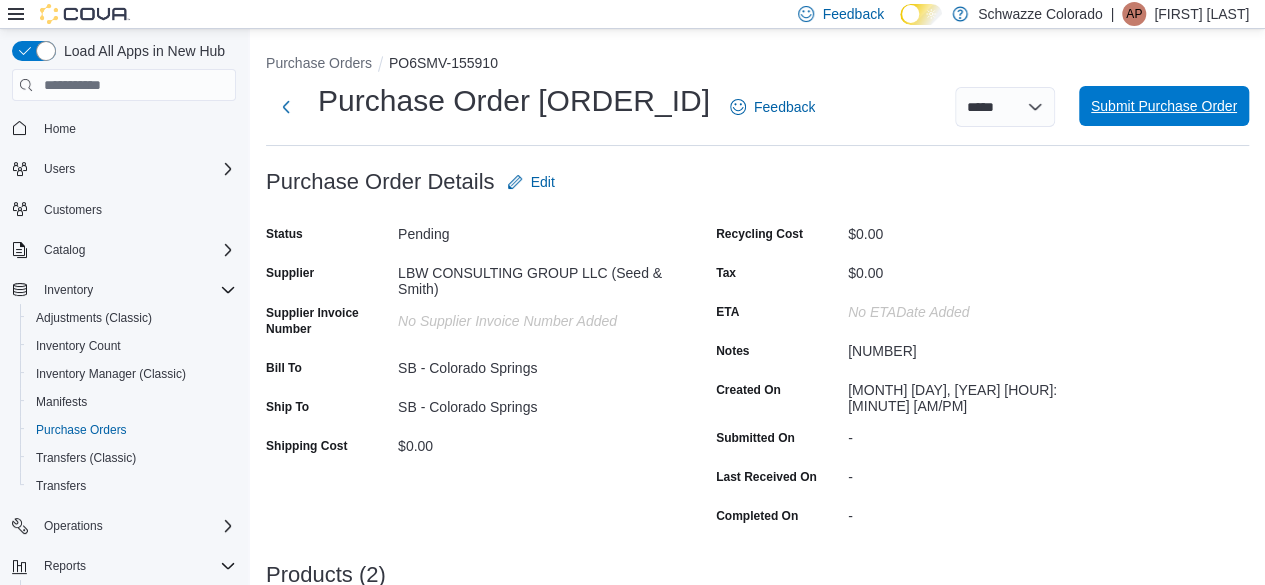 click on "Submit Purchase Order" at bounding box center (1164, 106) 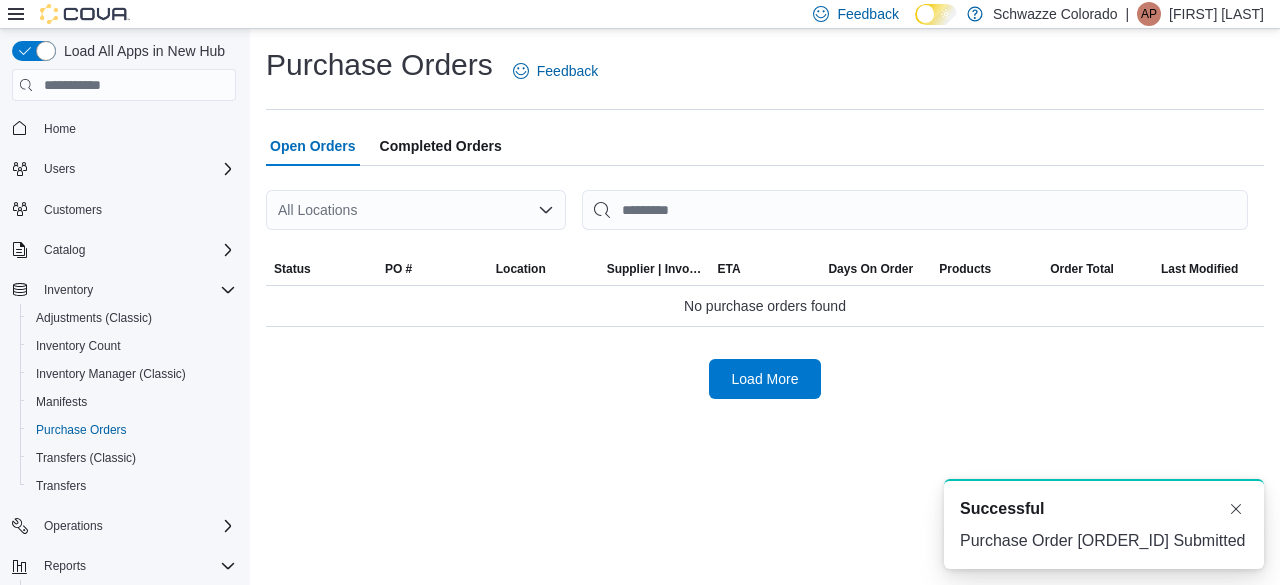 scroll, scrollTop: 0, scrollLeft: 0, axis: both 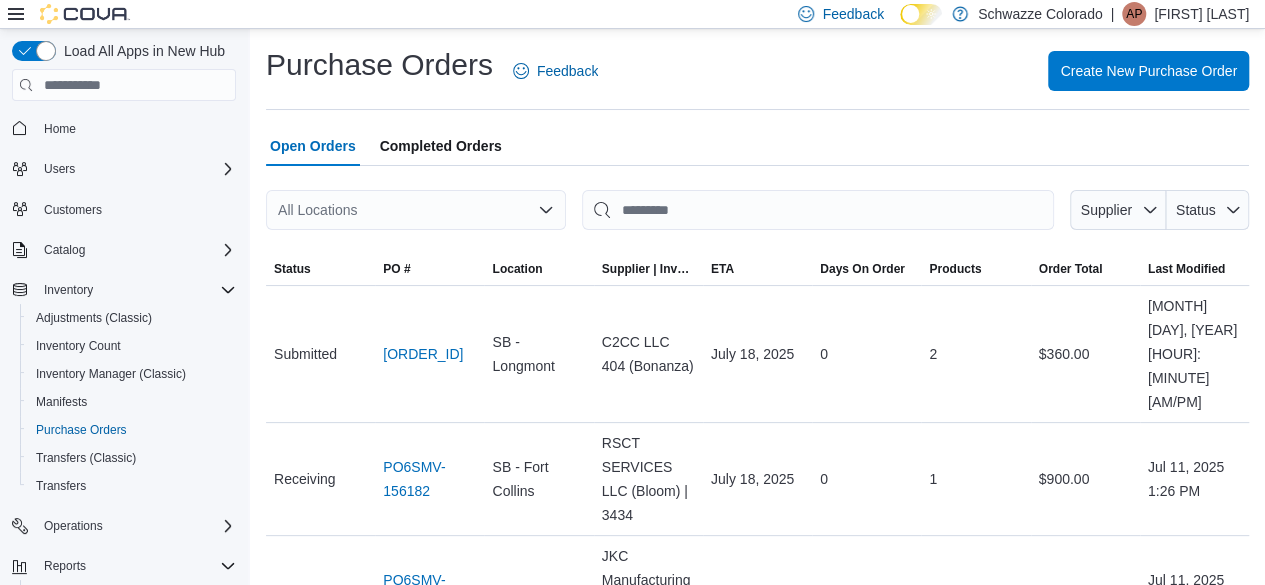 click at bounding box center [757, 178] 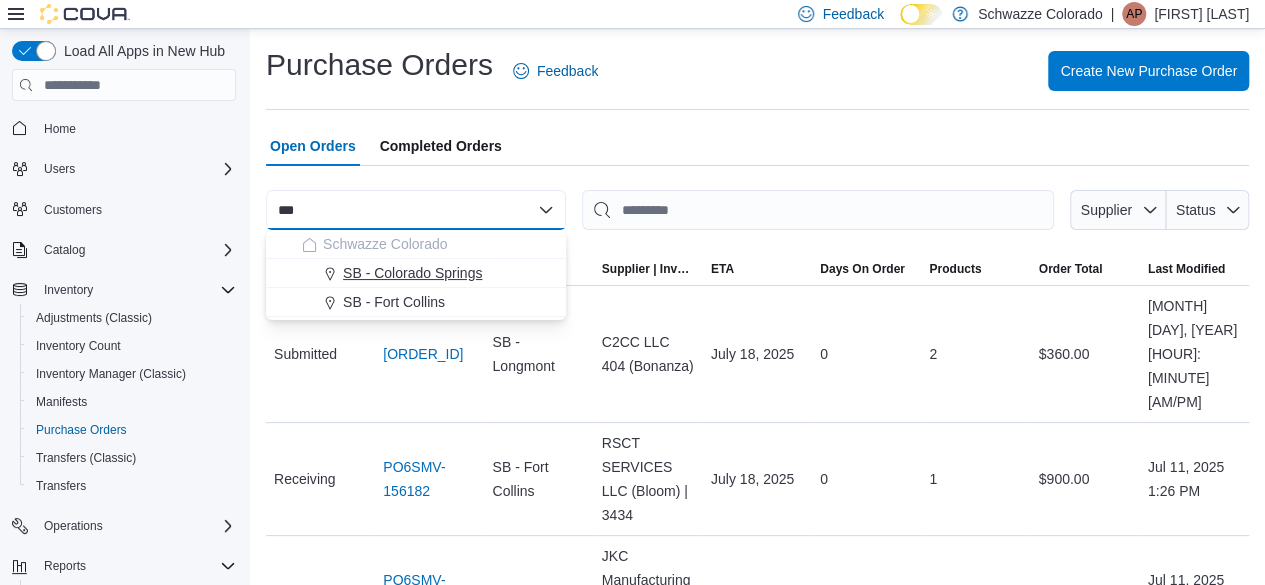 type on "***" 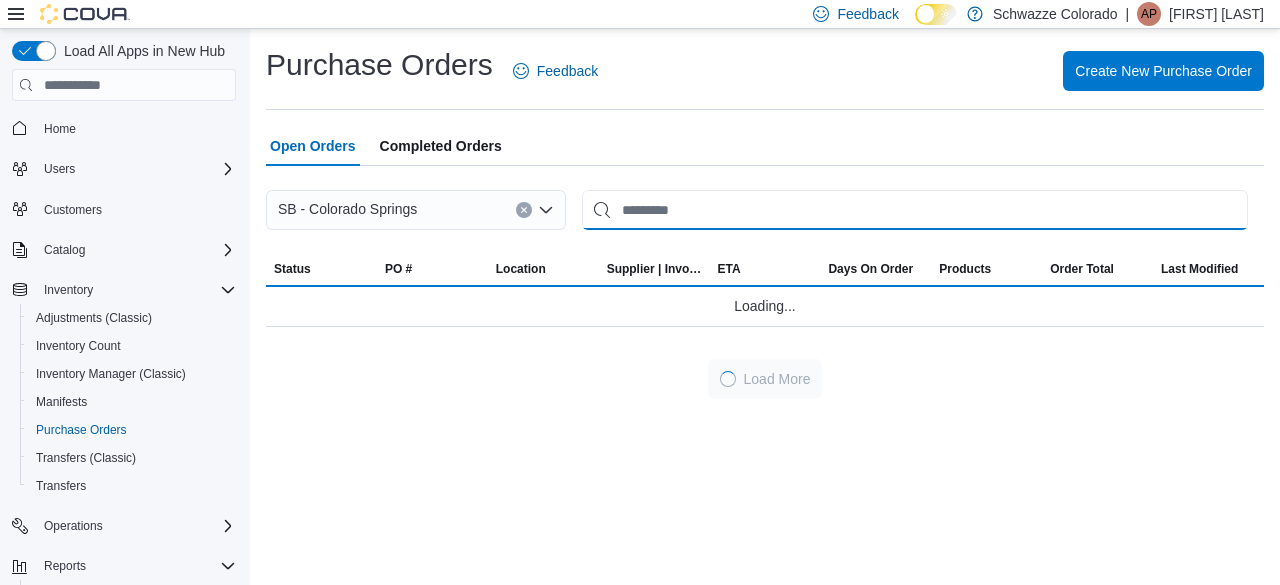 click at bounding box center (915, 210) 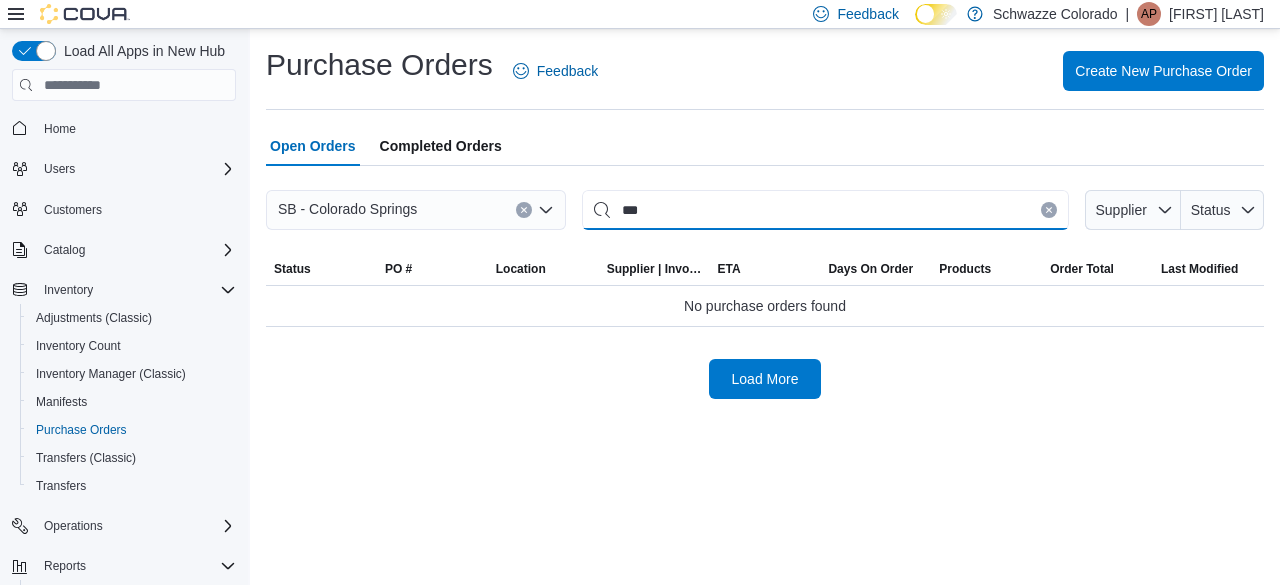 type on "***" 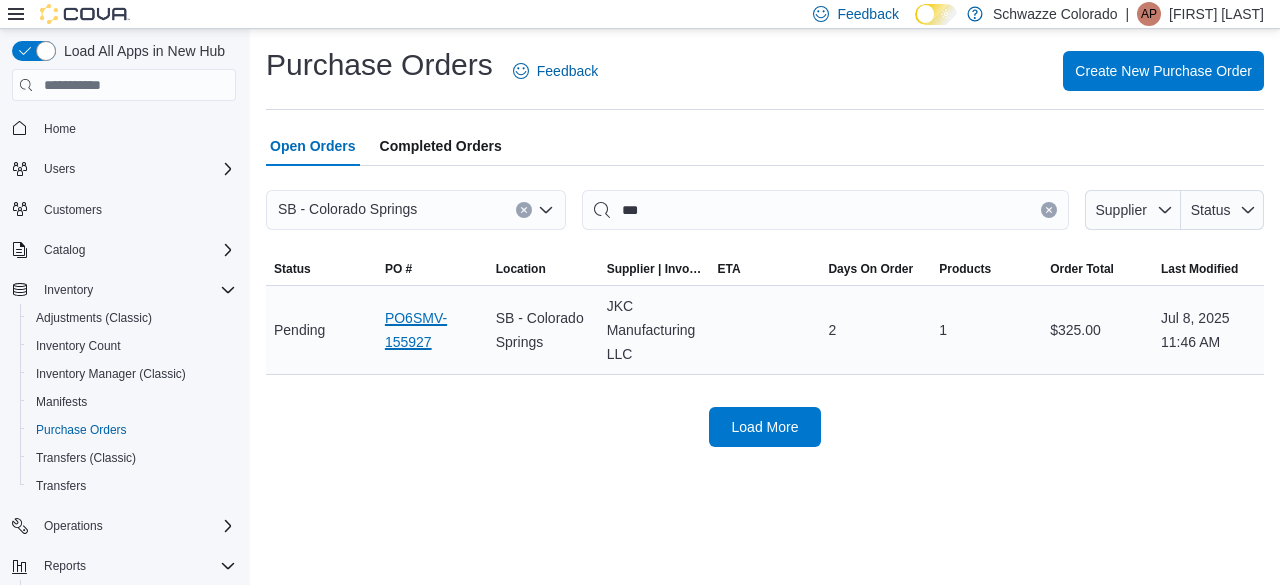 click on "PO6SMV-155927" at bounding box center (432, 330) 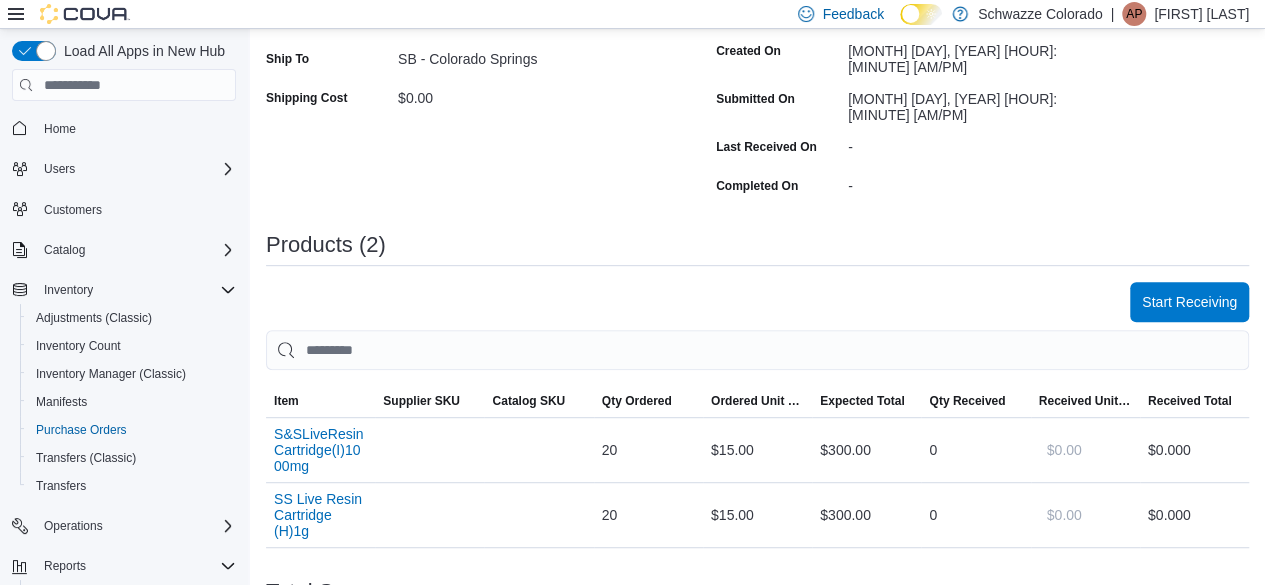 scroll, scrollTop: 363, scrollLeft: 0, axis: vertical 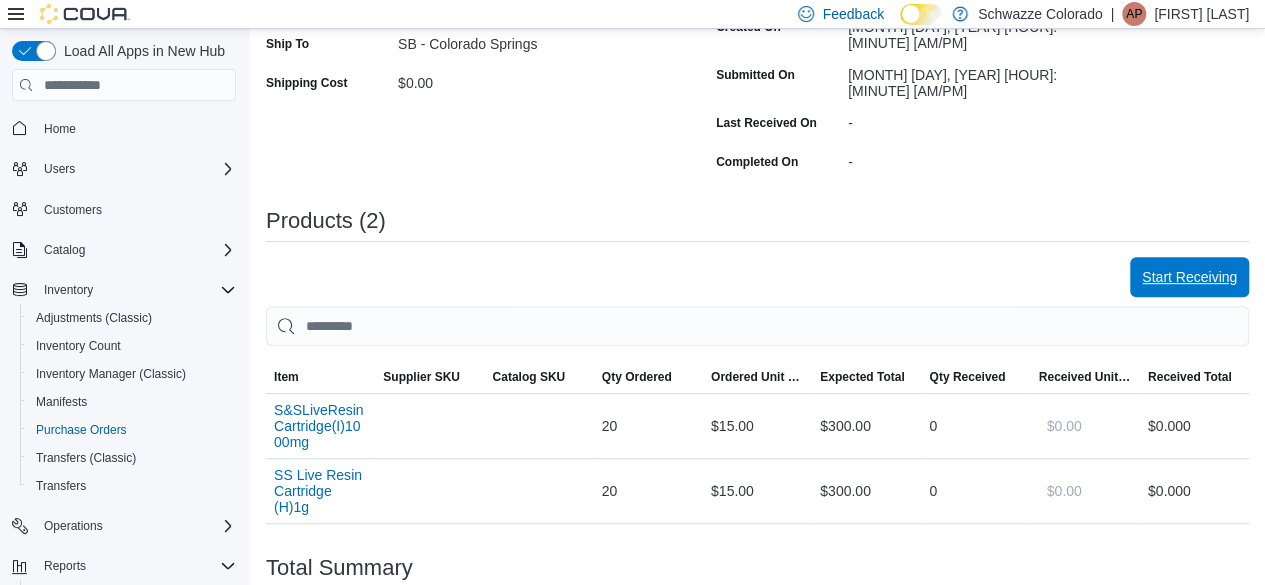 click on "Start Receiving" at bounding box center (1189, 277) 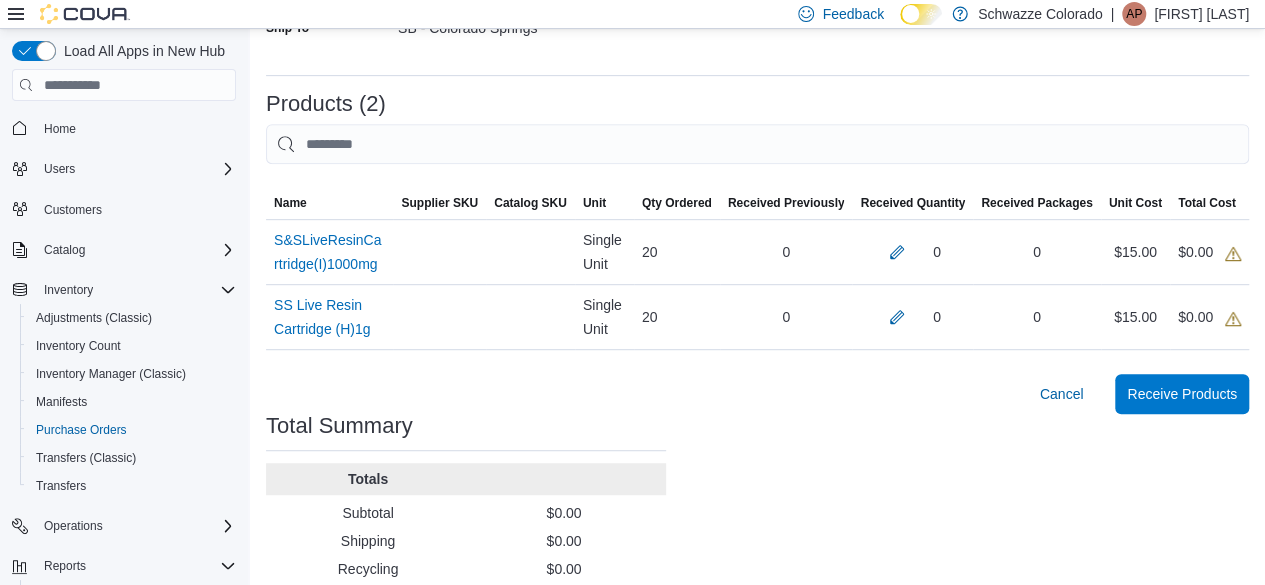 scroll, scrollTop: 411, scrollLeft: 0, axis: vertical 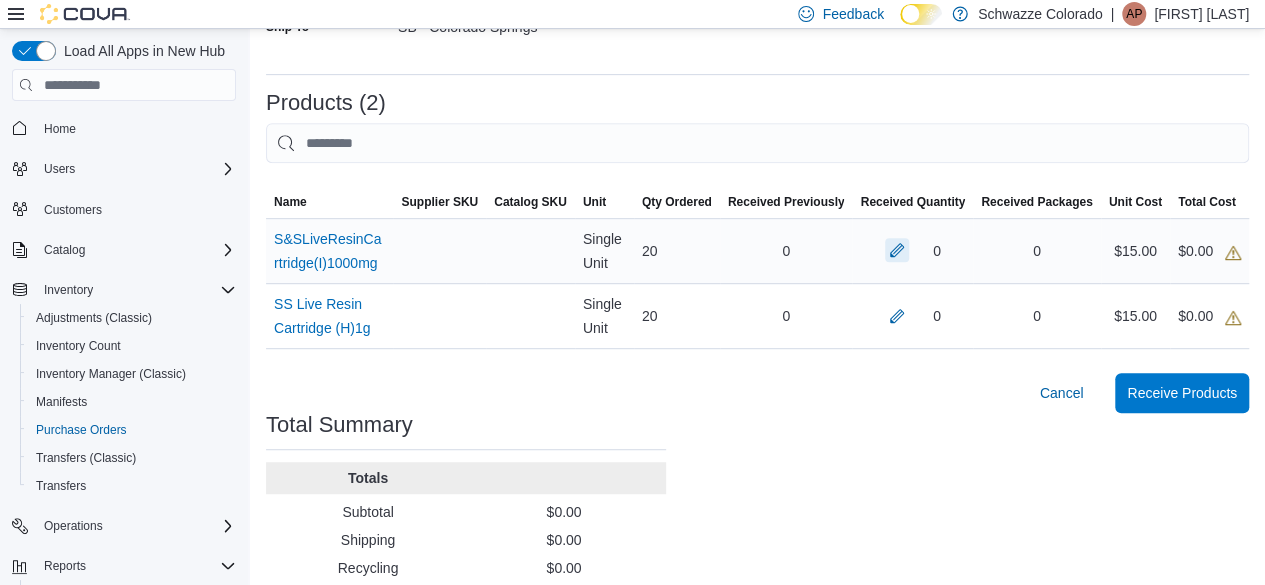 click at bounding box center (897, 250) 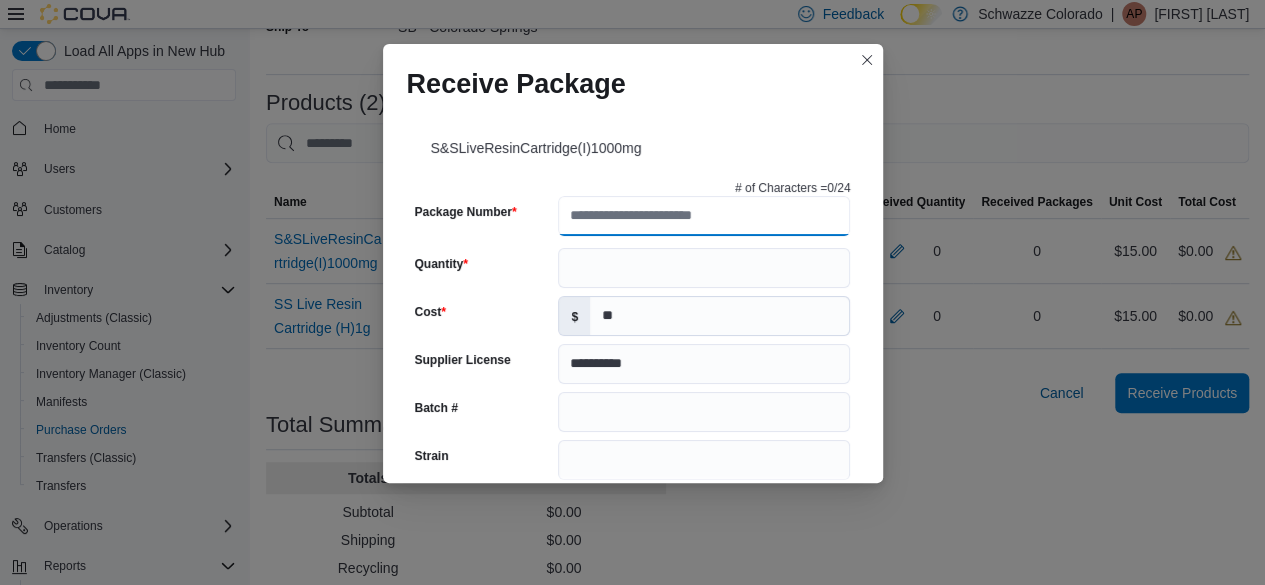 click on "Package Number" at bounding box center [704, 216] 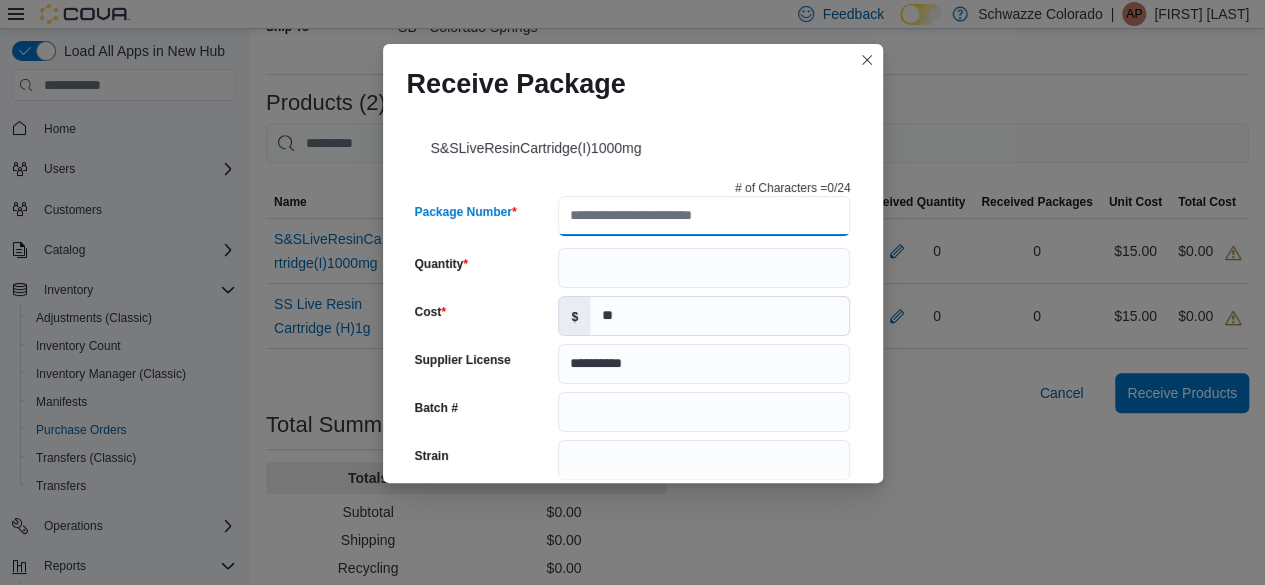 paste on "**********" 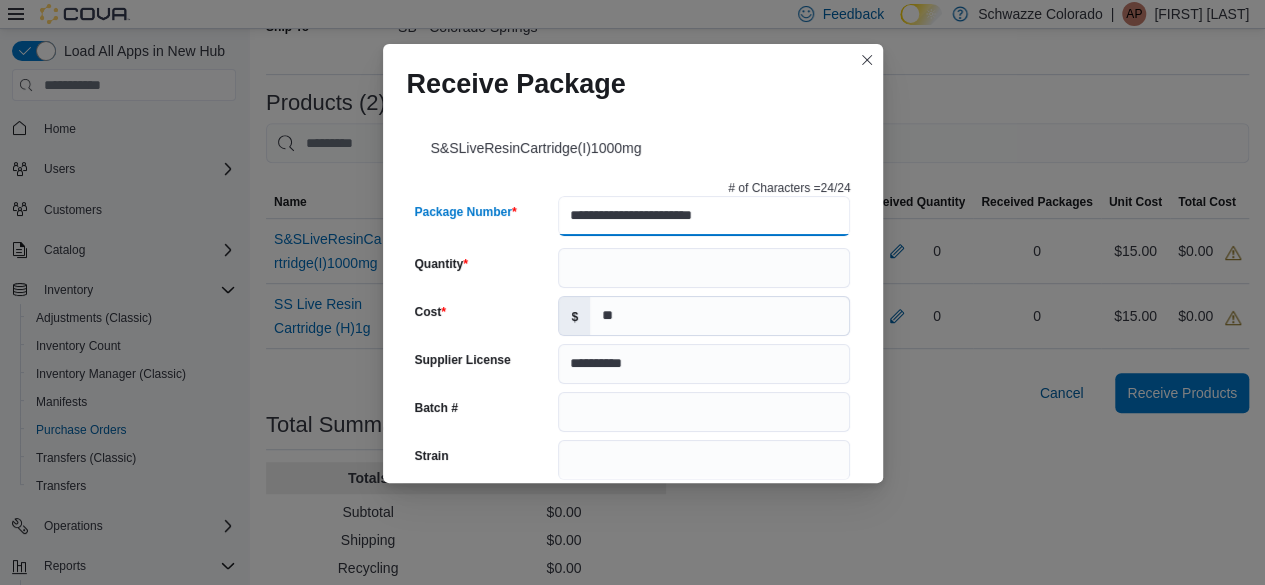 type on "**********" 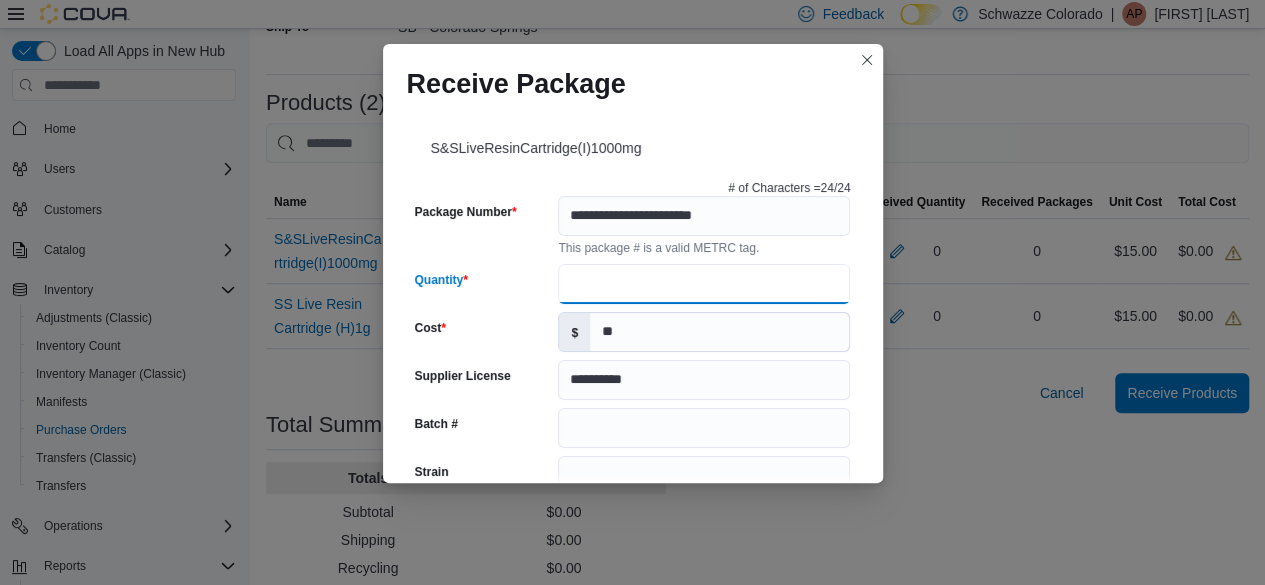 click on "Quantity" at bounding box center [704, 284] 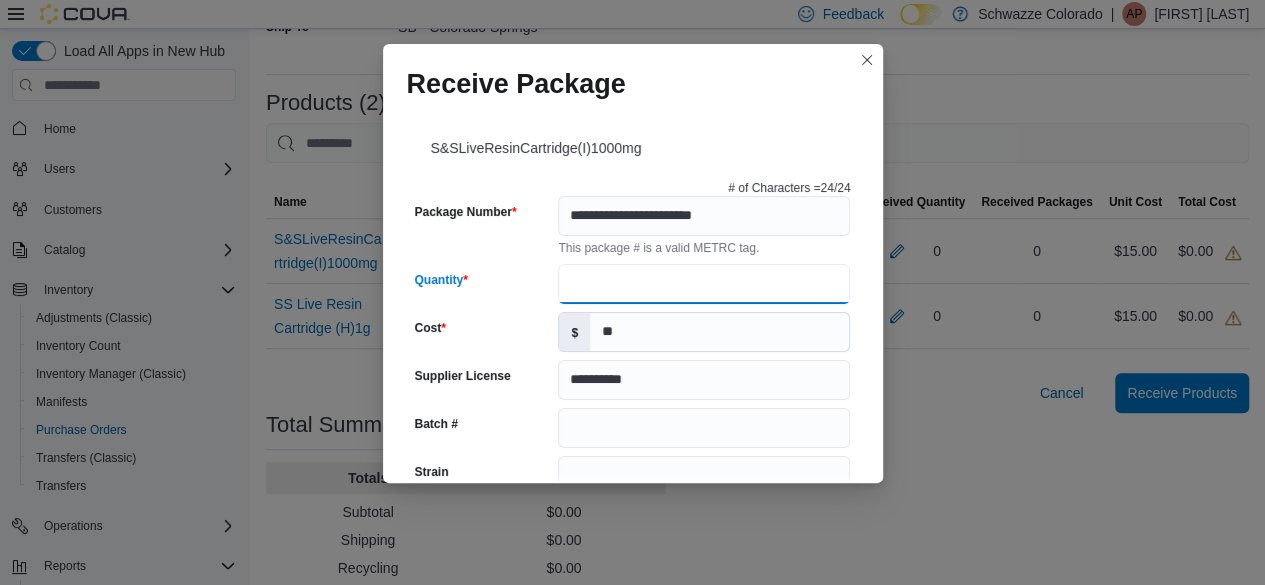 type on "**" 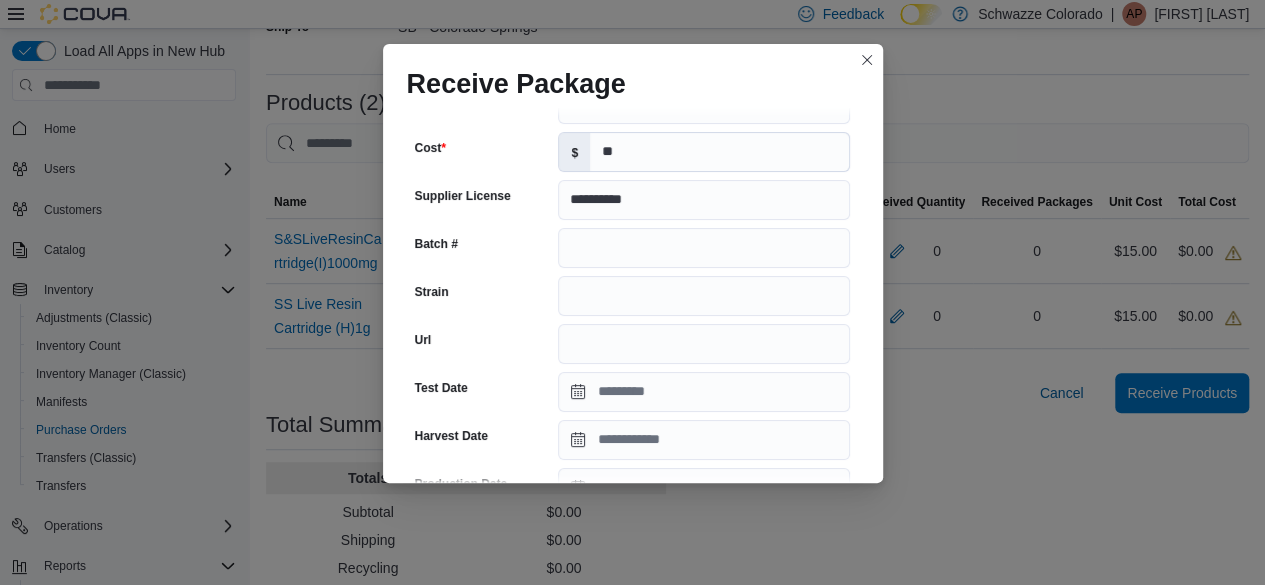 scroll, scrollTop: 181, scrollLeft: 0, axis: vertical 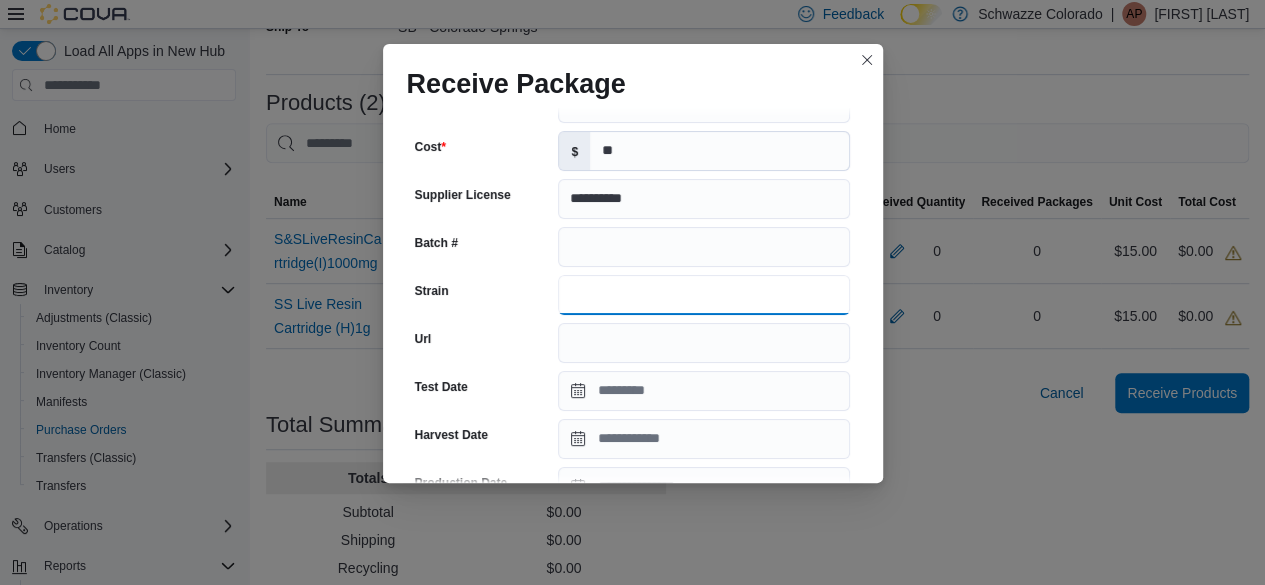click on "Strain" at bounding box center (704, 295) 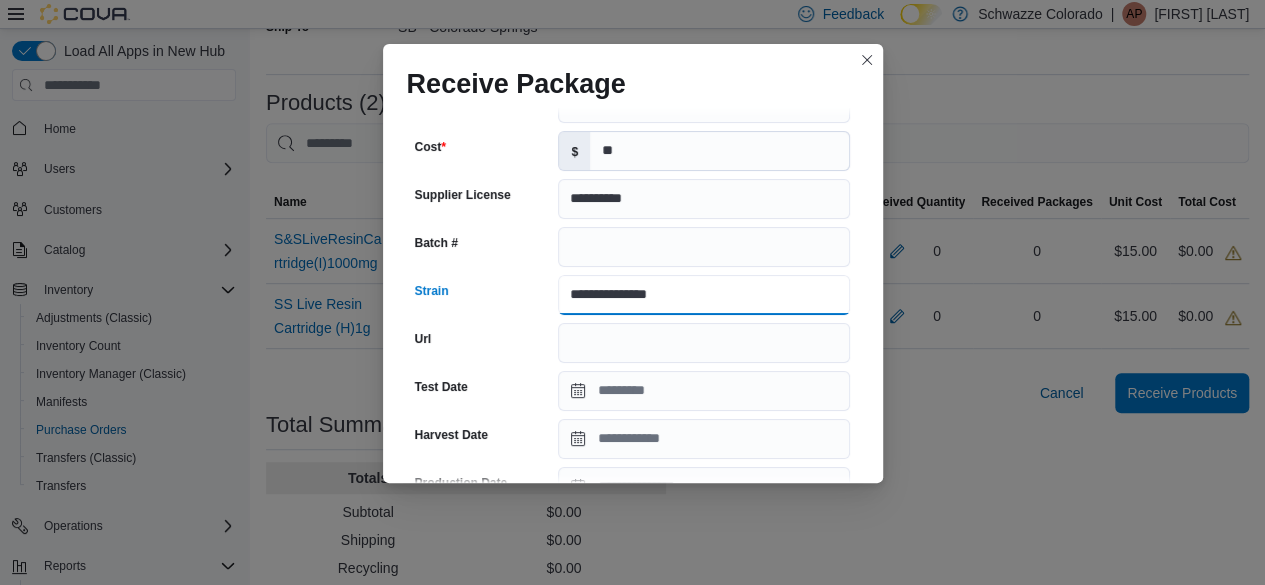type on "**********" 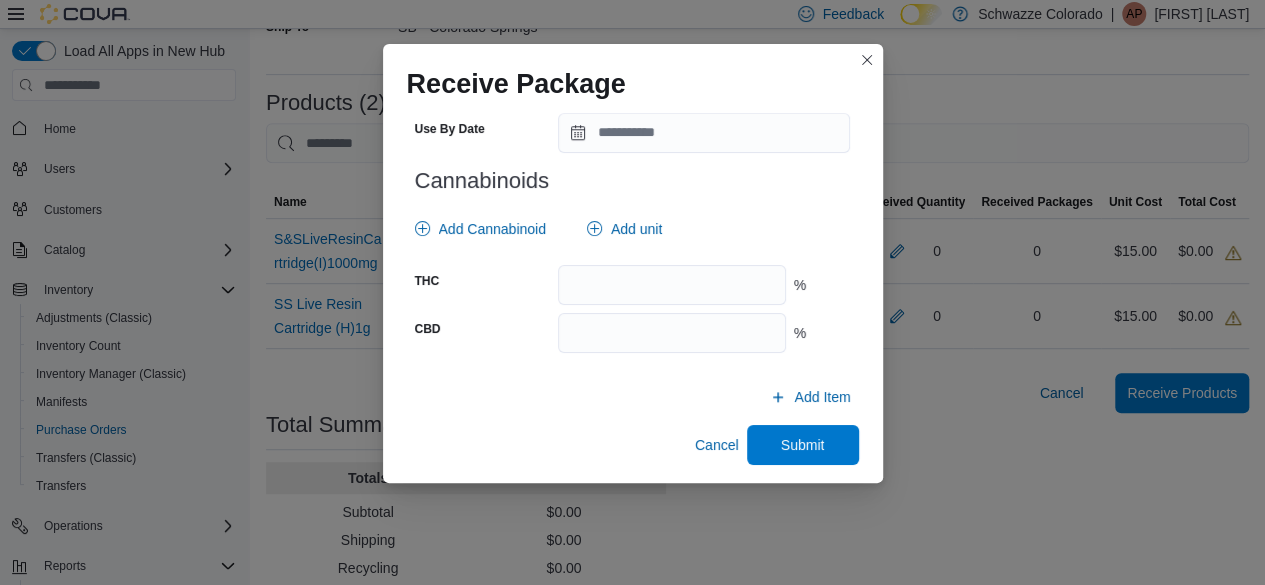 scroll, scrollTop: 824, scrollLeft: 0, axis: vertical 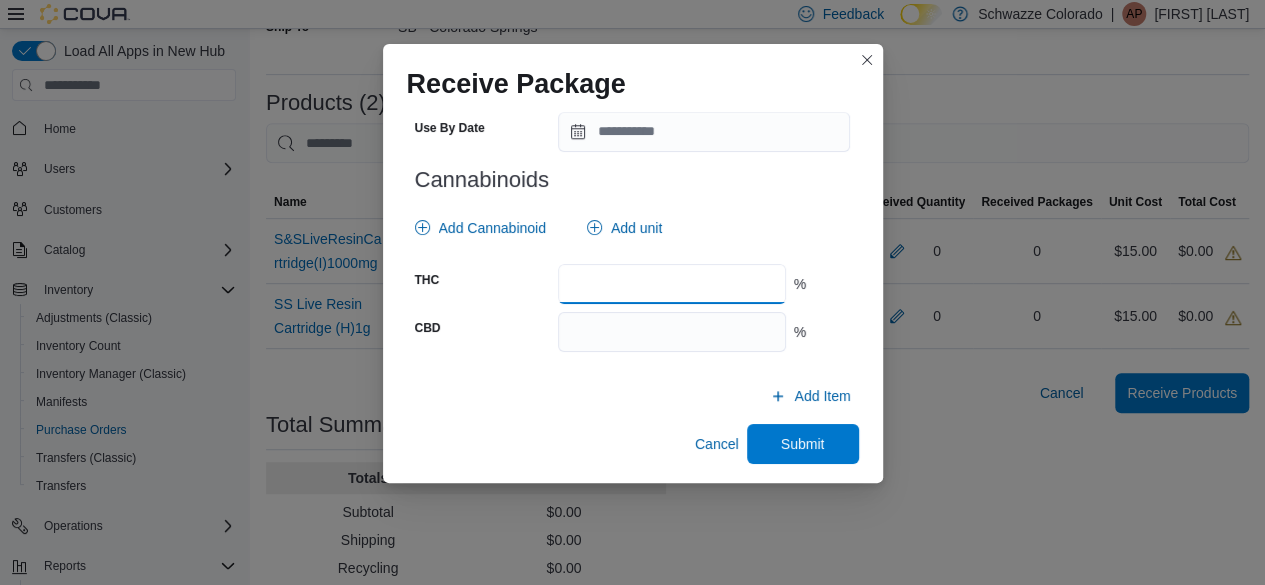 click at bounding box center [671, 284] 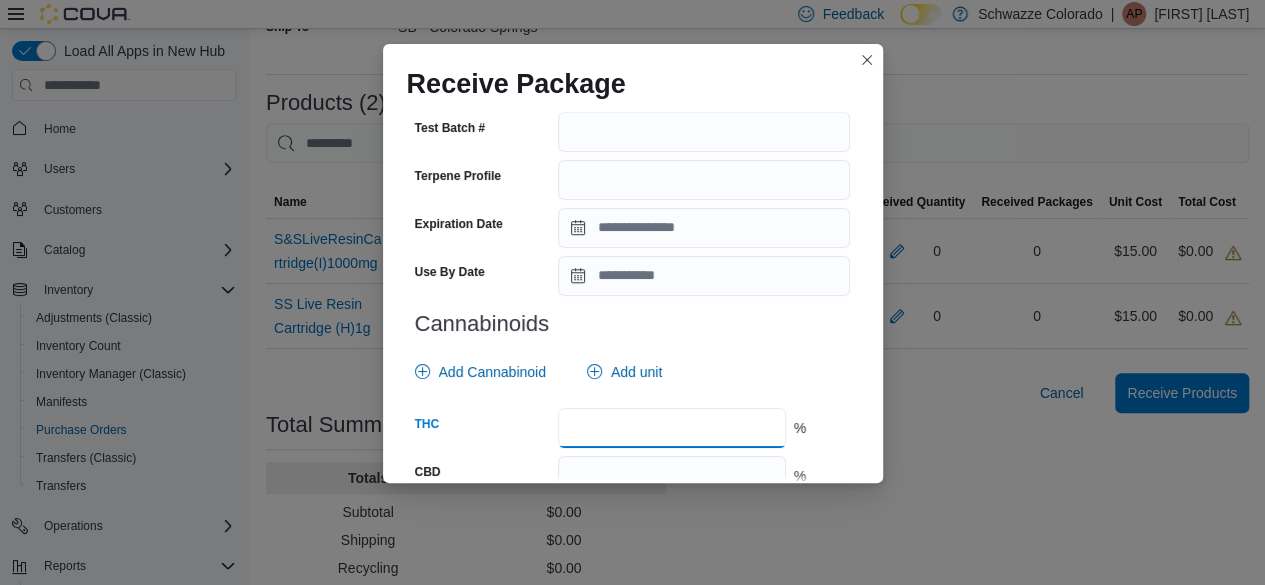 scroll, scrollTop: 679, scrollLeft: 0, axis: vertical 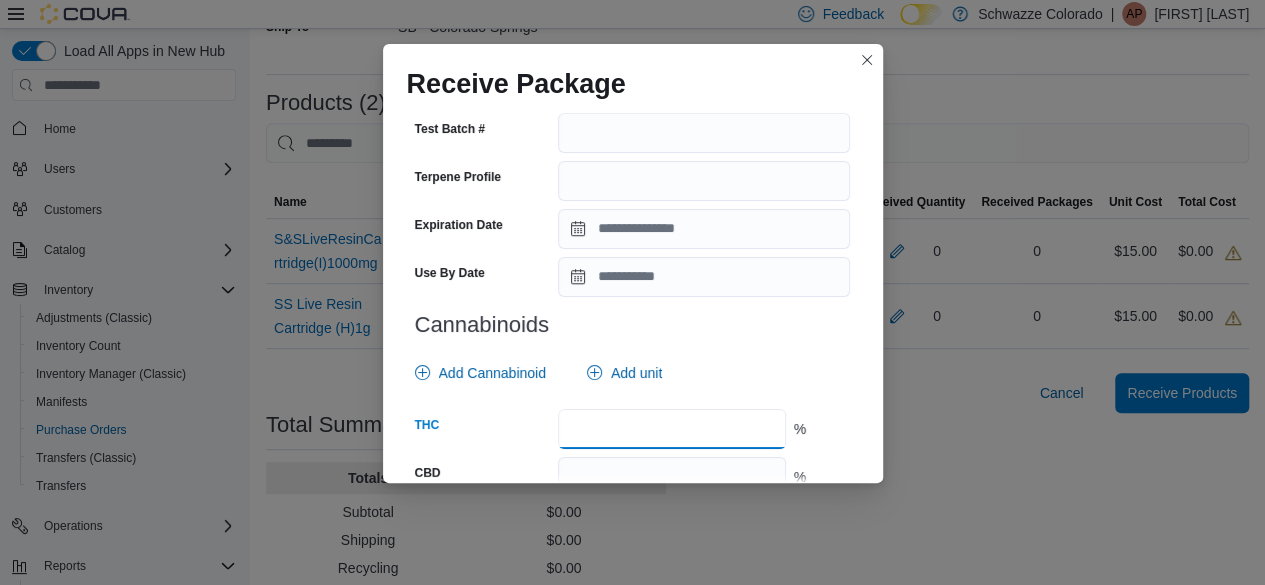 type on "*****" 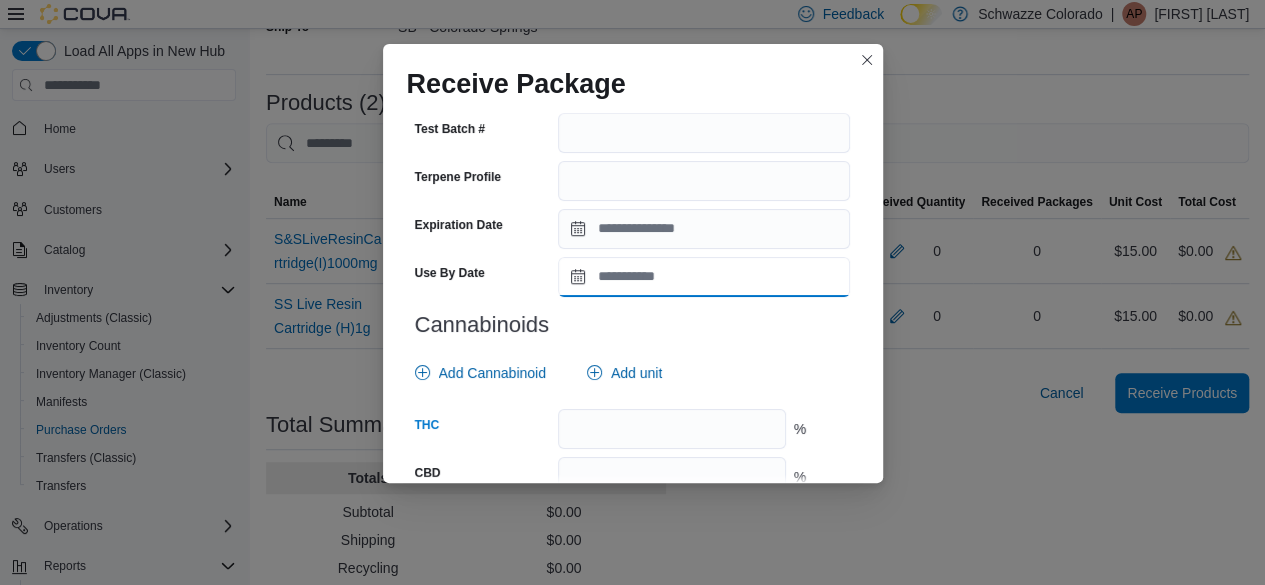 click on "Use By Date" at bounding box center [704, 277] 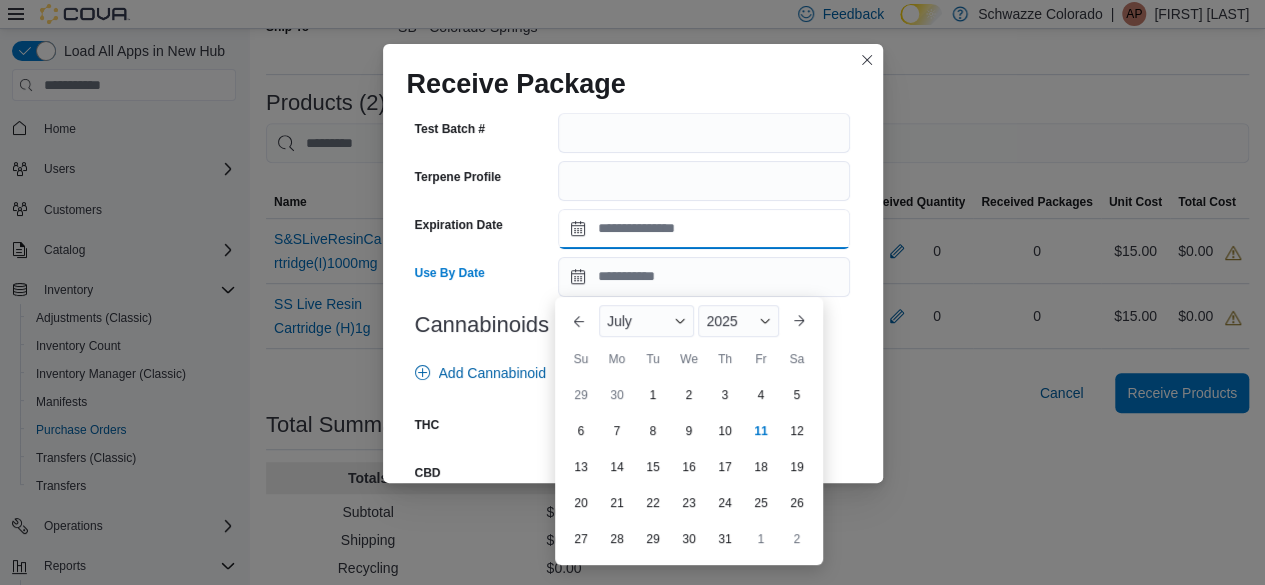 click on "Expiration Date" at bounding box center [704, 229] 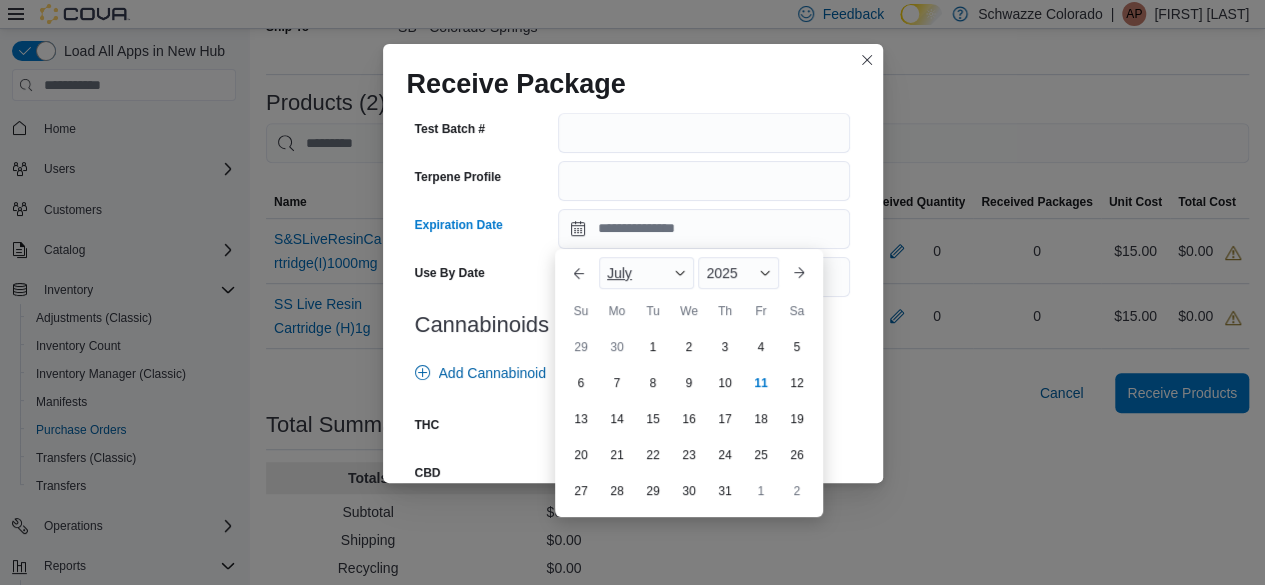 click on "July" at bounding box center [619, 273] 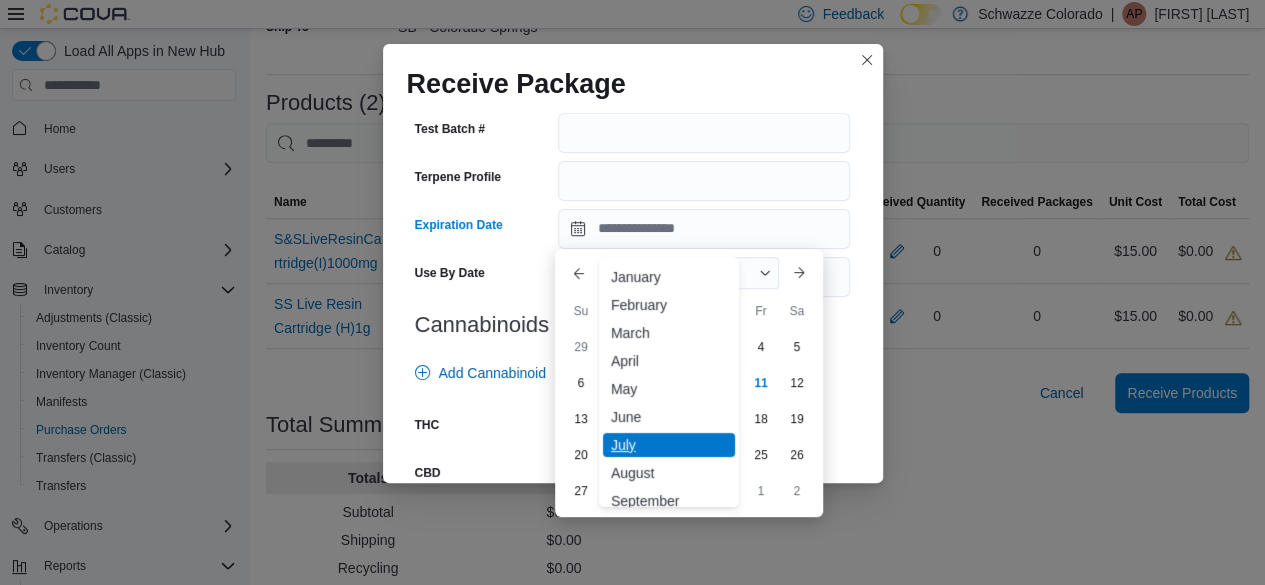 click on "✓ July" at bounding box center [669, 445] 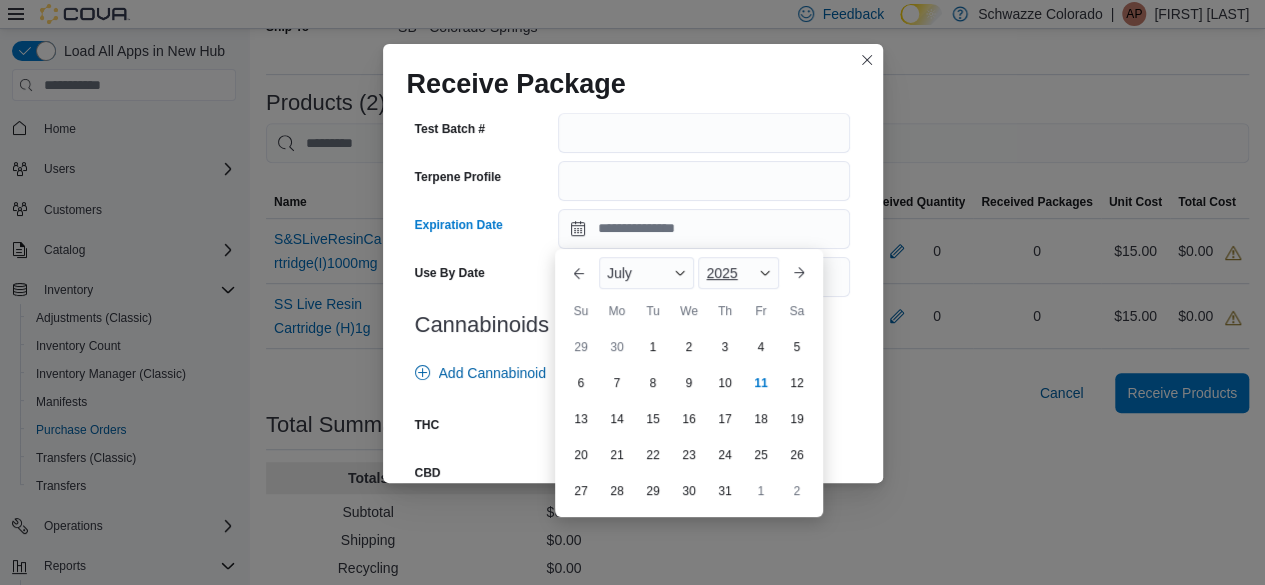 click on "2025" at bounding box center [721, 273] 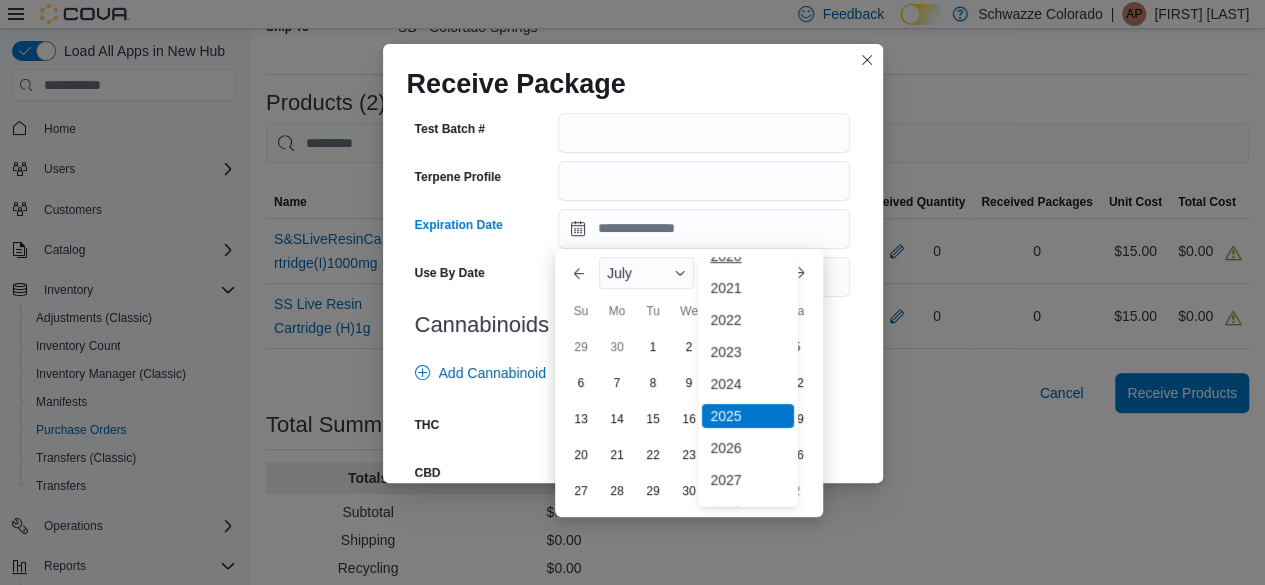 scroll, scrollTop: 142, scrollLeft: 0, axis: vertical 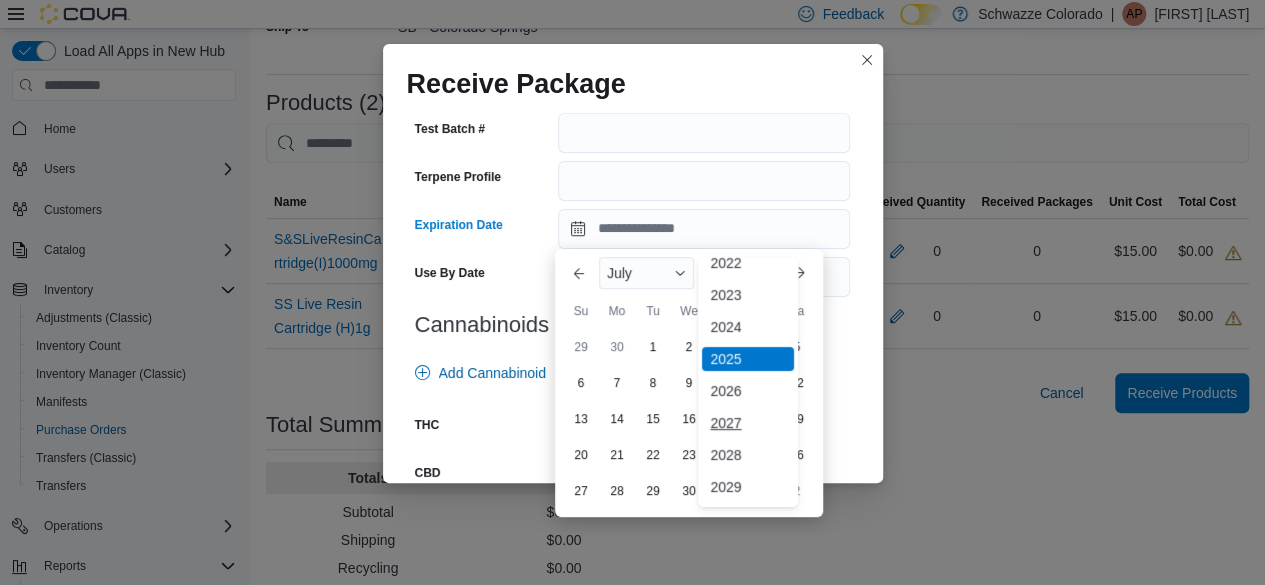 click on "2027" at bounding box center [748, 423] 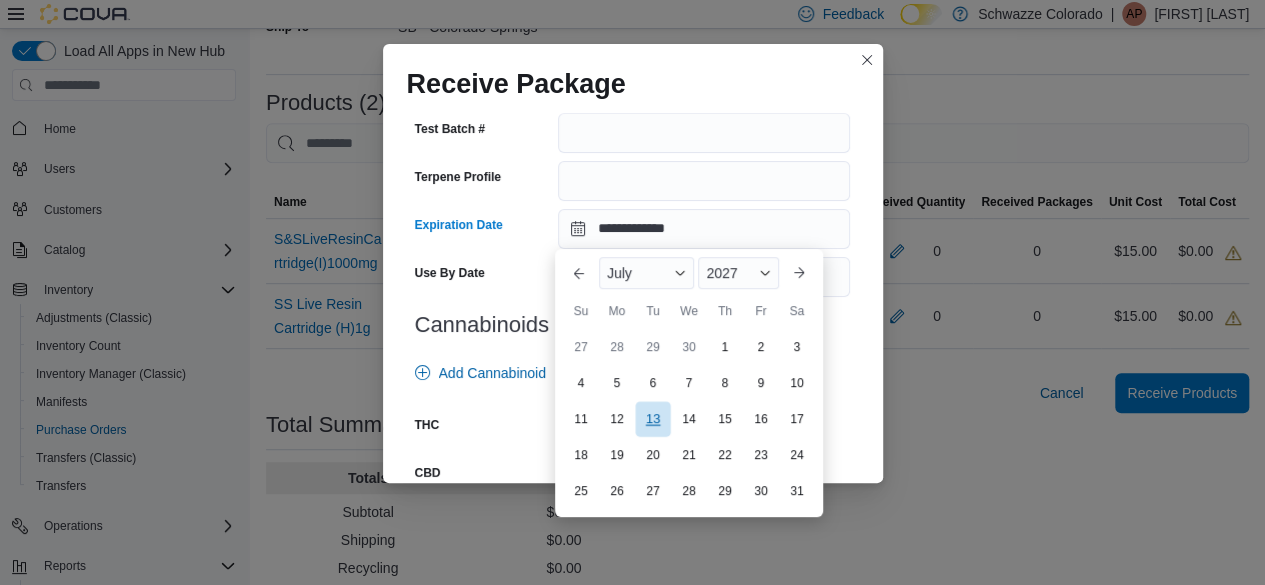 click on "13" at bounding box center [652, 418] 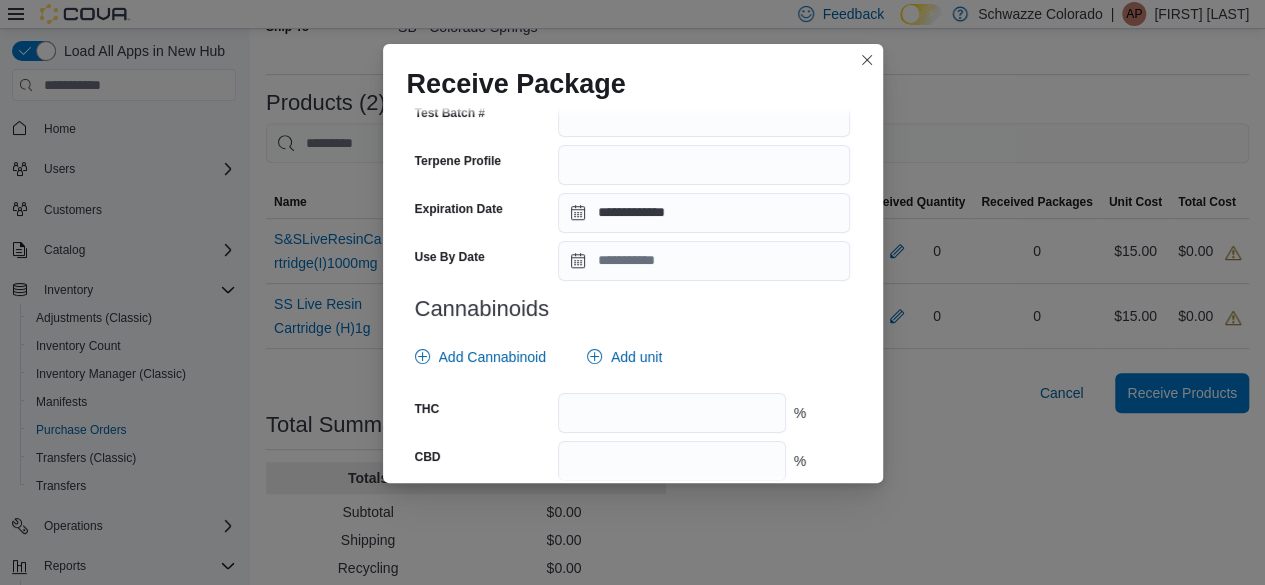 scroll, scrollTop: 828, scrollLeft: 0, axis: vertical 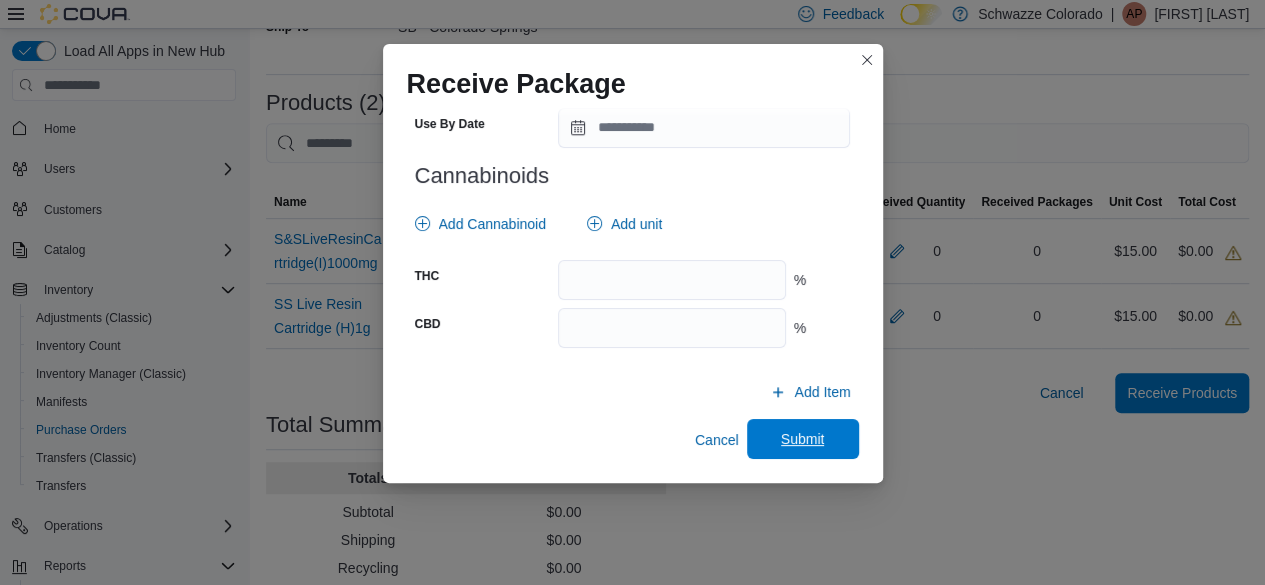 click on "Submit" at bounding box center (803, 439) 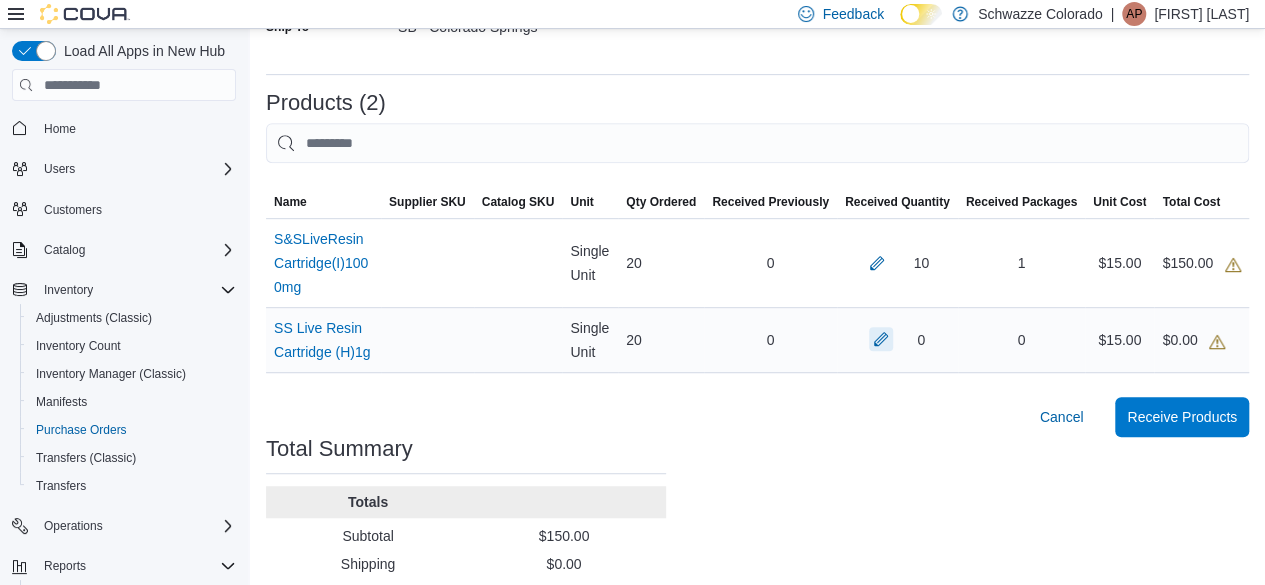 click at bounding box center [881, 339] 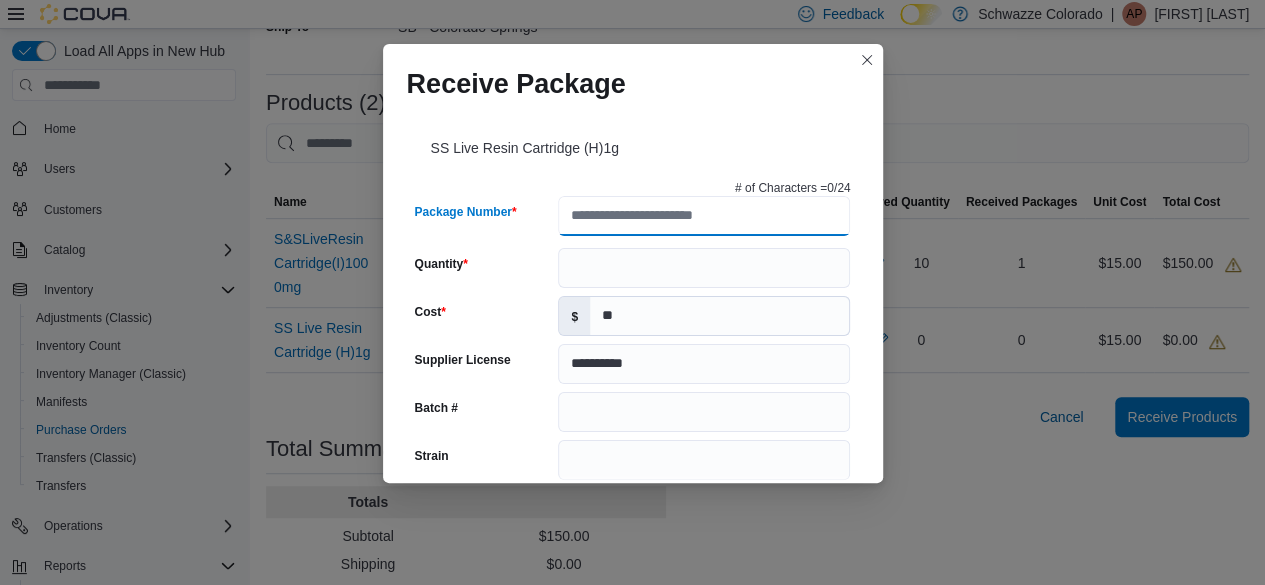 click on "Package Number" at bounding box center (704, 216) 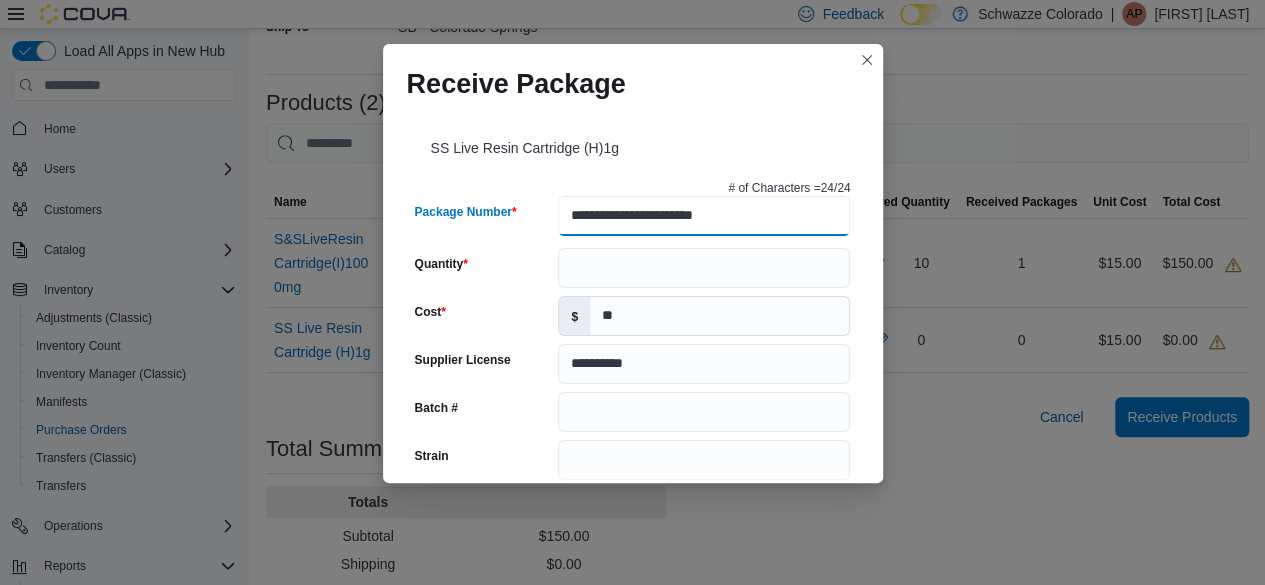 type on "**********" 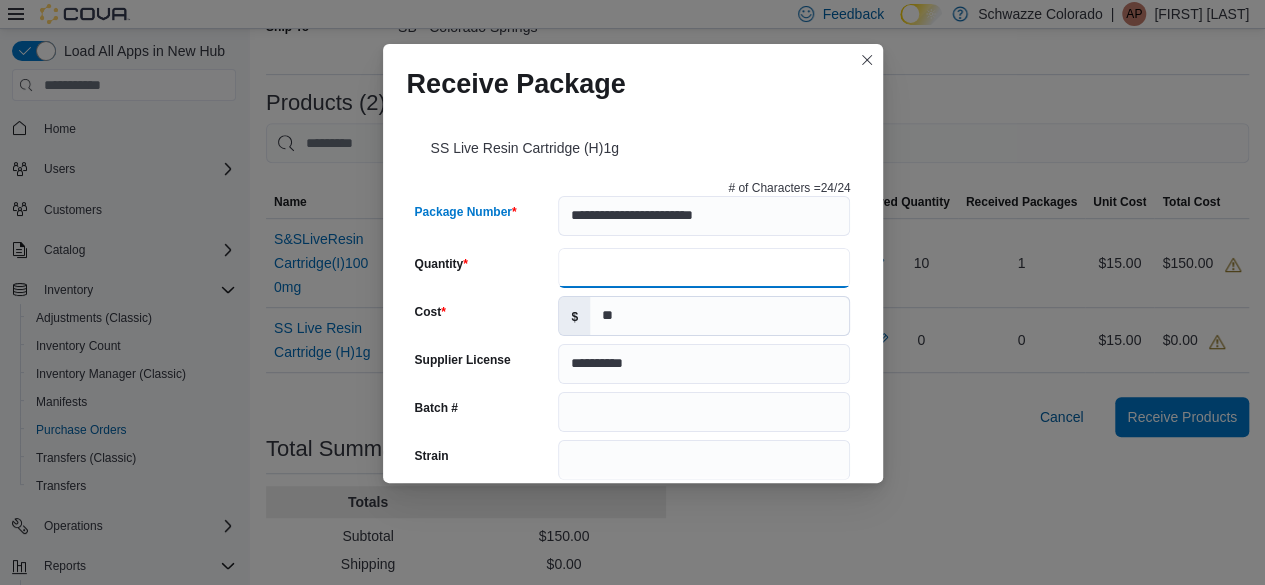 click on "Quantity" at bounding box center [704, 268] 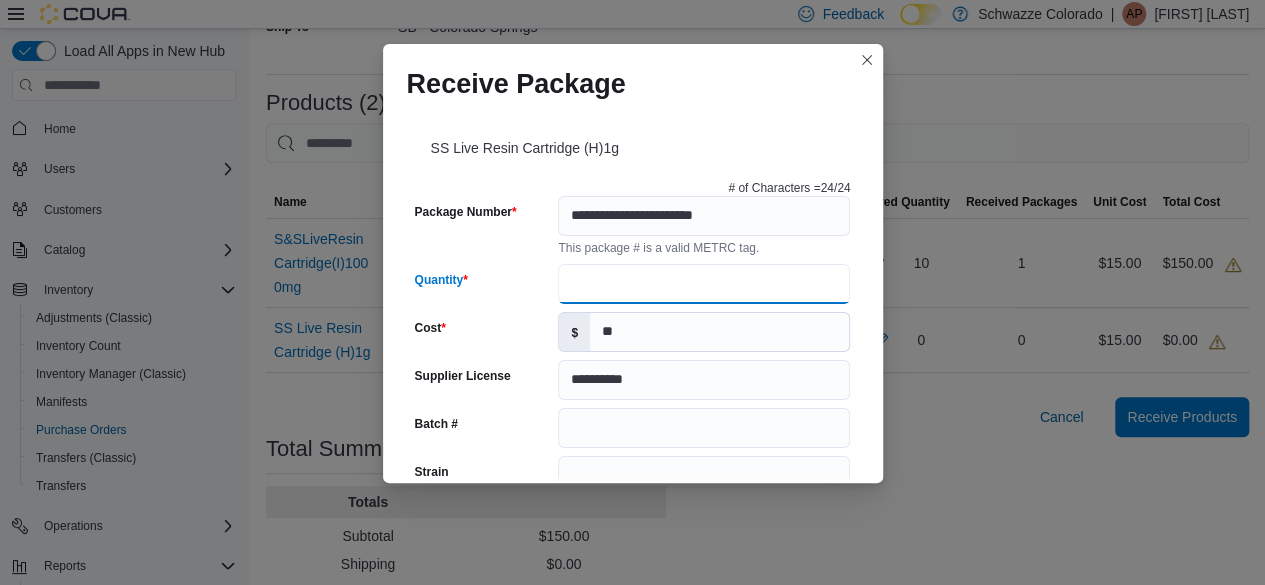 click on "Quantity" at bounding box center [704, 284] 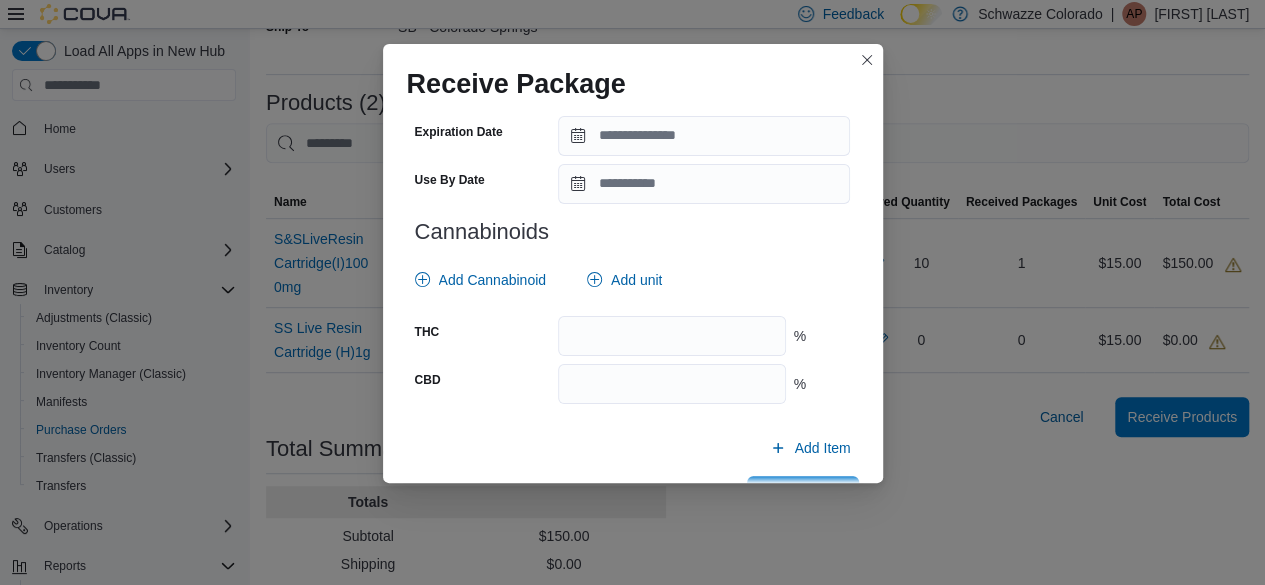 scroll, scrollTop: 773, scrollLeft: 0, axis: vertical 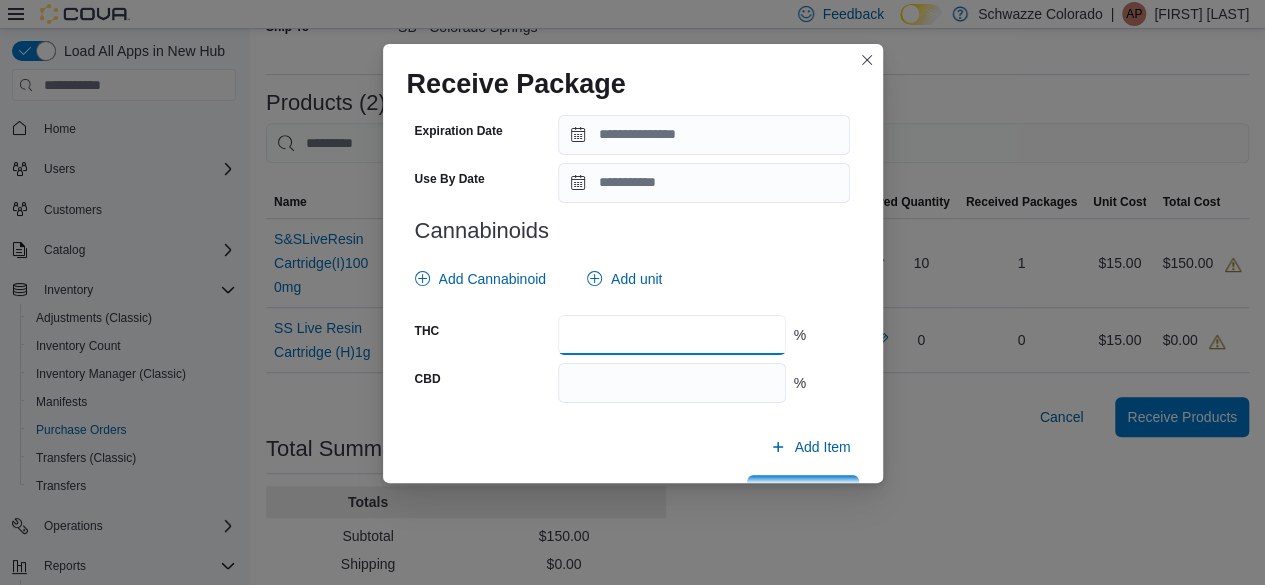click at bounding box center (671, 335) 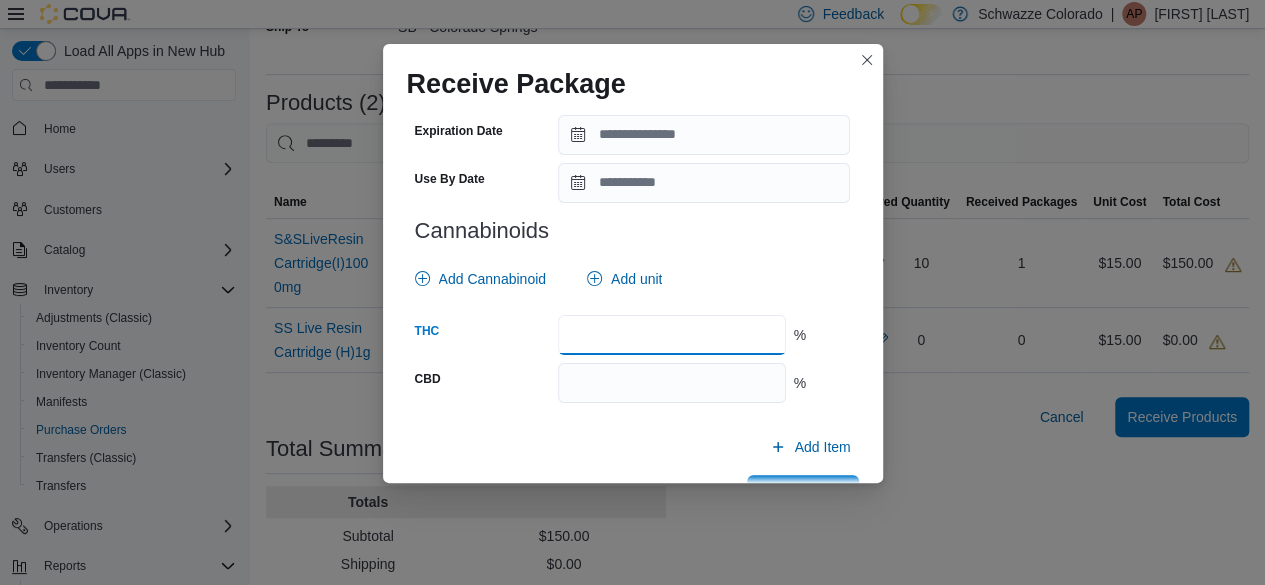 click at bounding box center [671, 335] 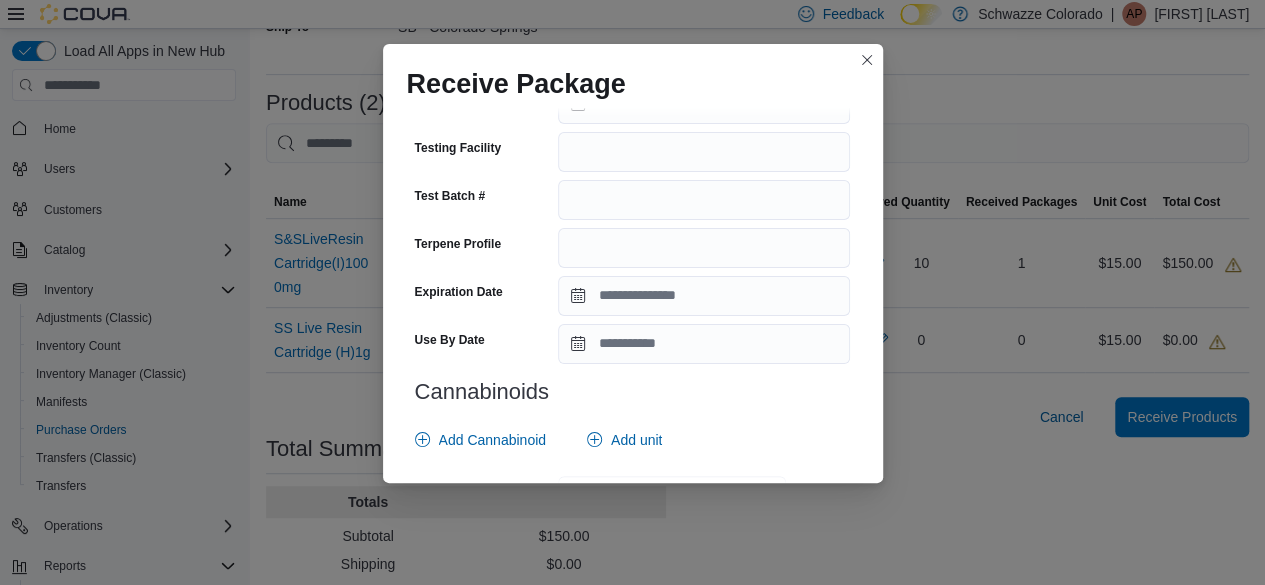 scroll, scrollTop: 611, scrollLeft: 0, axis: vertical 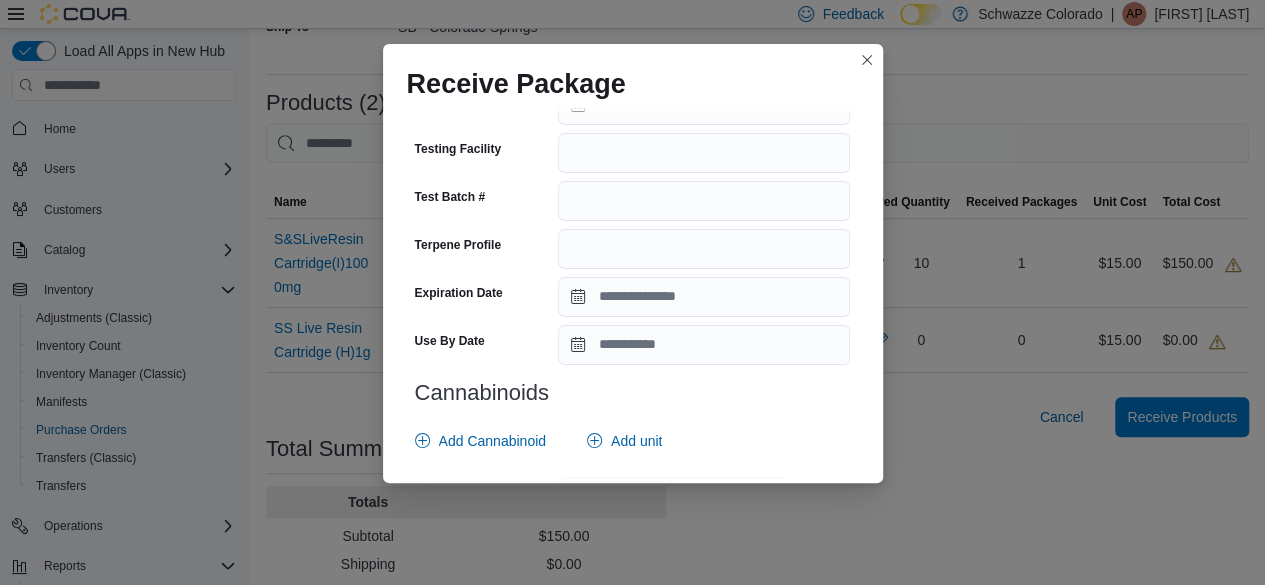 type on "*****" 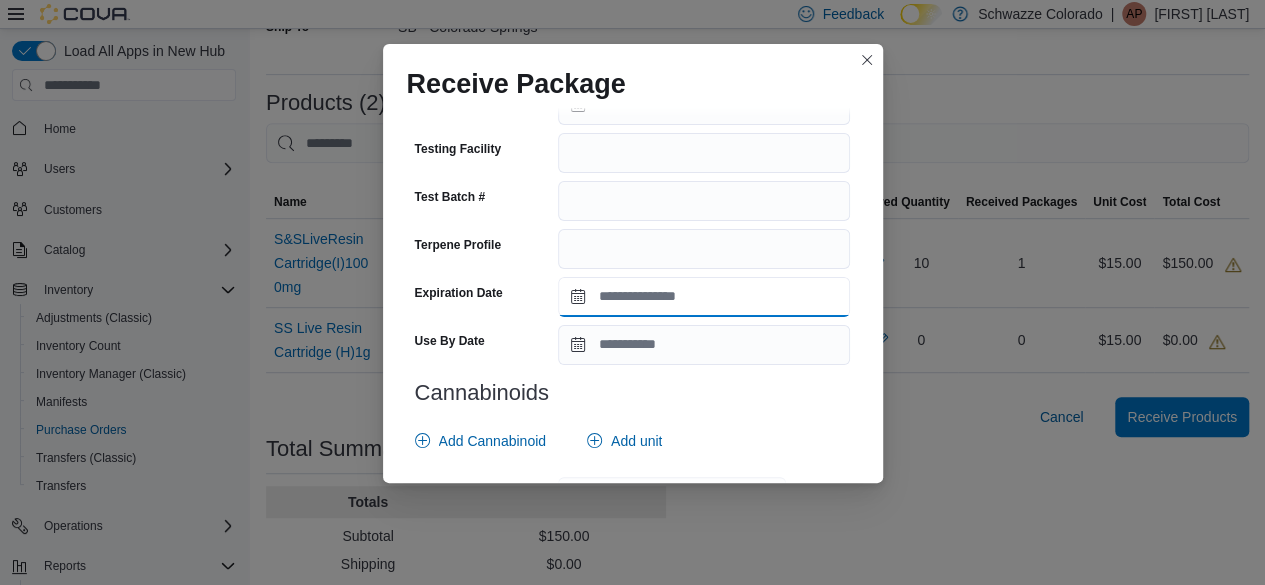 click on "Expiration Date" at bounding box center [704, 297] 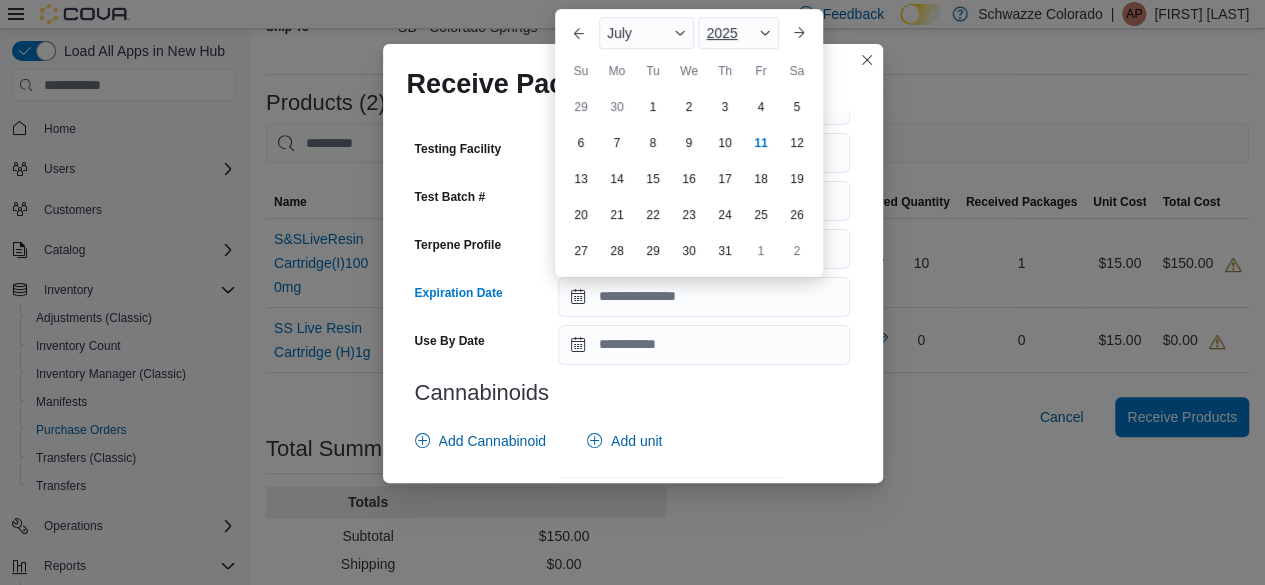 click on "2025" at bounding box center [738, 33] 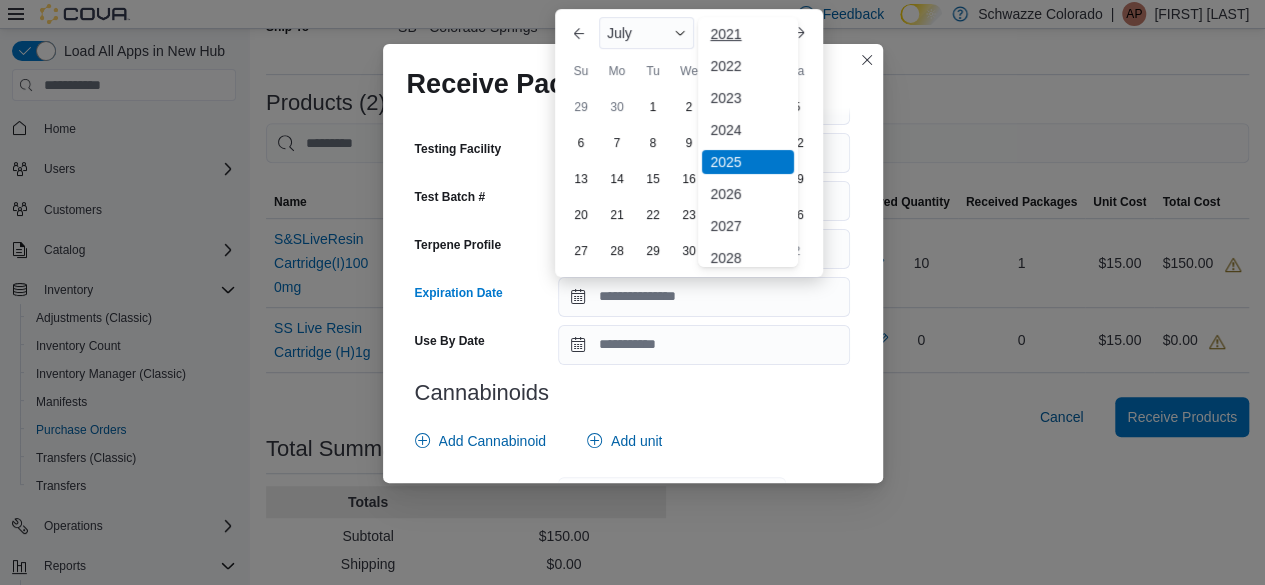 scroll, scrollTop: 101, scrollLeft: 0, axis: vertical 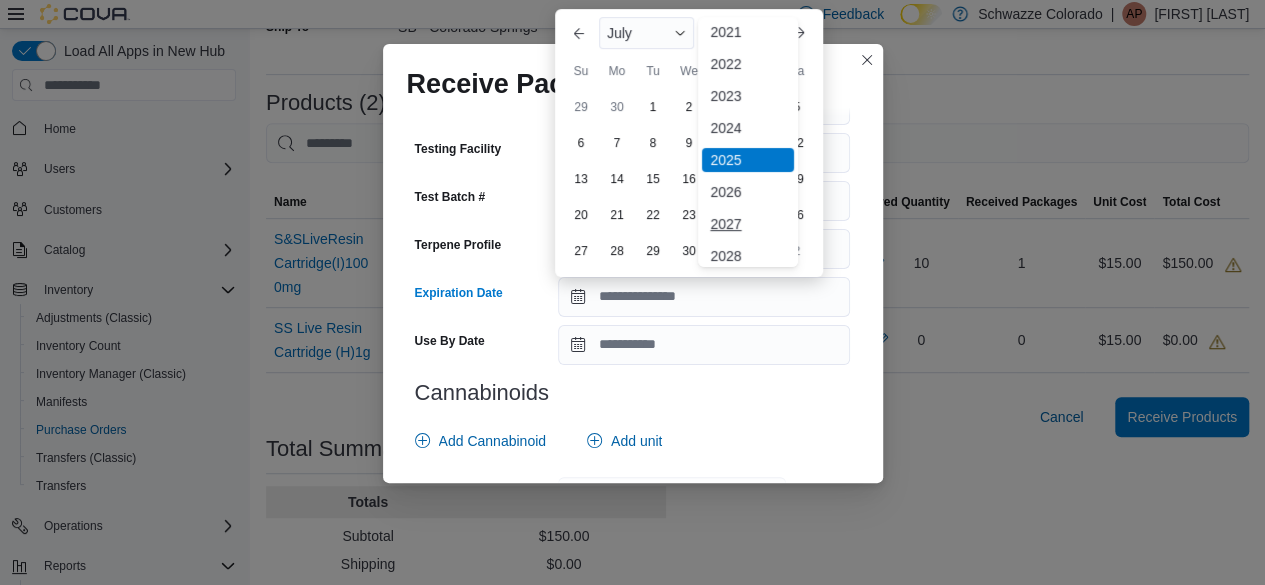 click on "2027" at bounding box center (748, 224) 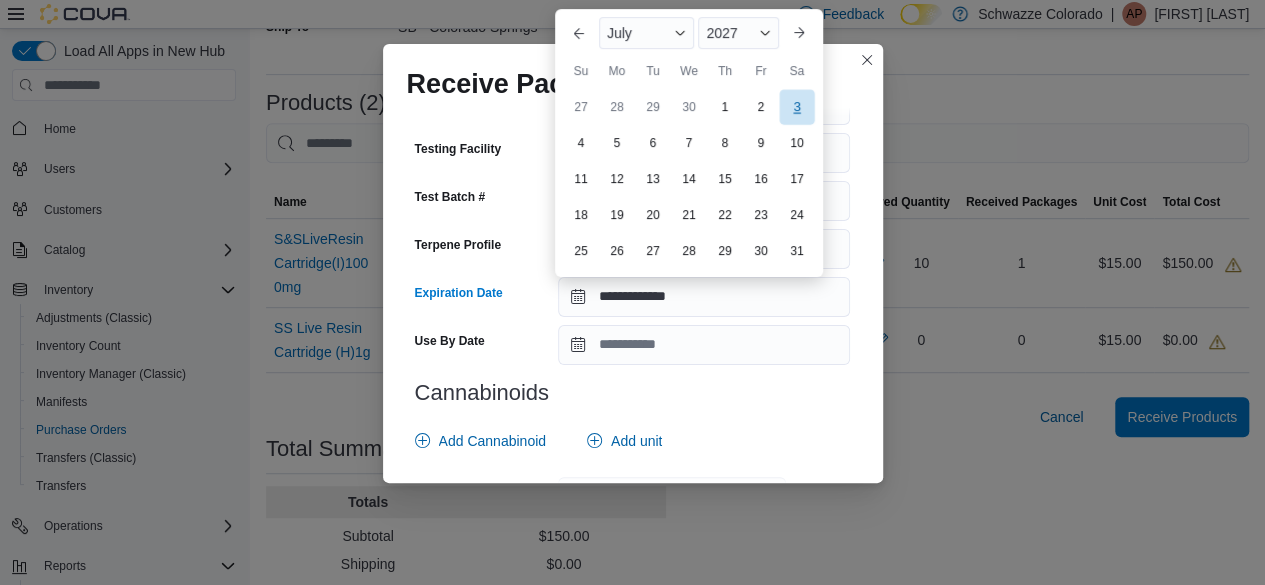 click on "3" at bounding box center [796, 106] 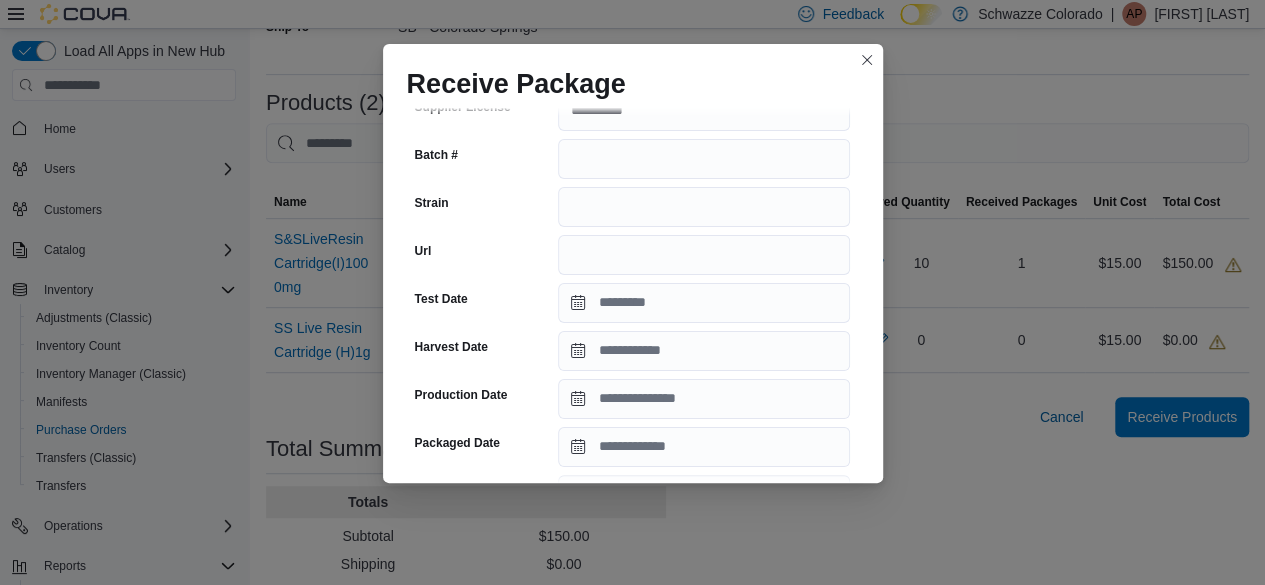 scroll, scrollTop: 268, scrollLeft: 0, axis: vertical 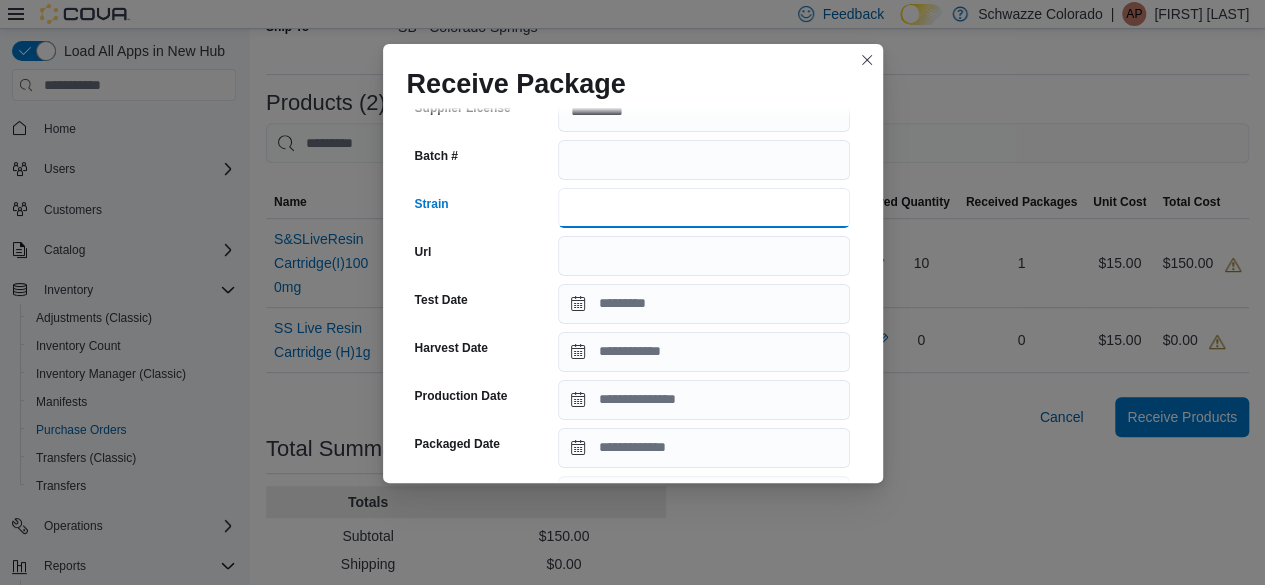 click on "Strain" at bounding box center (704, 208) 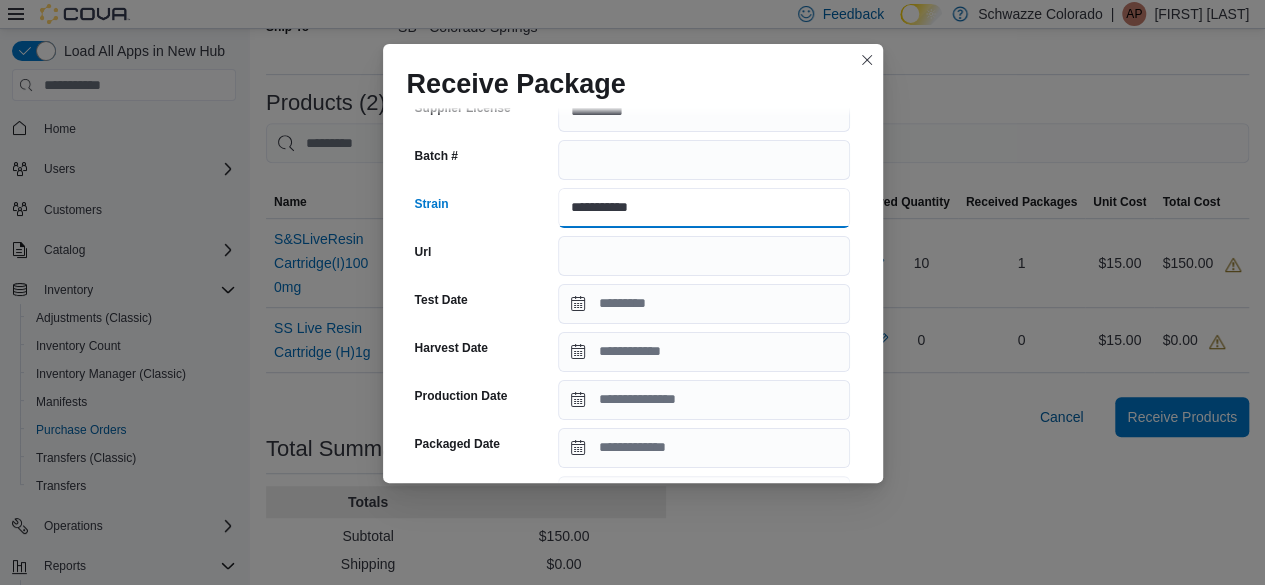 type on "**********" 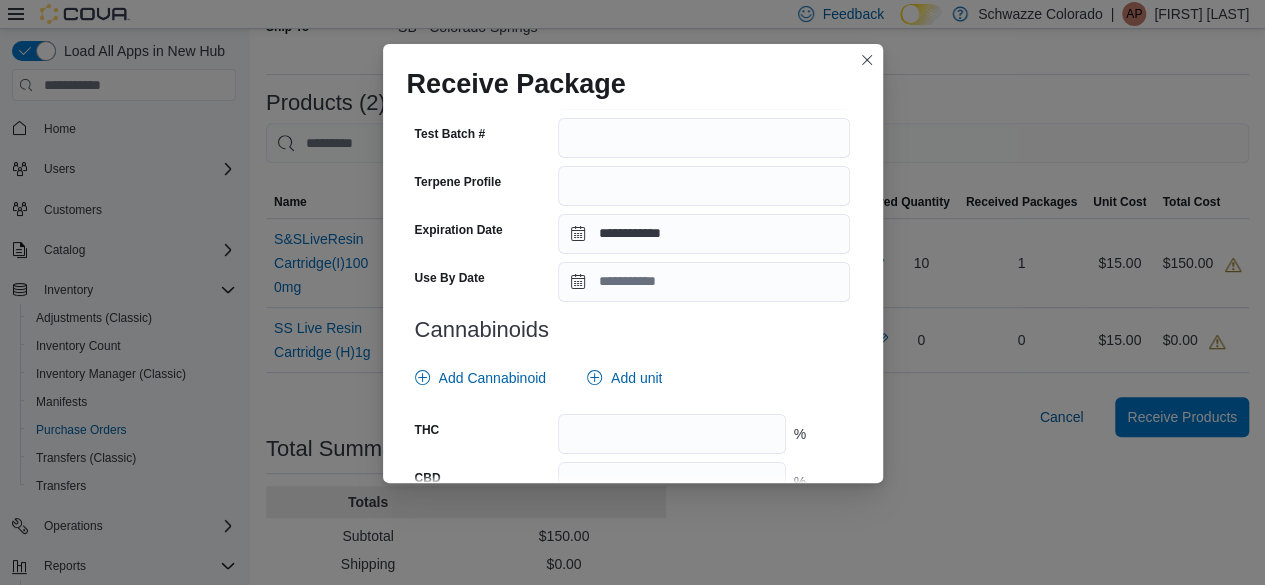 scroll, scrollTop: 828, scrollLeft: 0, axis: vertical 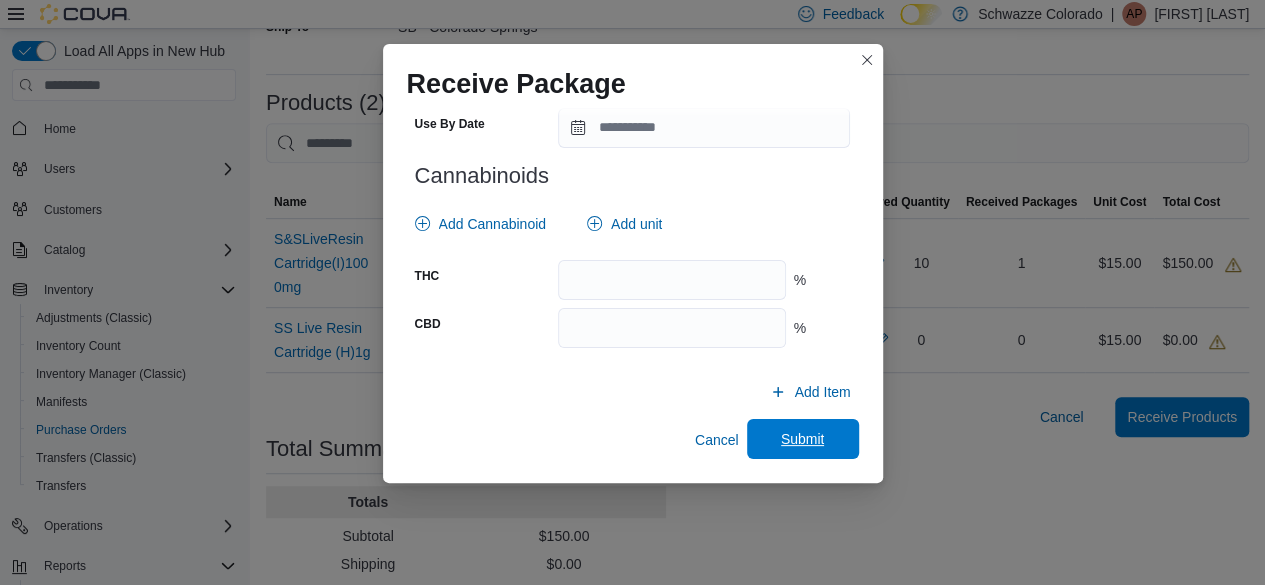 click on "Submit" at bounding box center [803, 439] 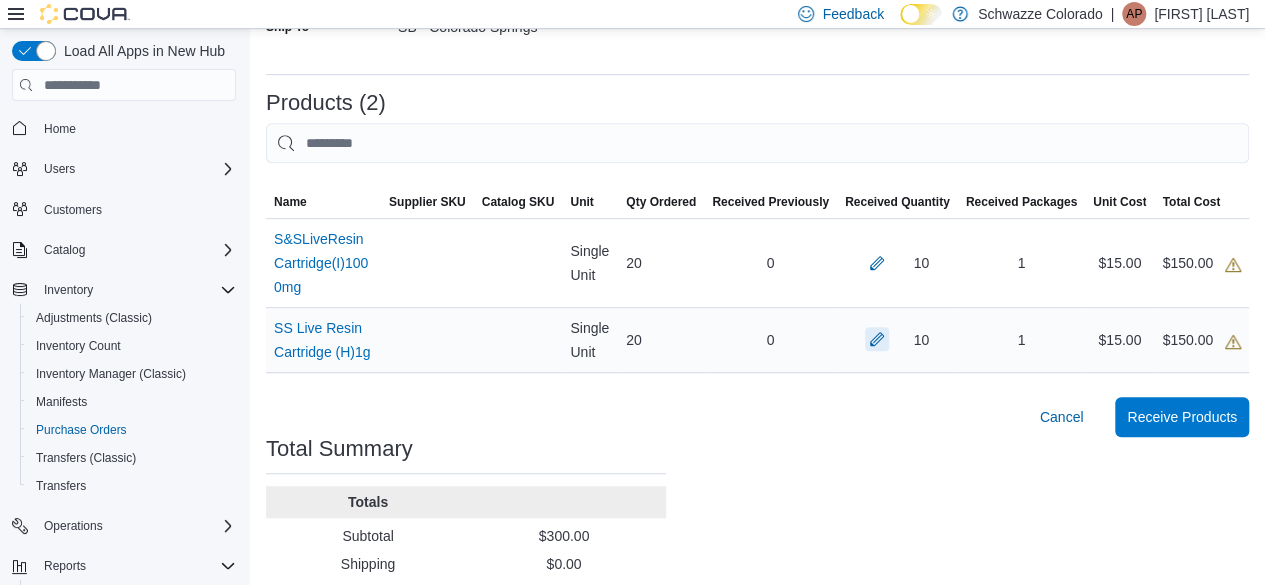 click at bounding box center [877, 339] 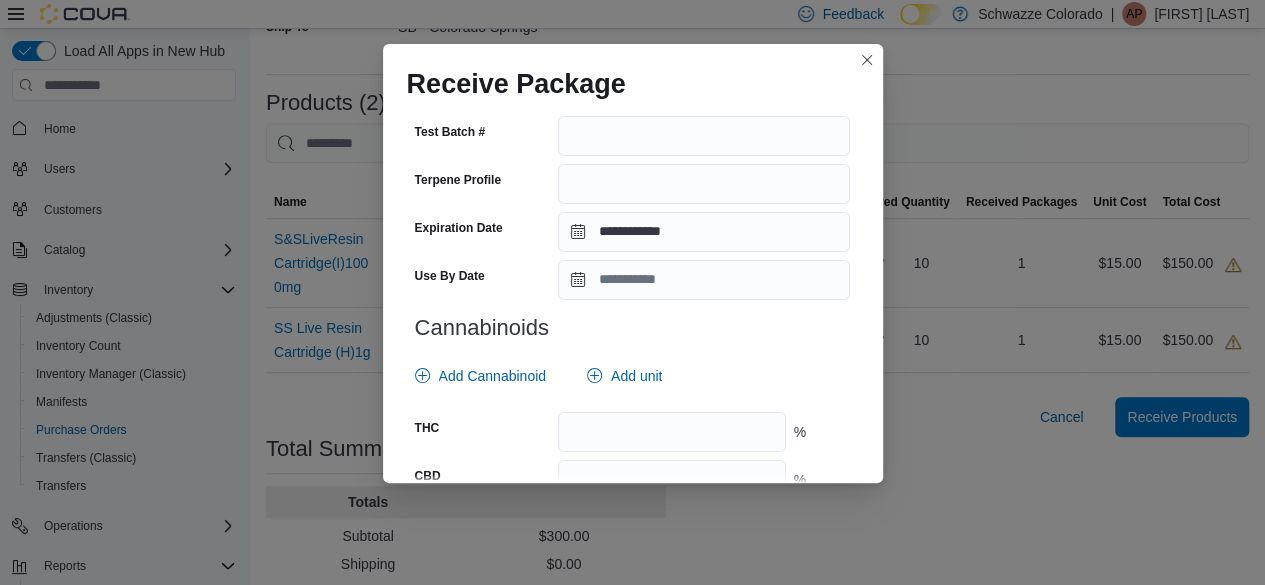 scroll, scrollTop: 812, scrollLeft: 0, axis: vertical 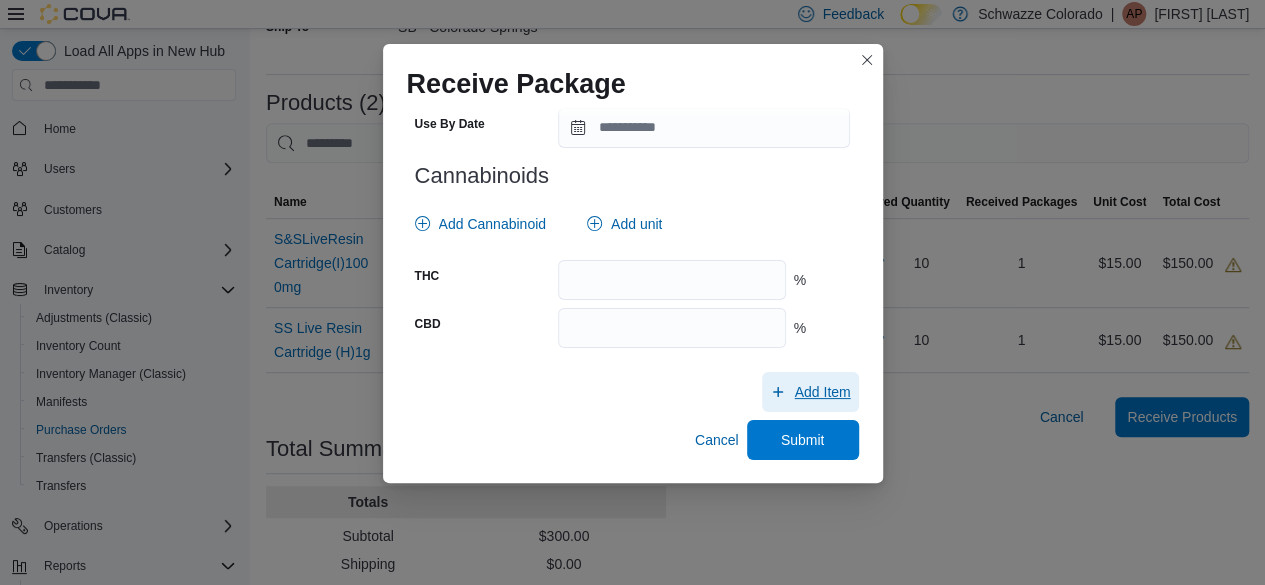click on "Add Item" at bounding box center [822, 392] 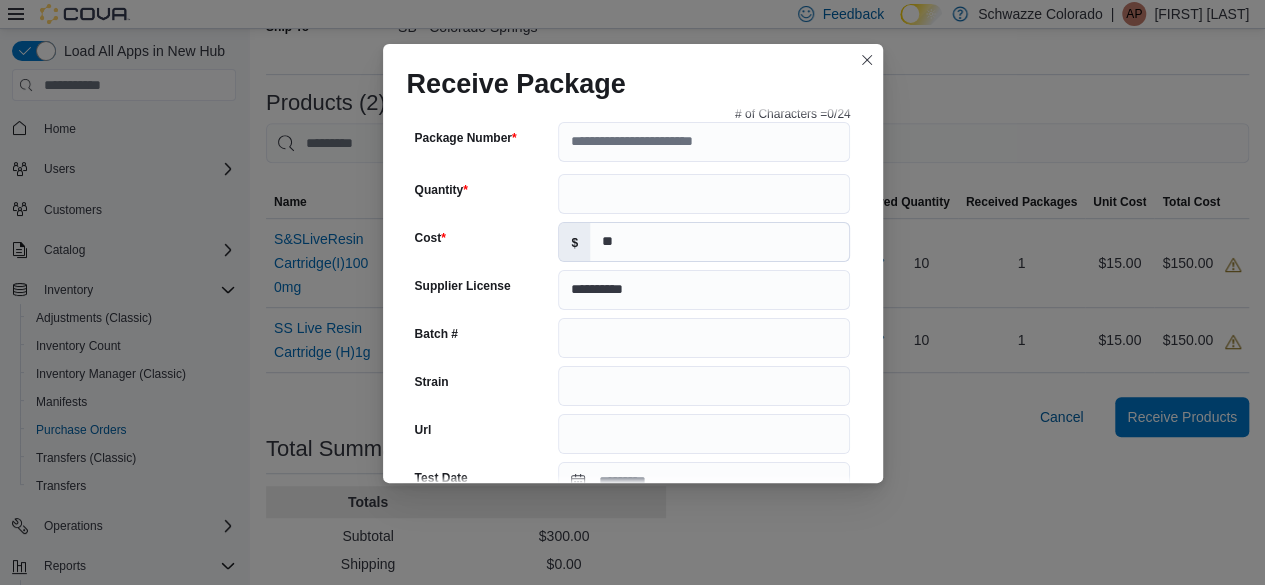 scroll, scrollTop: 1136, scrollLeft: 0, axis: vertical 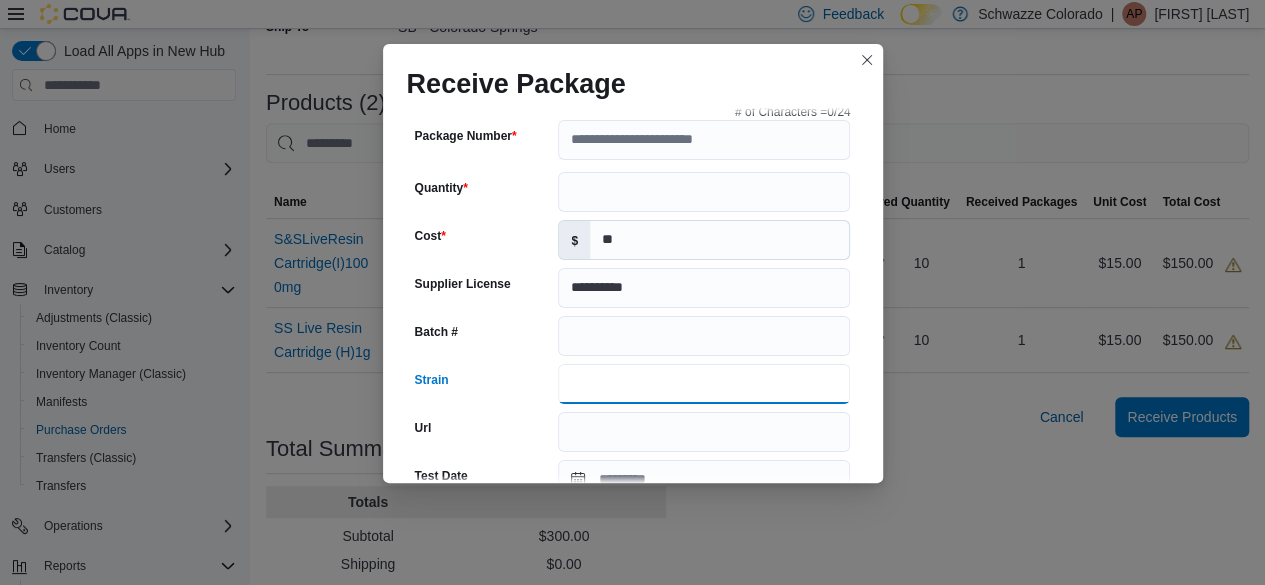 click on "Strain" at bounding box center [704, 384] 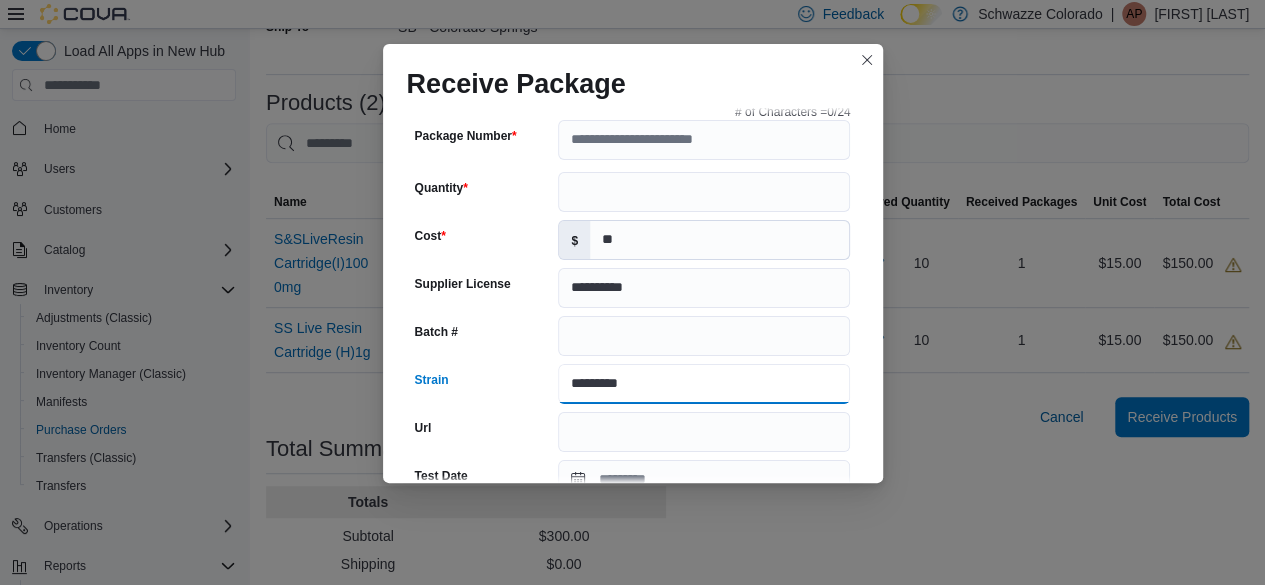 type on "********" 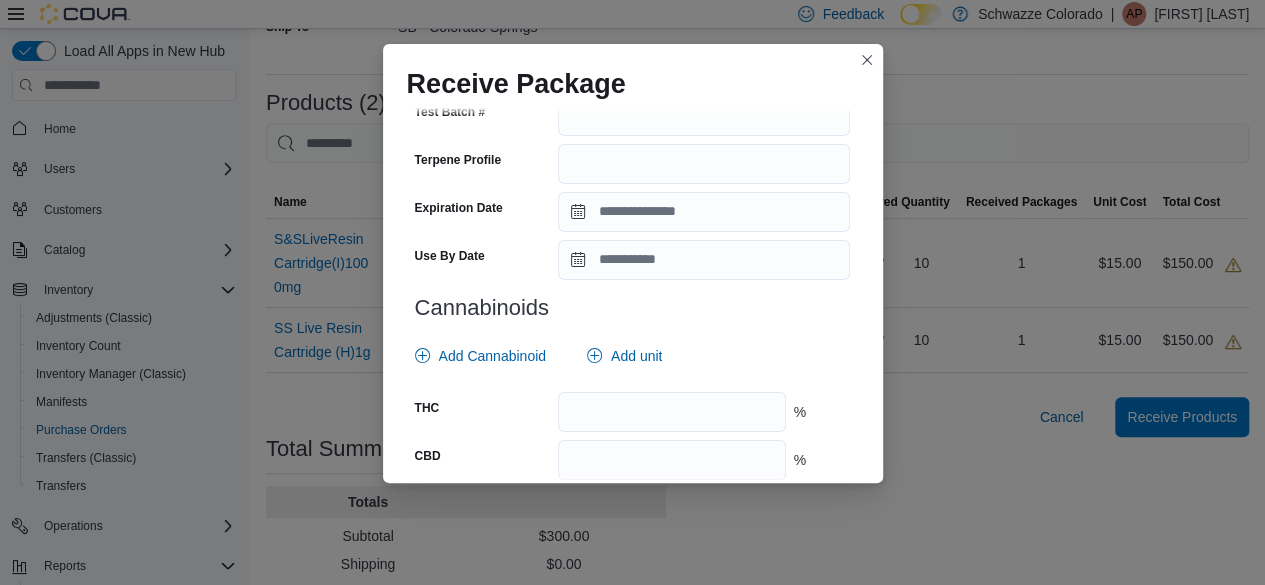 scroll, scrollTop: 1740, scrollLeft: 0, axis: vertical 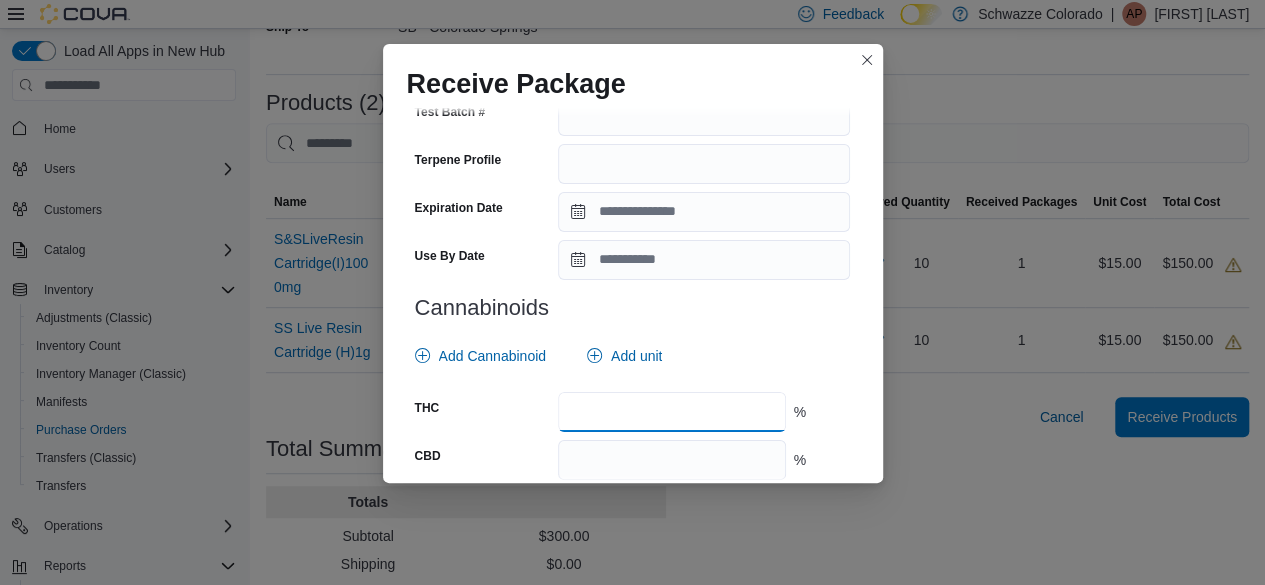 click at bounding box center [671, 412] 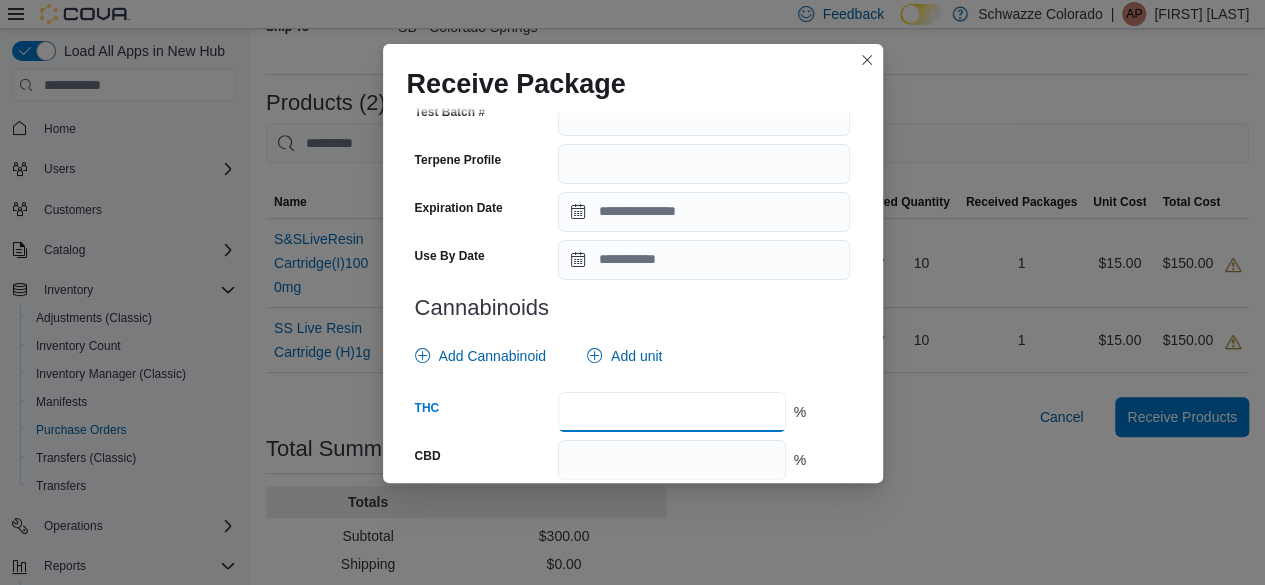 type on "*****" 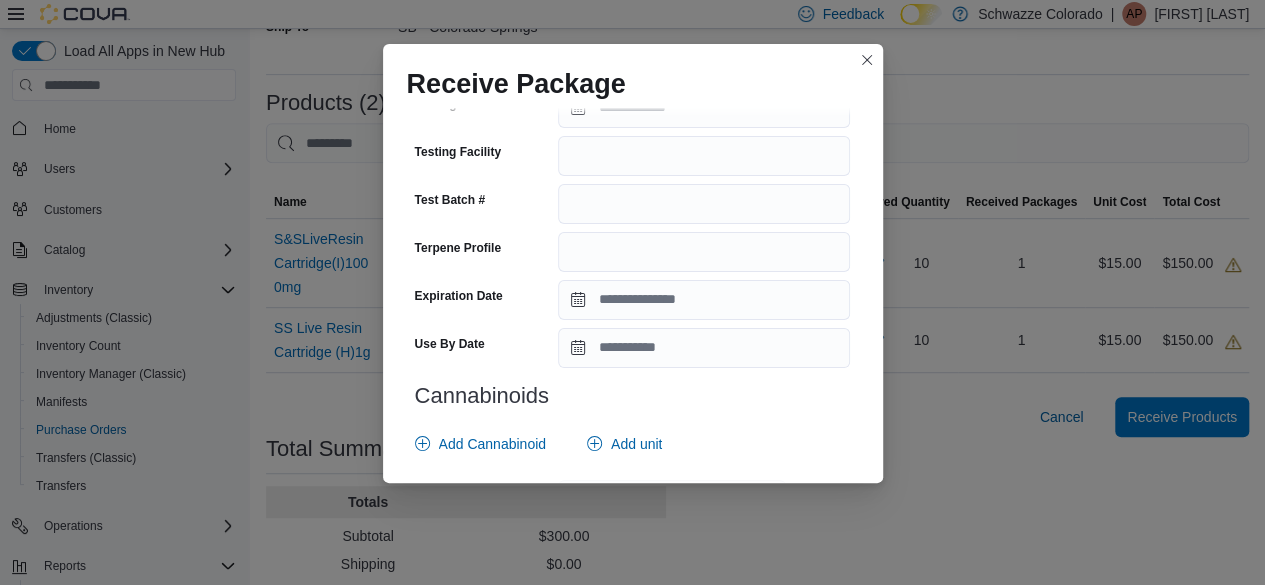 scroll, scrollTop: 1648, scrollLeft: 0, axis: vertical 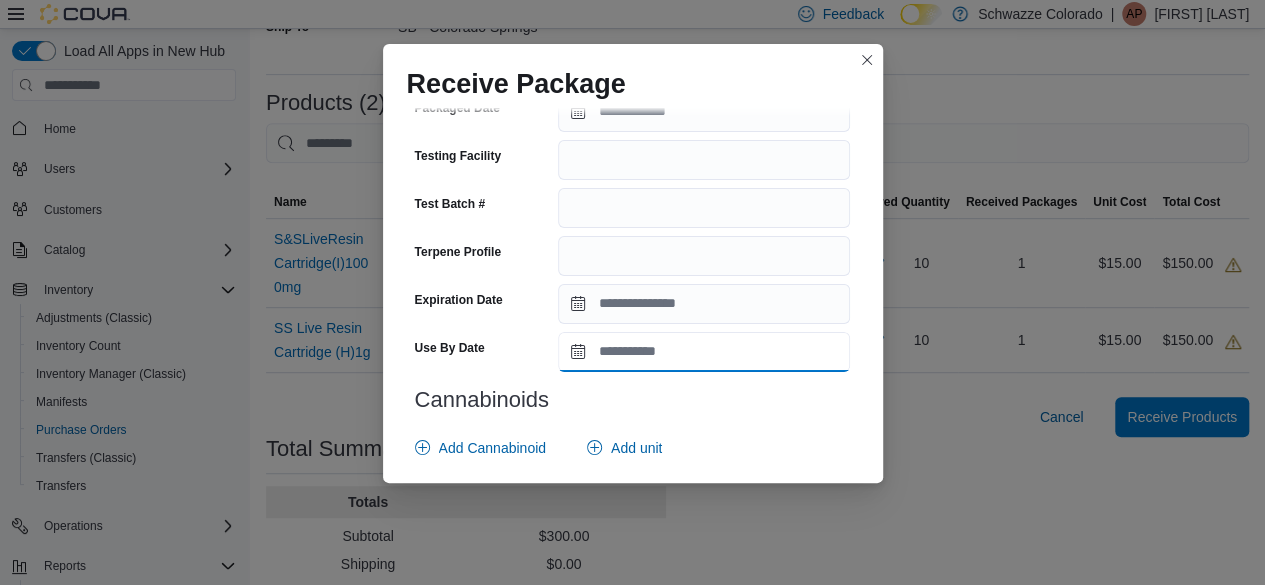 click on "Use By Date" at bounding box center [704, 352] 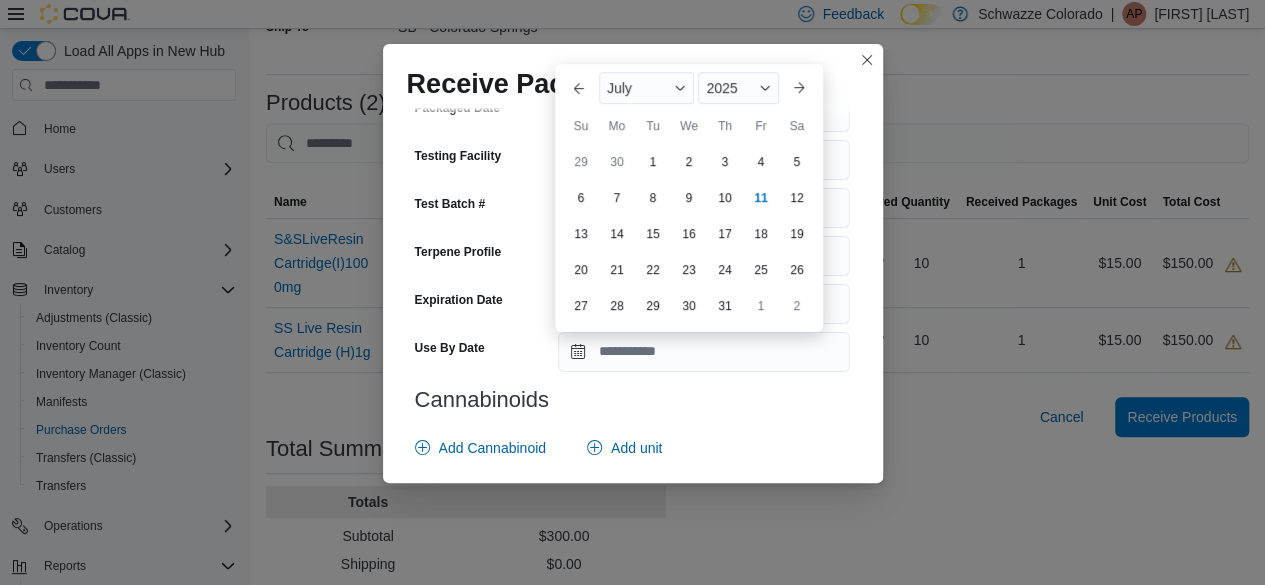 click on "**********" at bounding box center [633, 74] 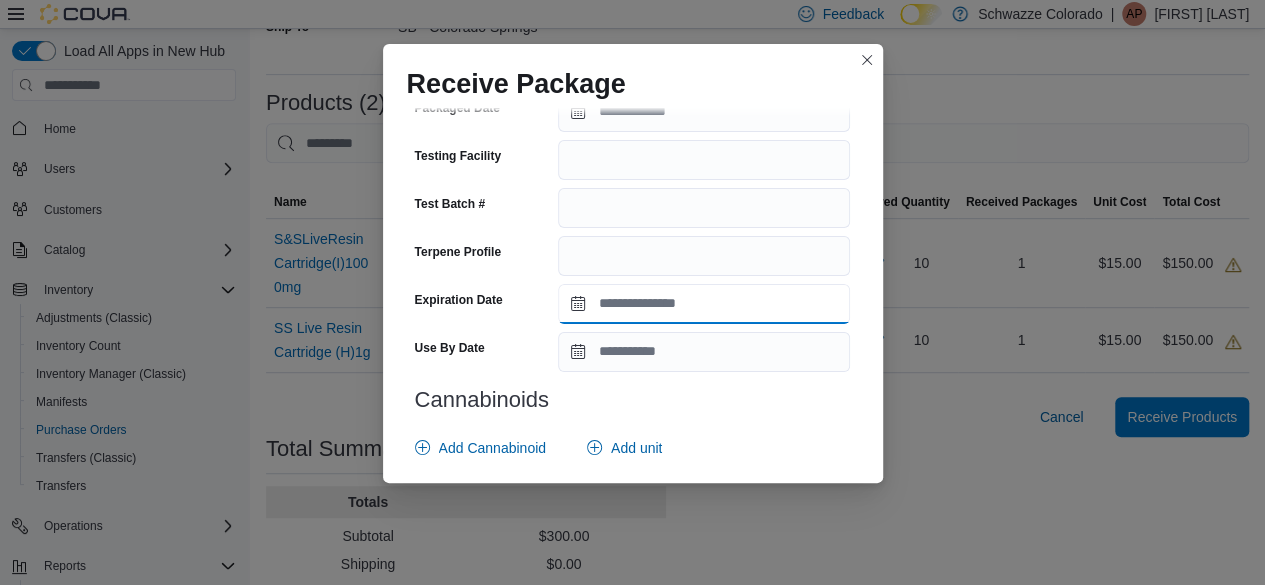click on "Expiration Date" at bounding box center (704, 304) 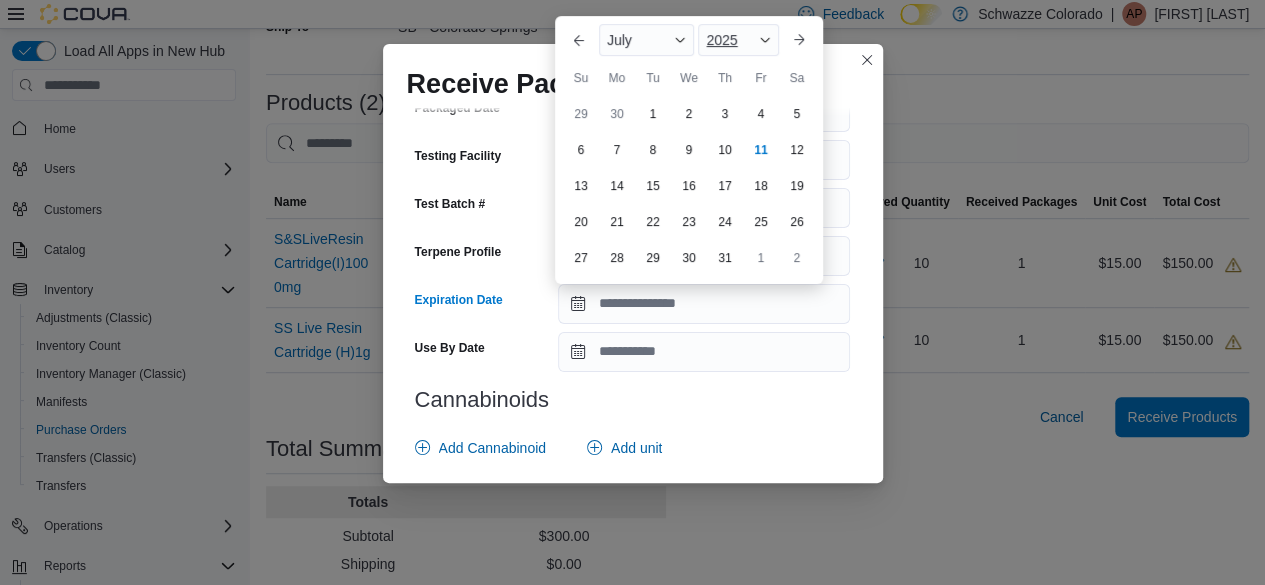click on "2025" at bounding box center (738, 40) 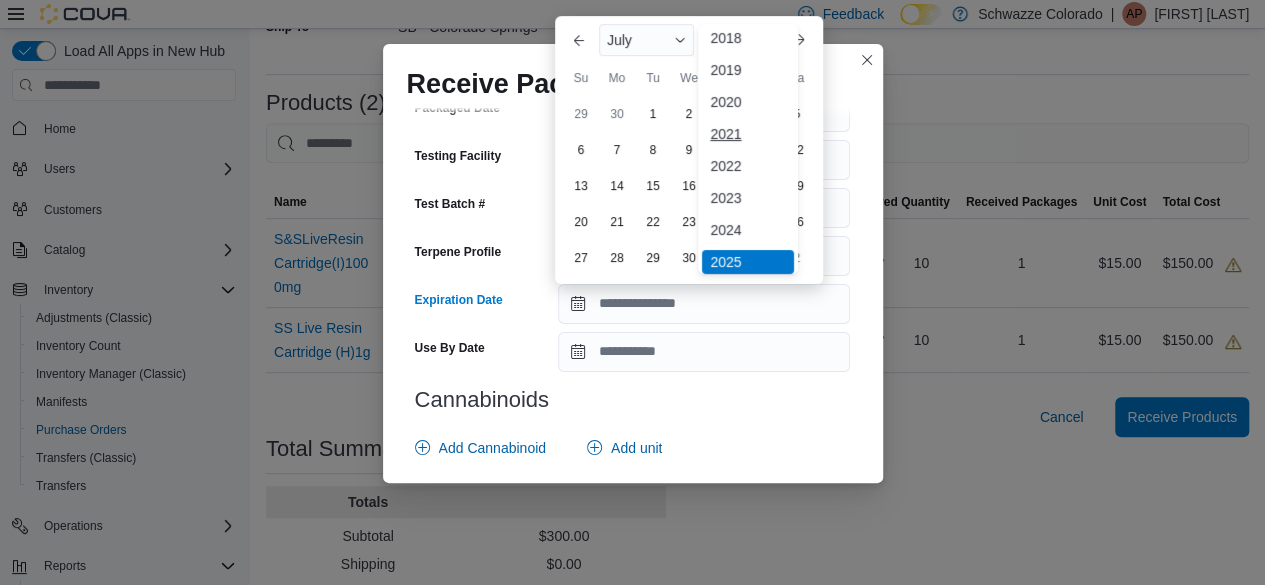 scroll, scrollTop: 80, scrollLeft: 0, axis: vertical 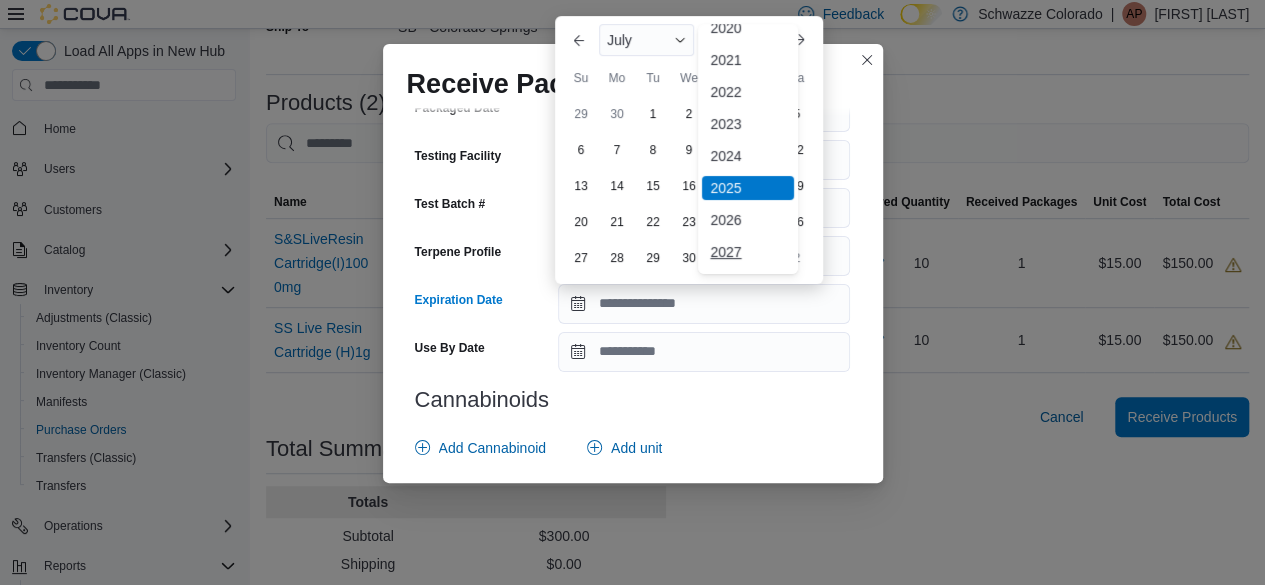 click on "2027" at bounding box center [748, 252] 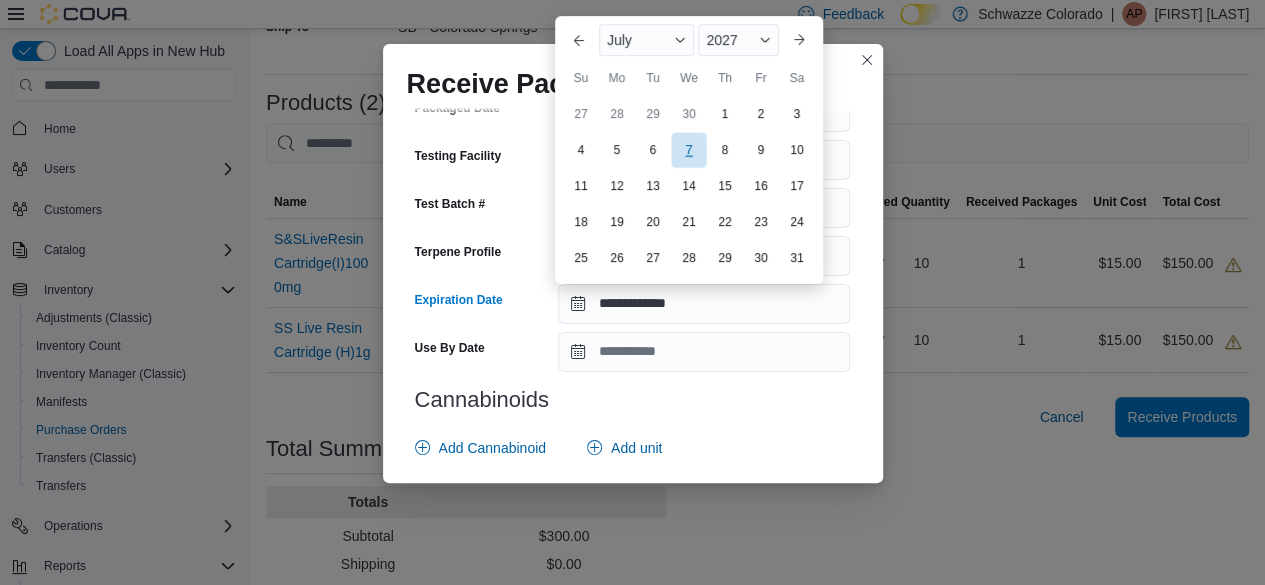 click on "7" at bounding box center (688, 149) 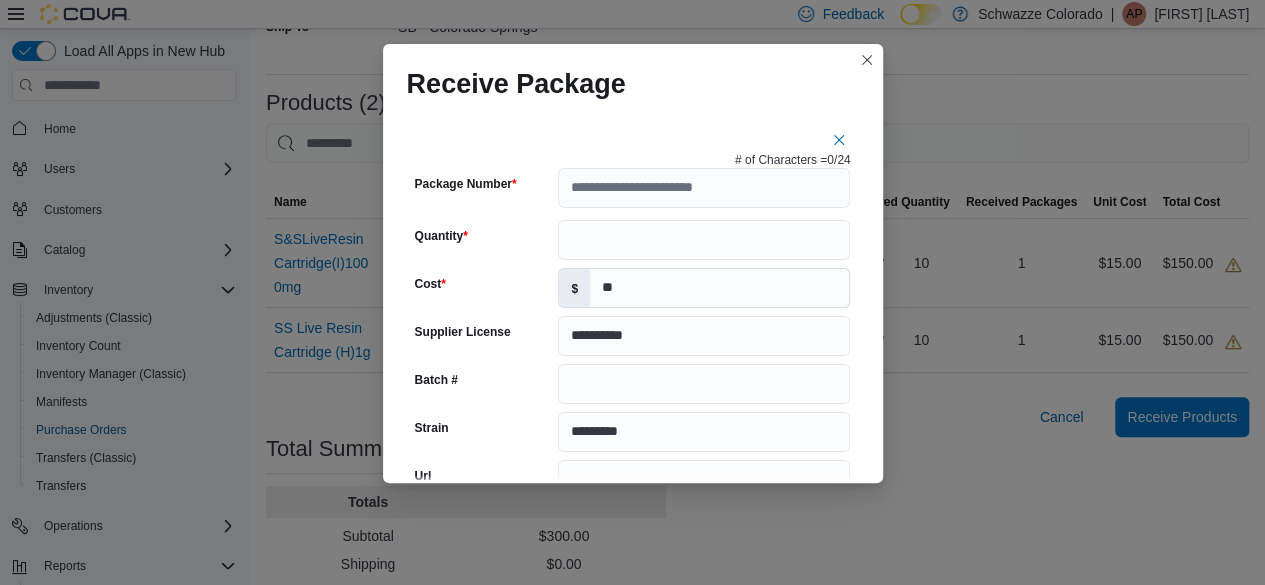 scroll, scrollTop: 1086, scrollLeft: 0, axis: vertical 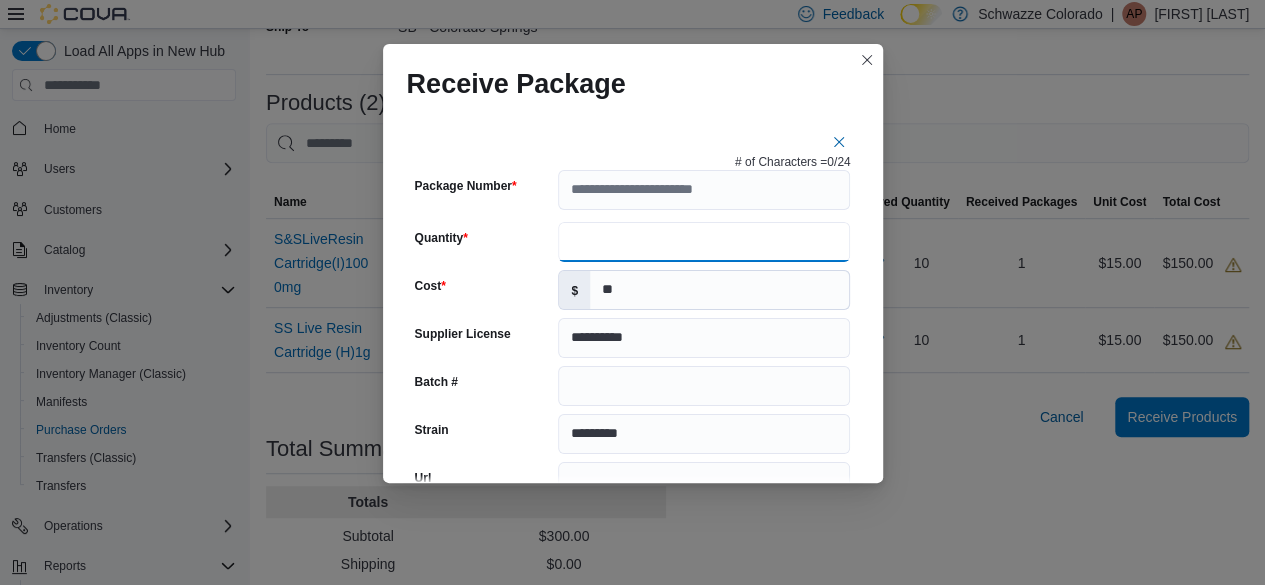 click on "Quantity" at bounding box center (704, 242) 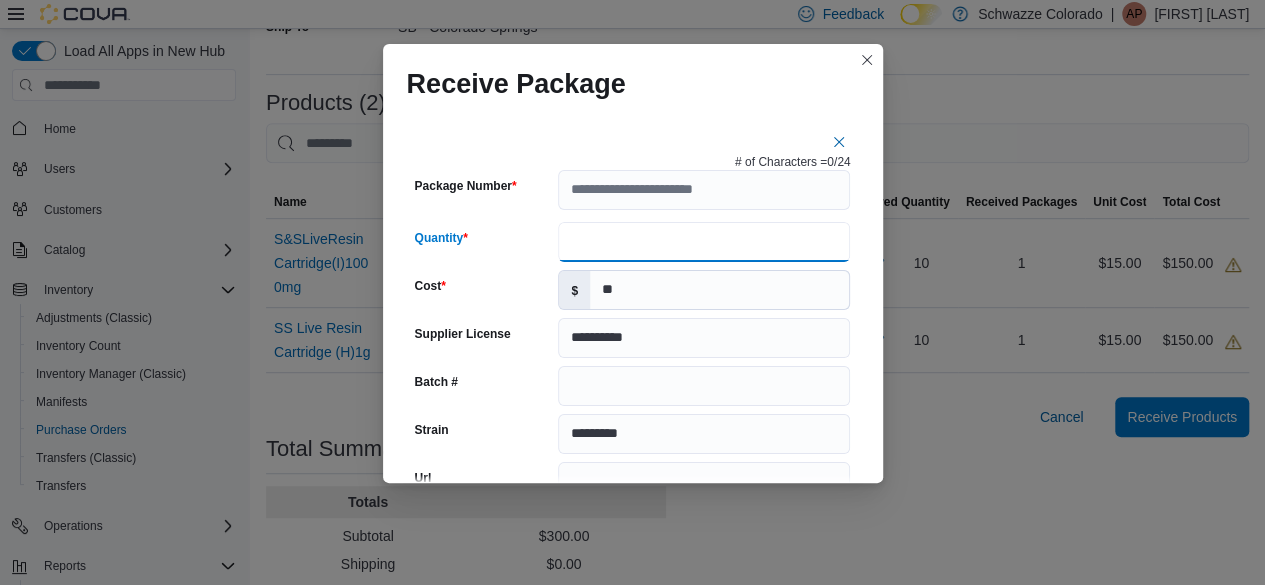 paste on "**********" 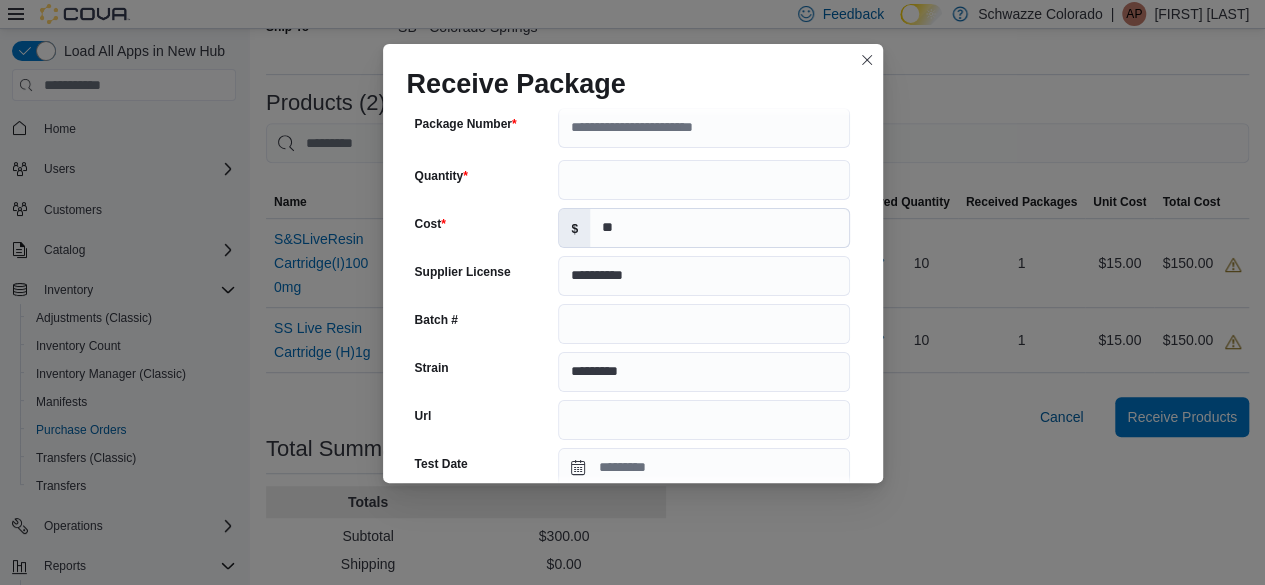 scroll, scrollTop: 1146, scrollLeft: 0, axis: vertical 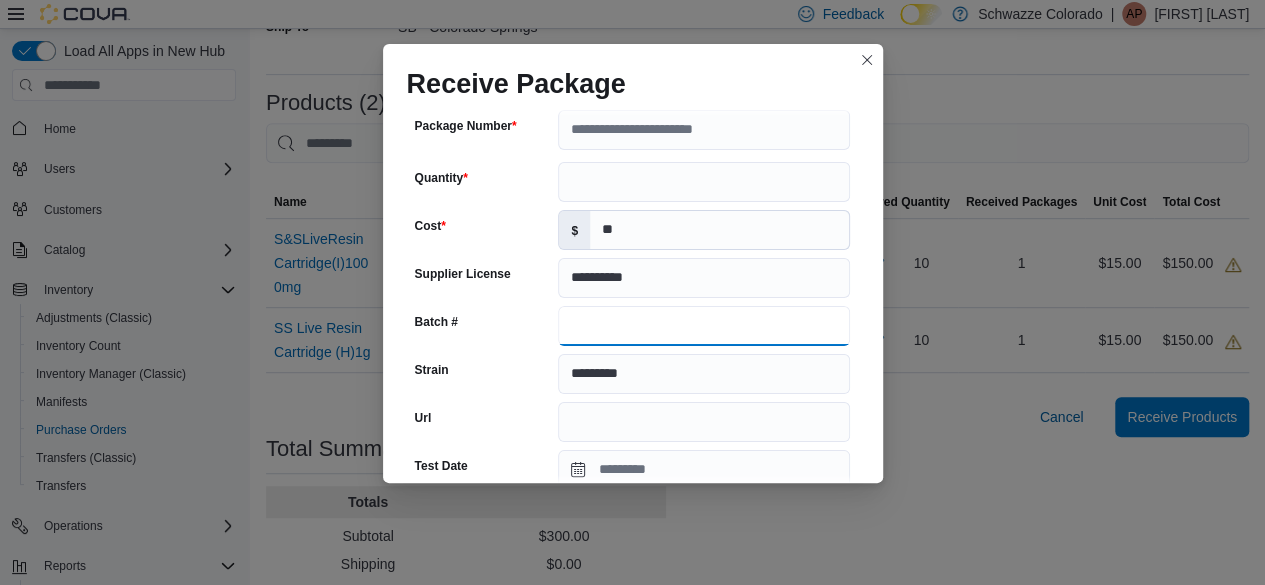click on "Batch #" at bounding box center [704, 326] 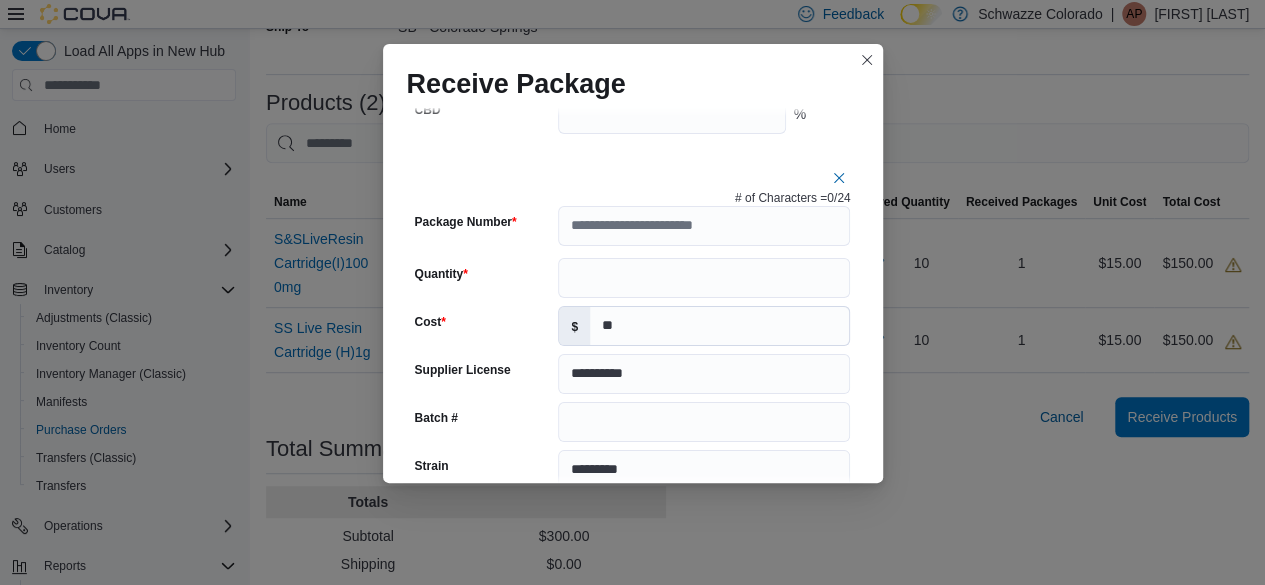 scroll, scrollTop: 1050, scrollLeft: 0, axis: vertical 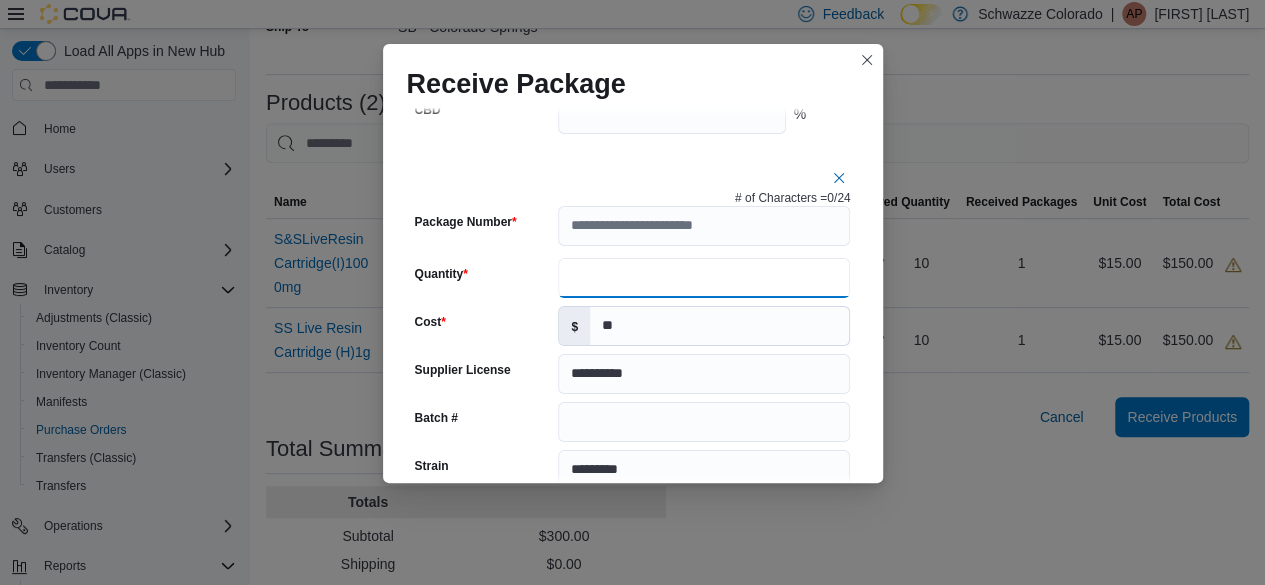 click on "**********" at bounding box center (704, 278) 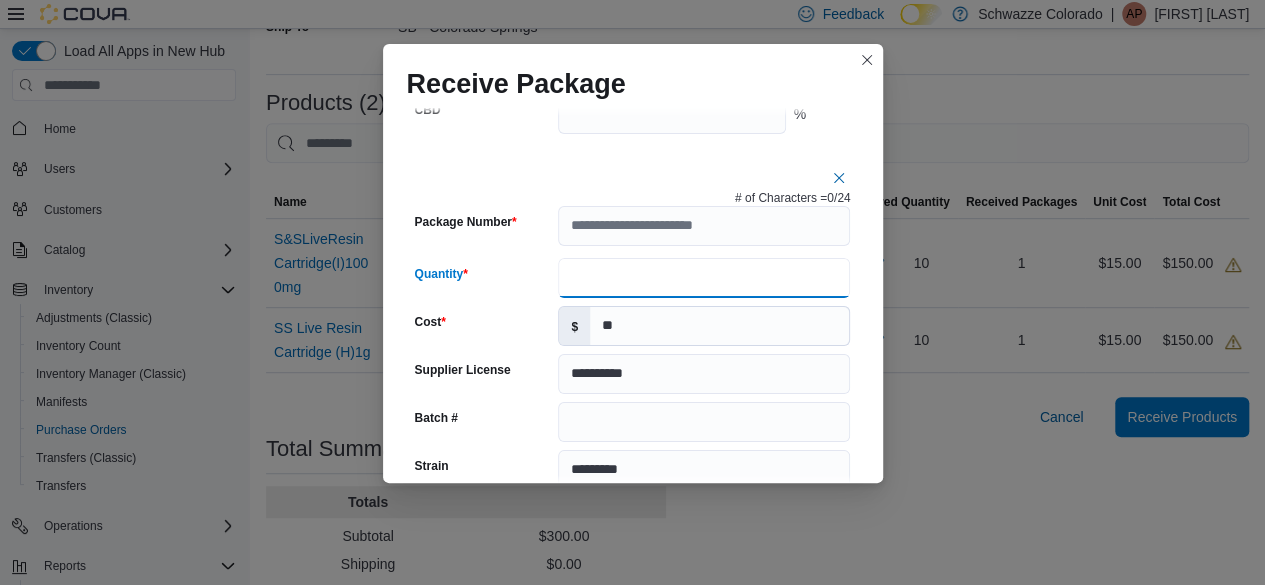 click on "**********" at bounding box center [704, 278] 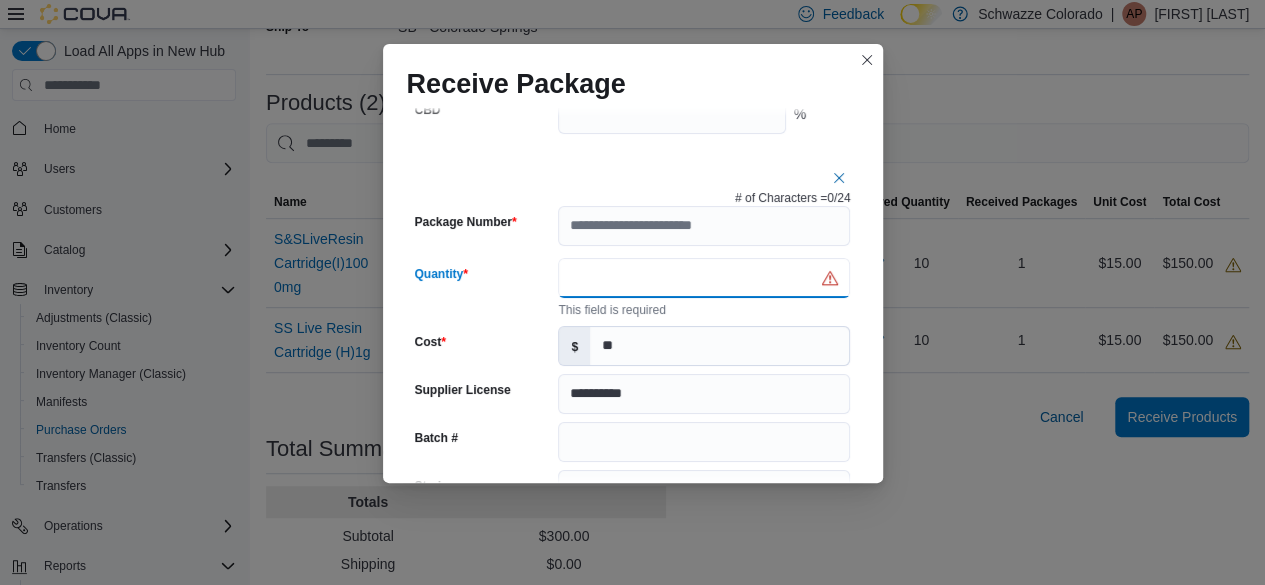 type 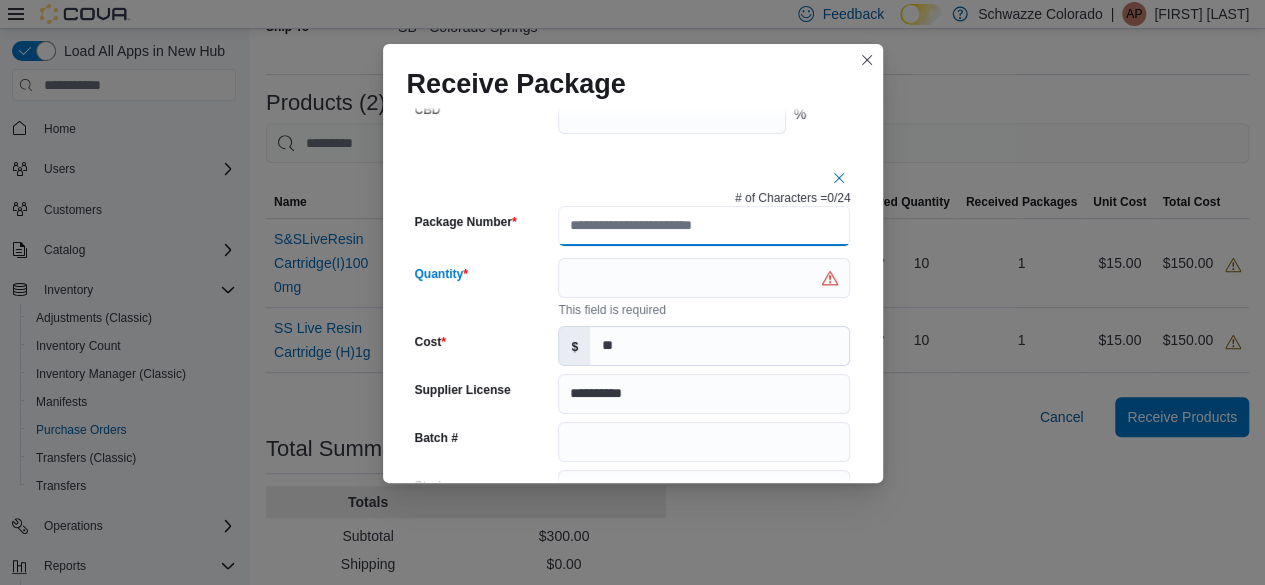 click on "Package Number" at bounding box center (704, 226) 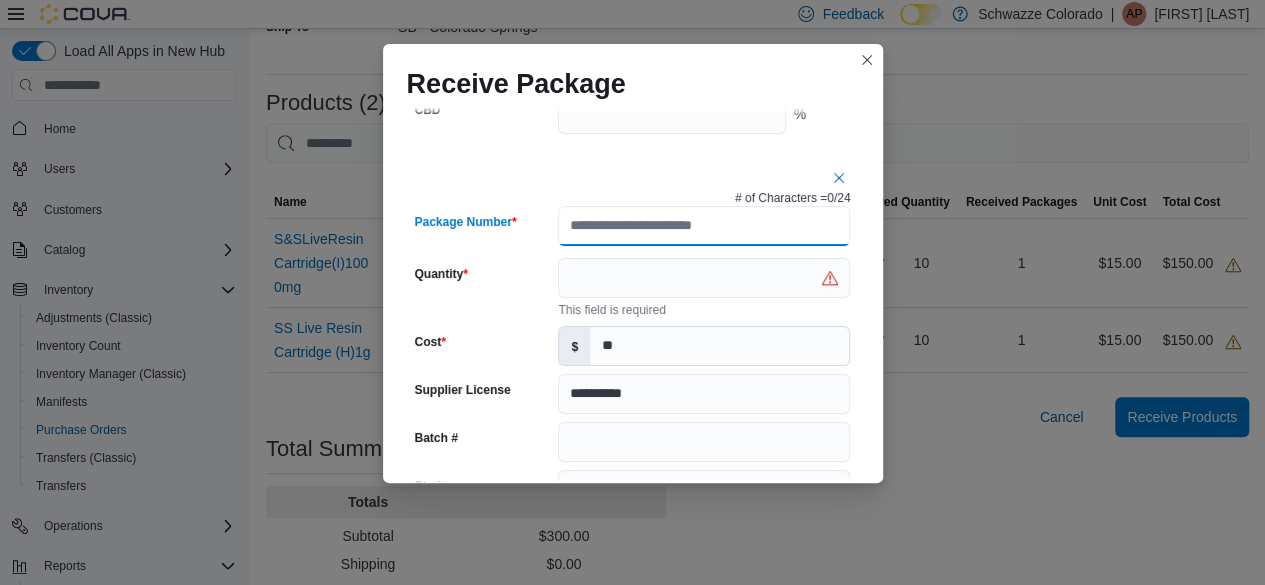 paste on "**********" 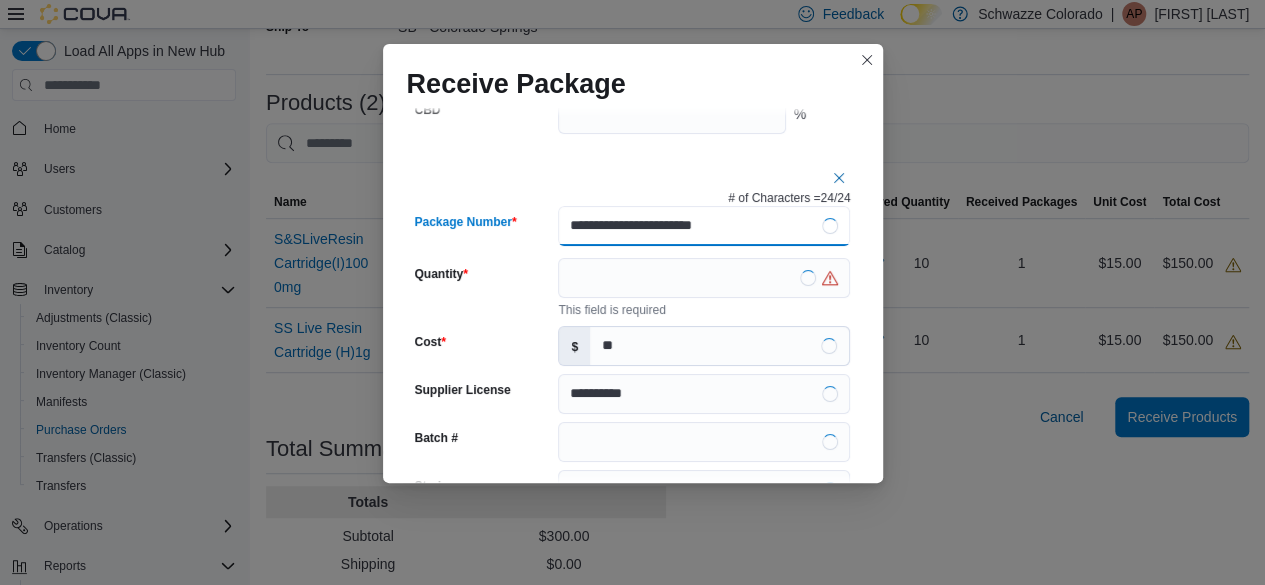 paste on "**********" 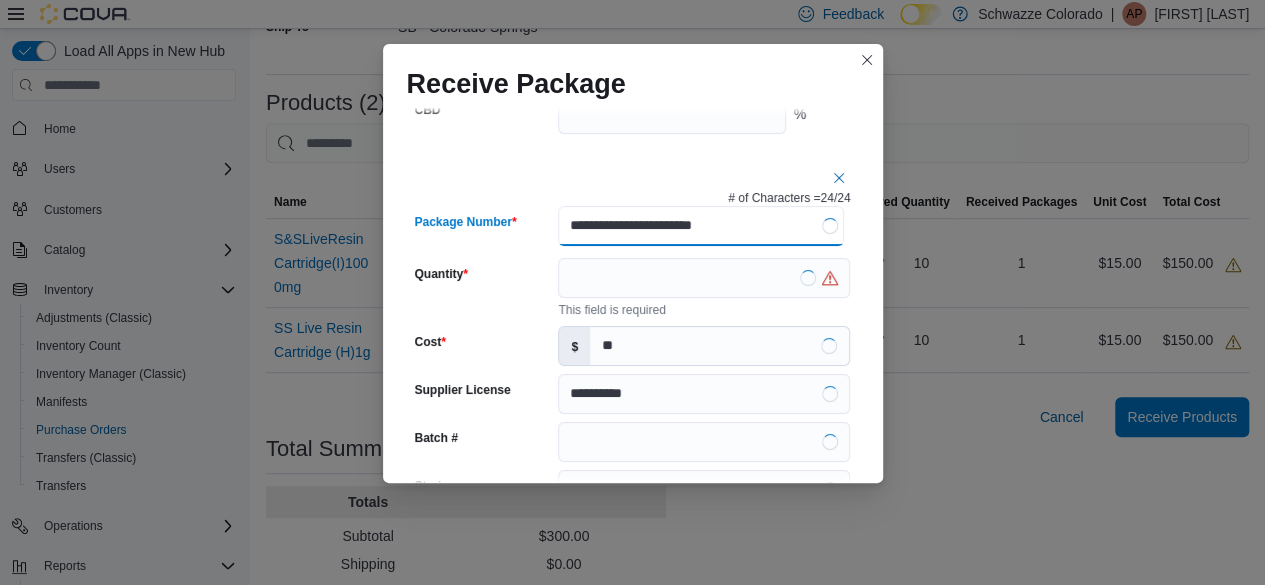 scroll, scrollTop: 0, scrollLeft: 0, axis: both 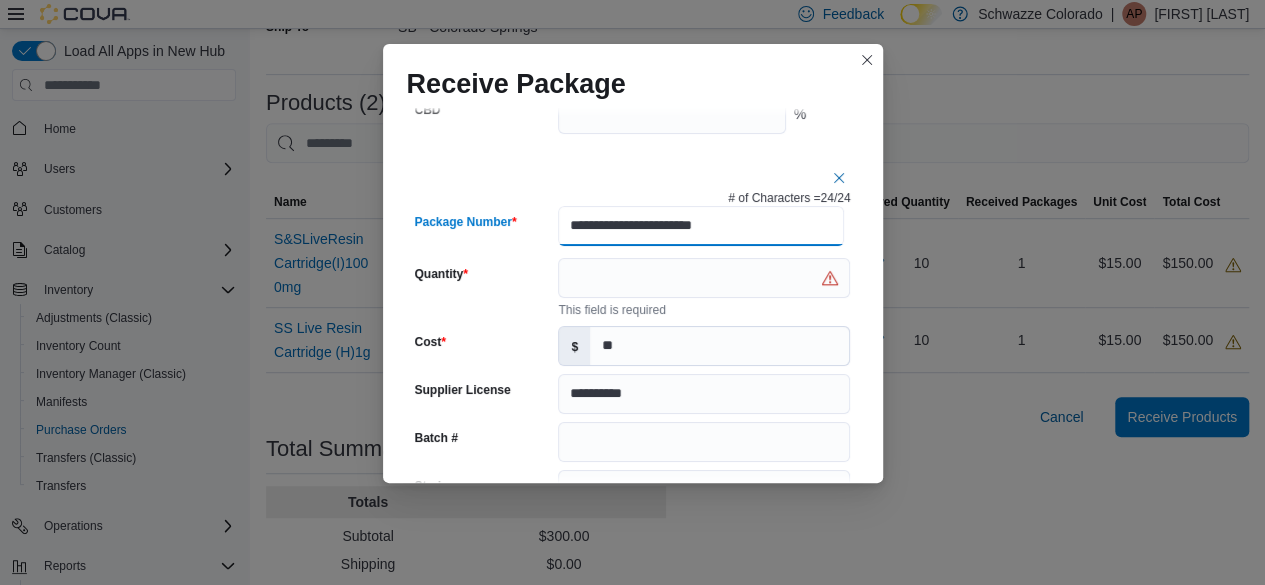 type on "**********" 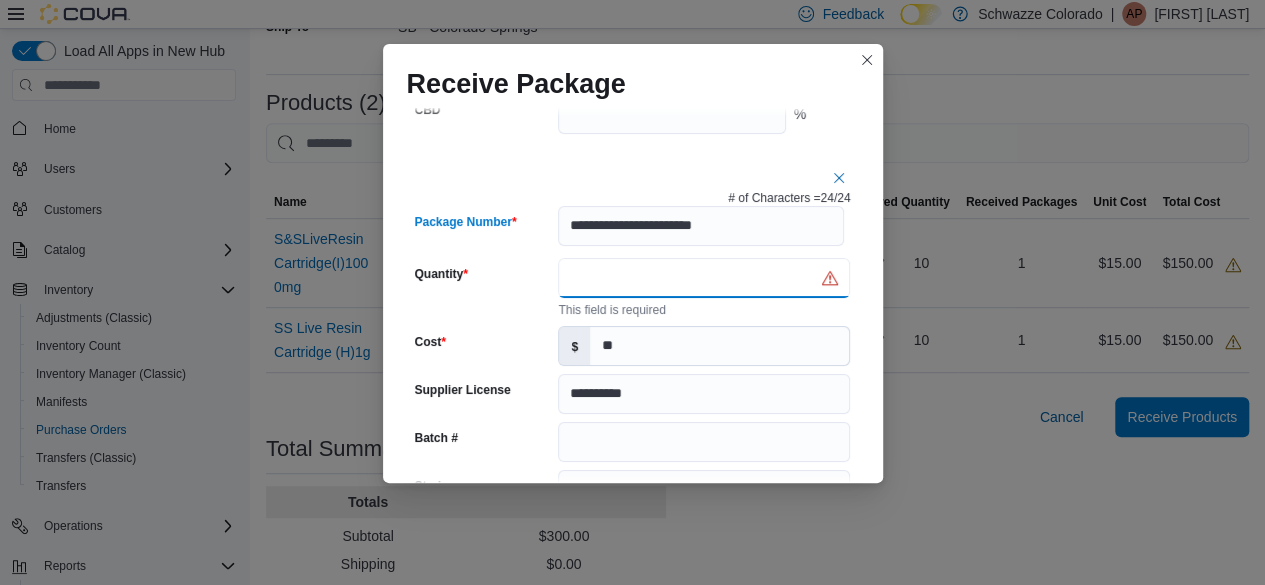 click on "**********" at bounding box center [633, 682] 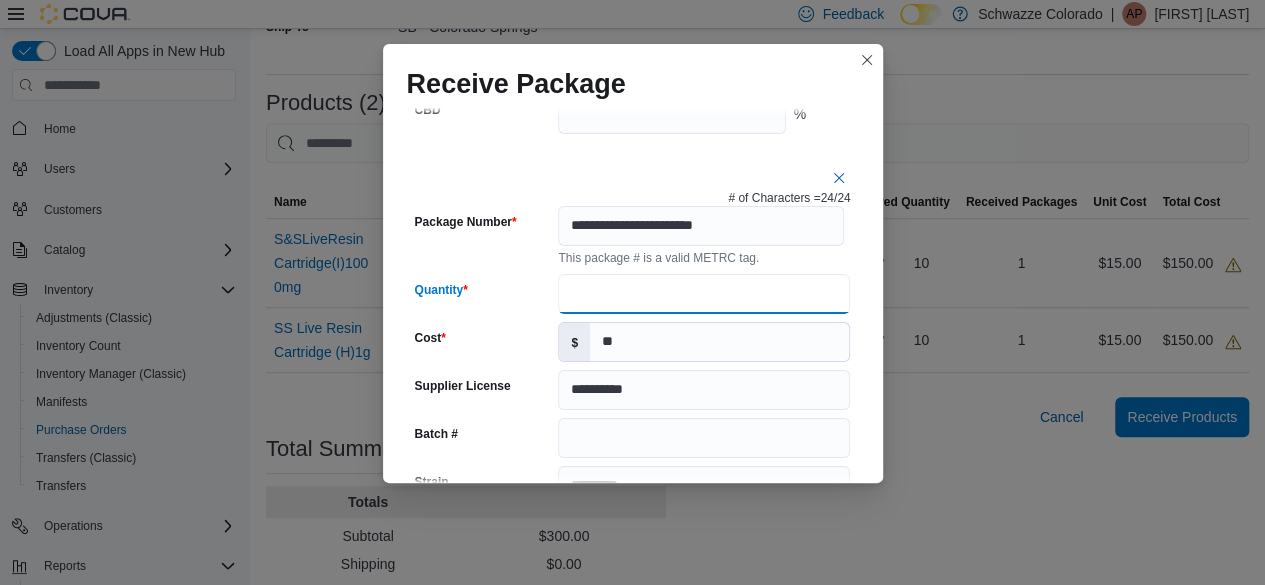type on "**" 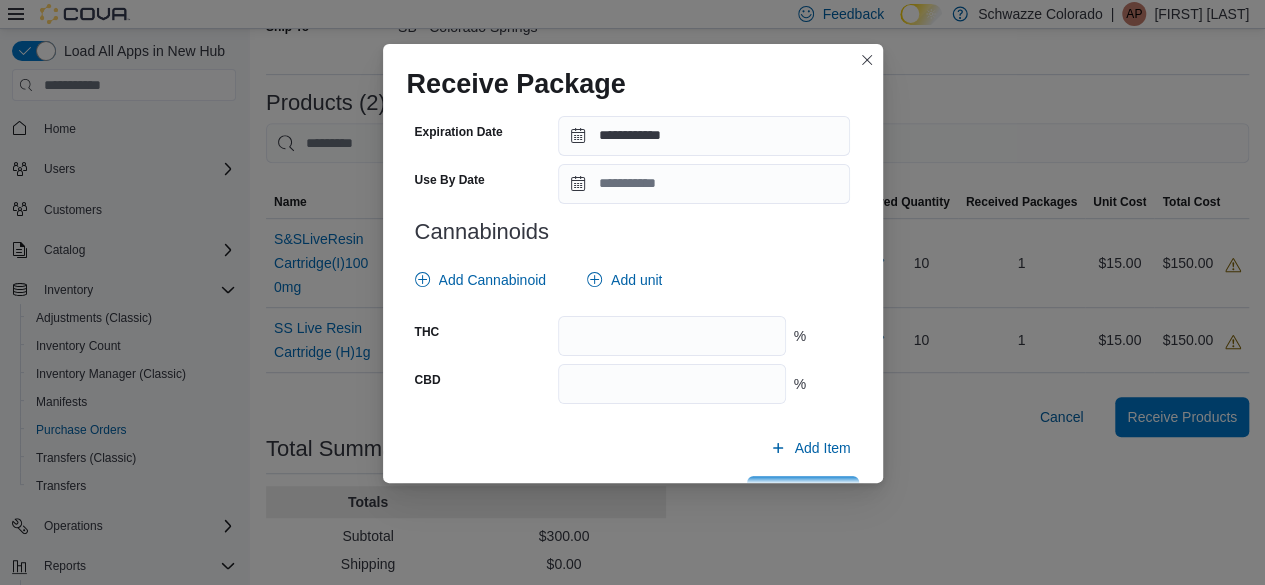 scroll, scrollTop: 1888, scrollLeft: 0, axis: vertical 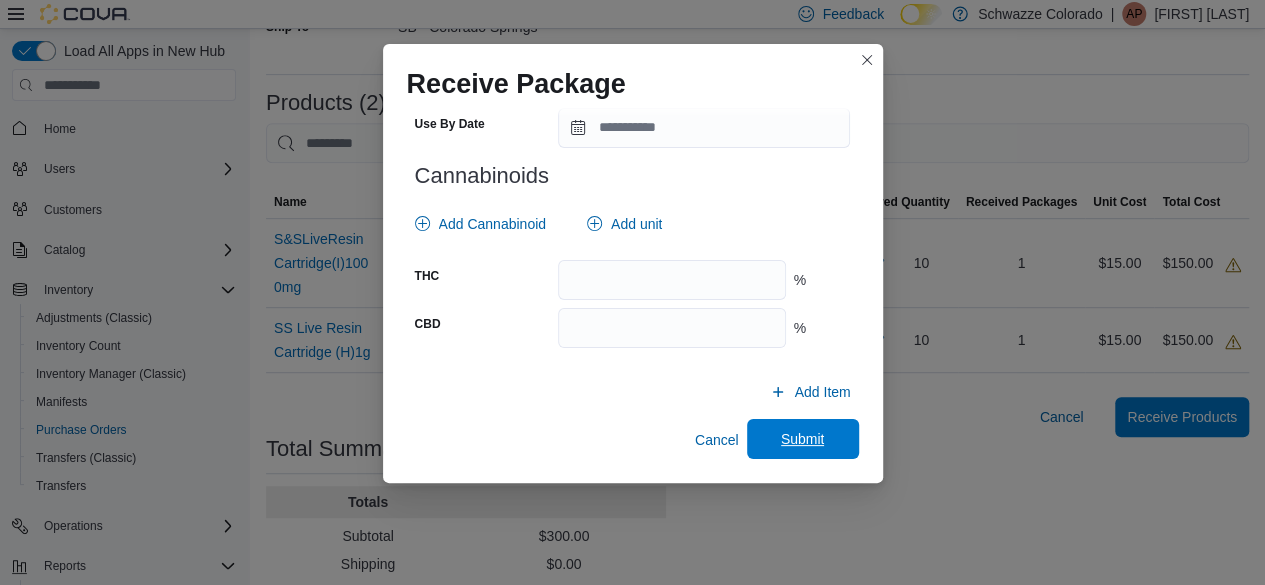 click on "Submit" at bounding box center [803, 439] 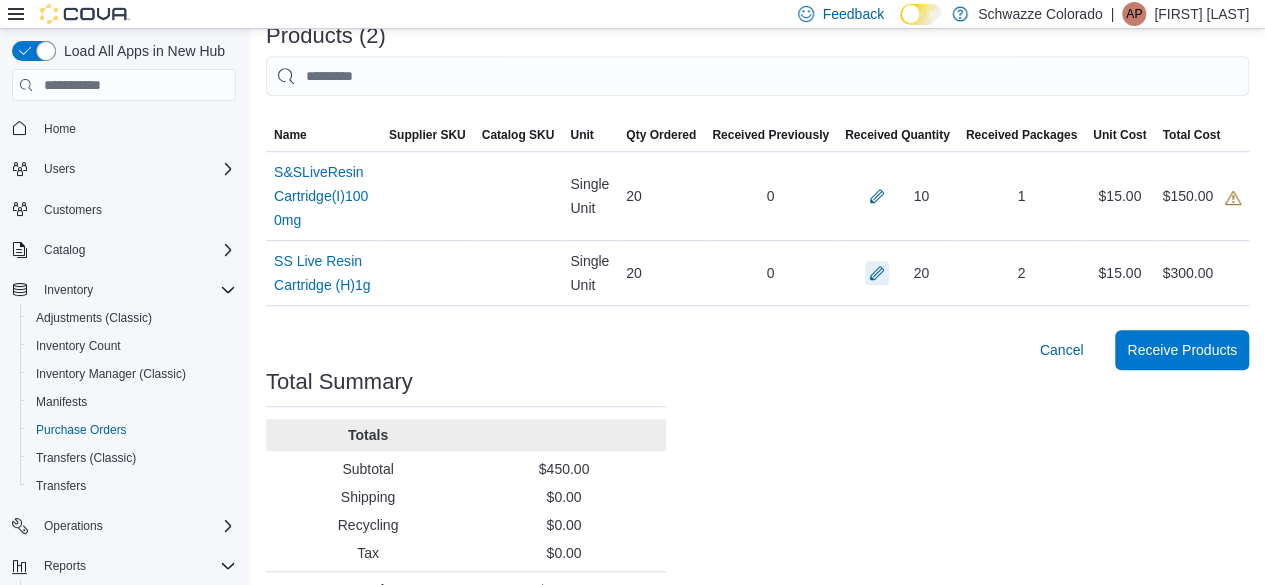 scroll, scrollTop: 479, scrollLeft: 0, axis: vertical 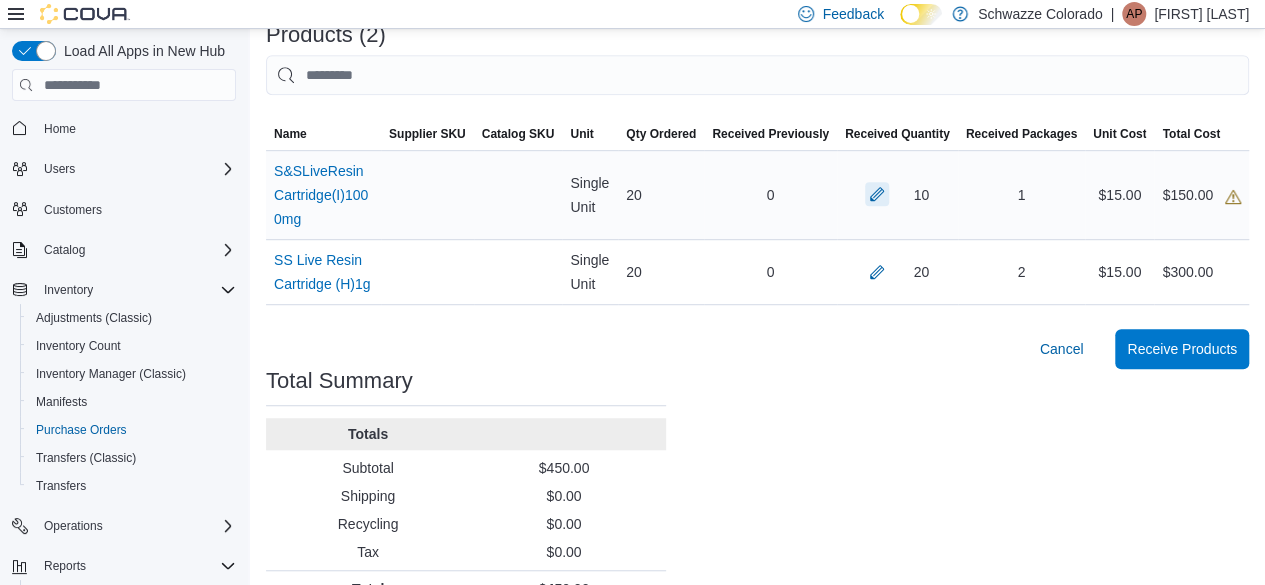 click at bounding box center [877, 194] 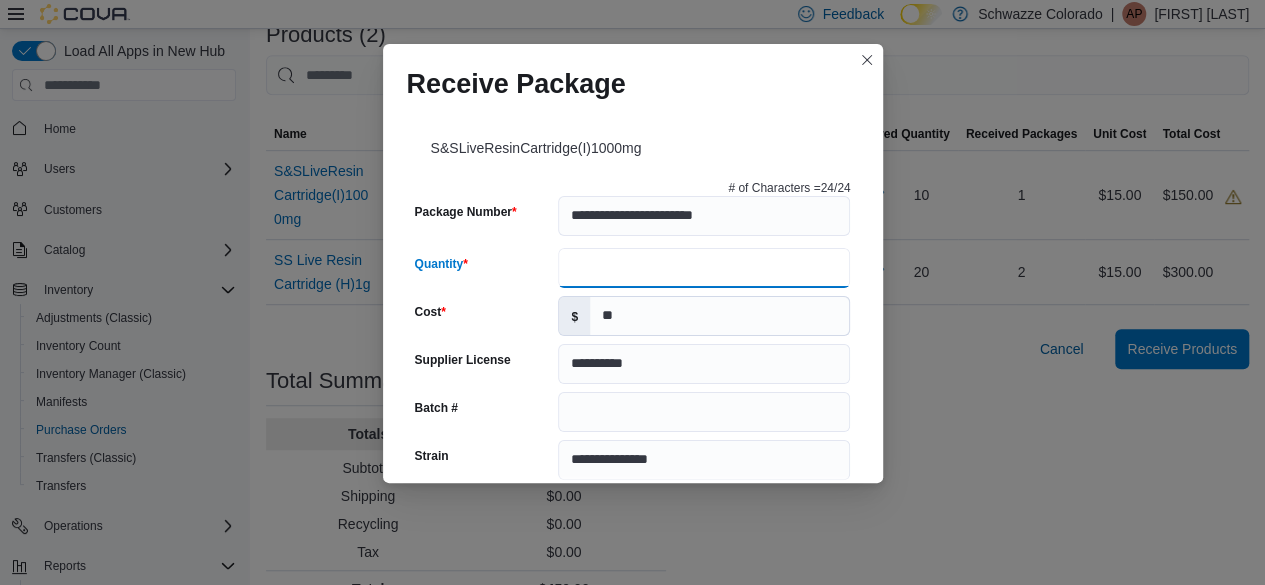 click on "**" at bounding box center [704, 268] 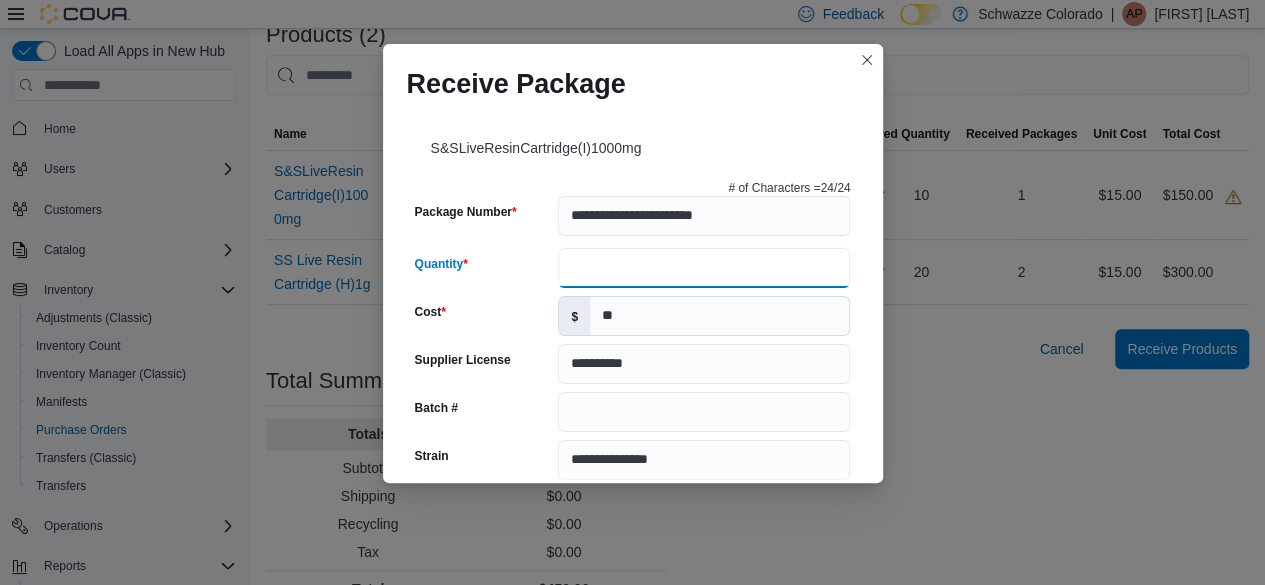 type on "*" 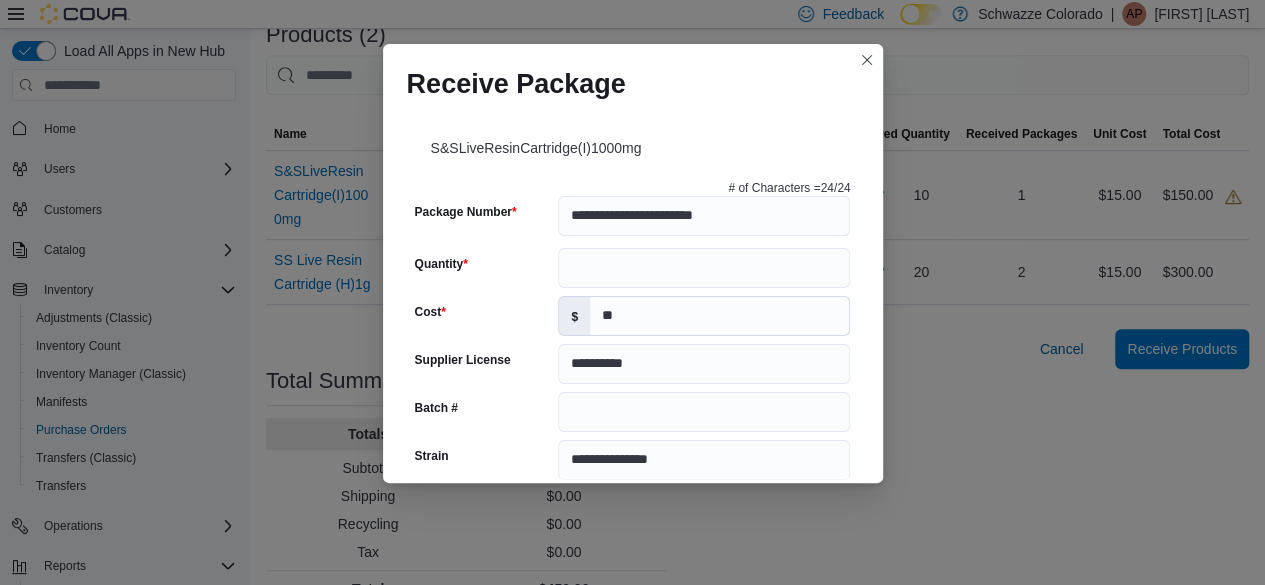 scroll, scrollTop: 812, scrollLeft: 0, axis: vertical 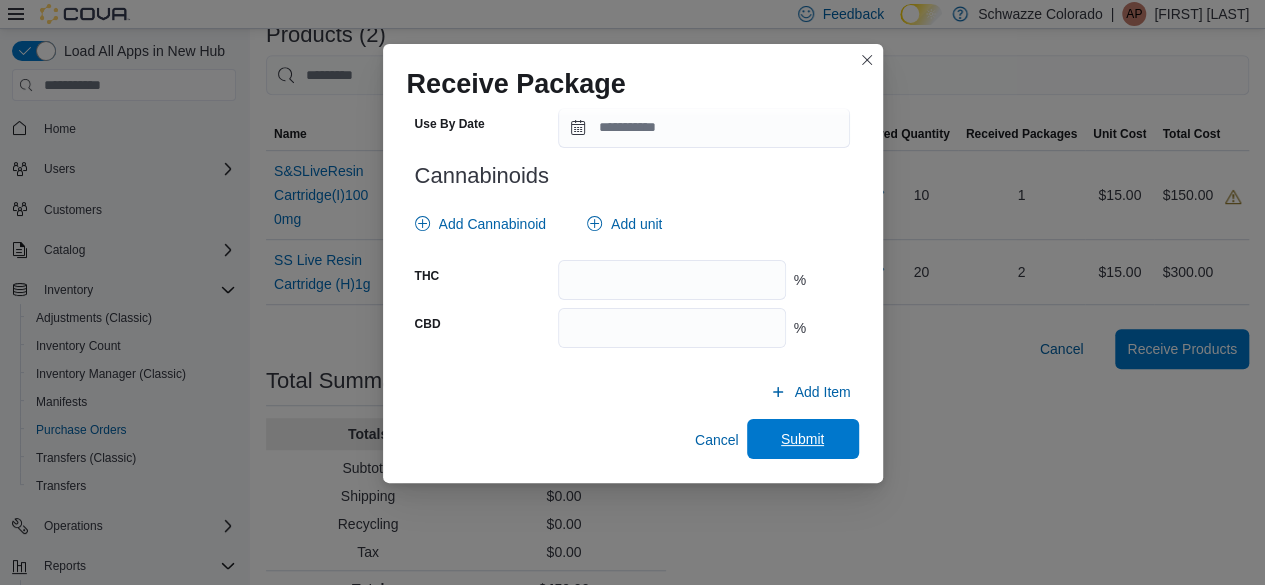 click on "Submit" at bounding box center (803, 439) 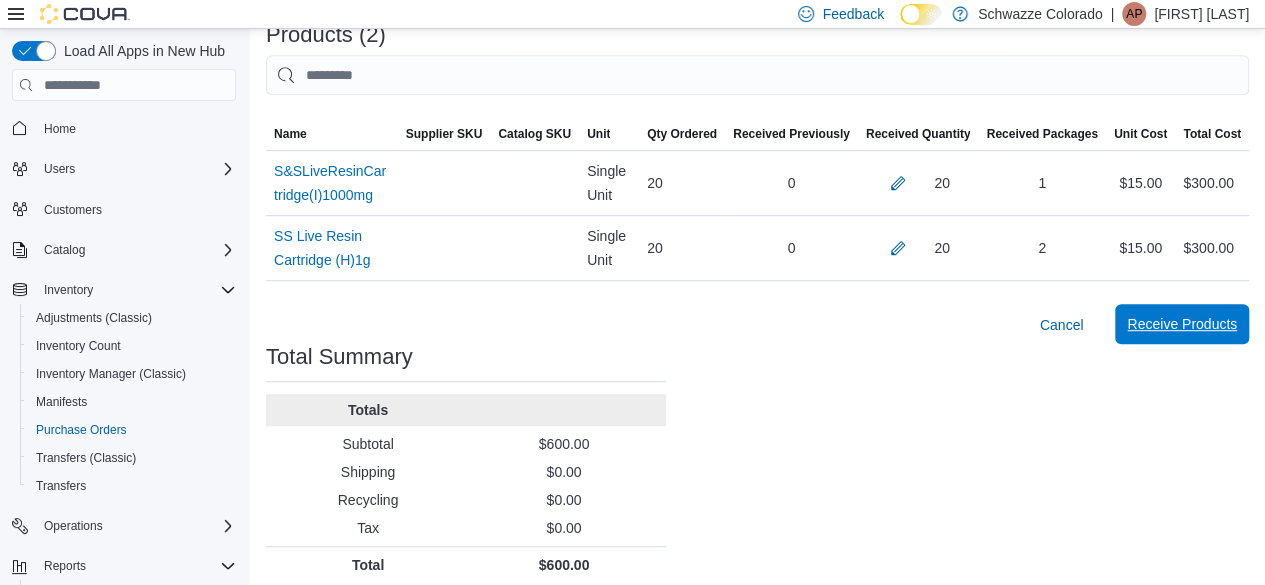 click on "Receive Products" at bounding box center (1182, 324) 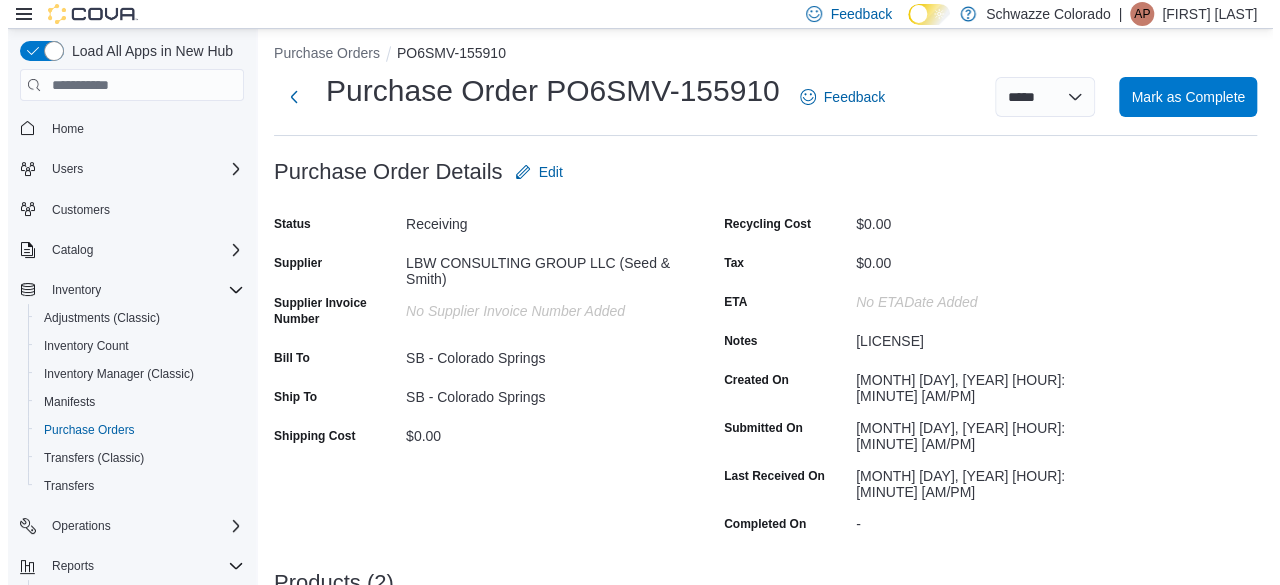 scroll, scrollTop: 0, scrollLeft: 0, axis: both 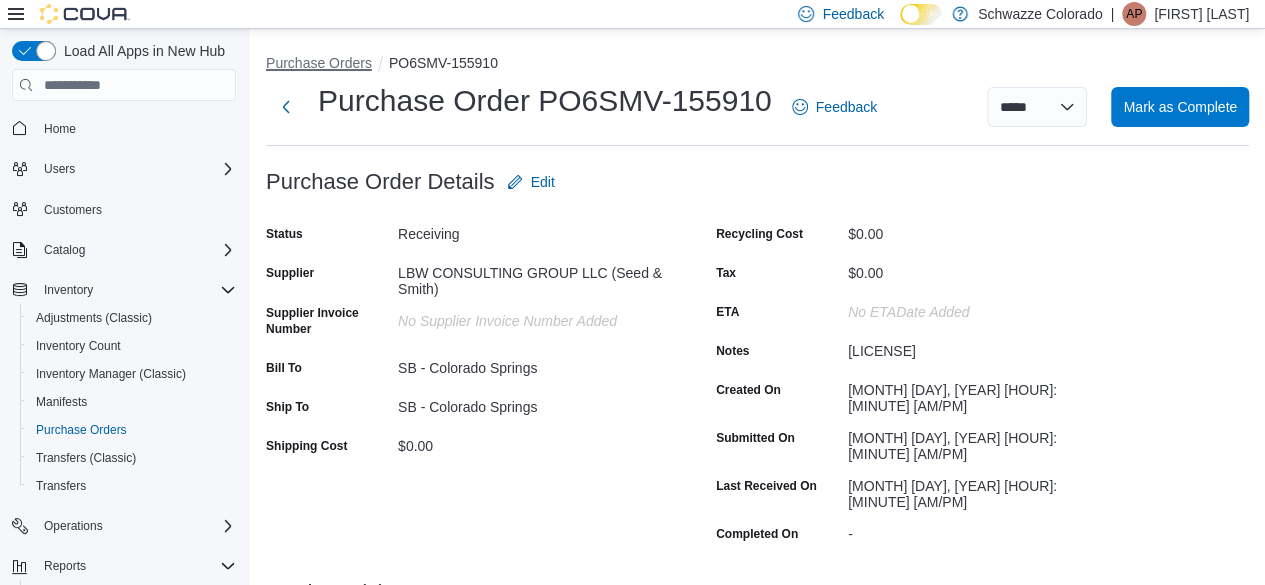 click on "Purchase Orders" at bounding box center [319, 63] 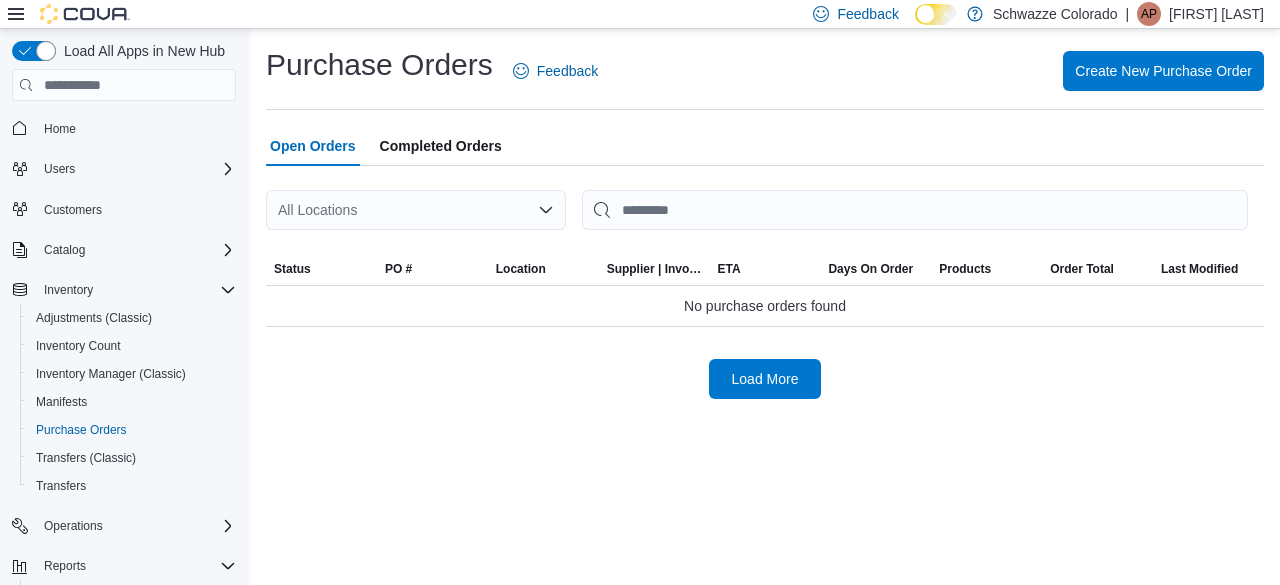 click on "All Locations" at bounding box center (416, 210) 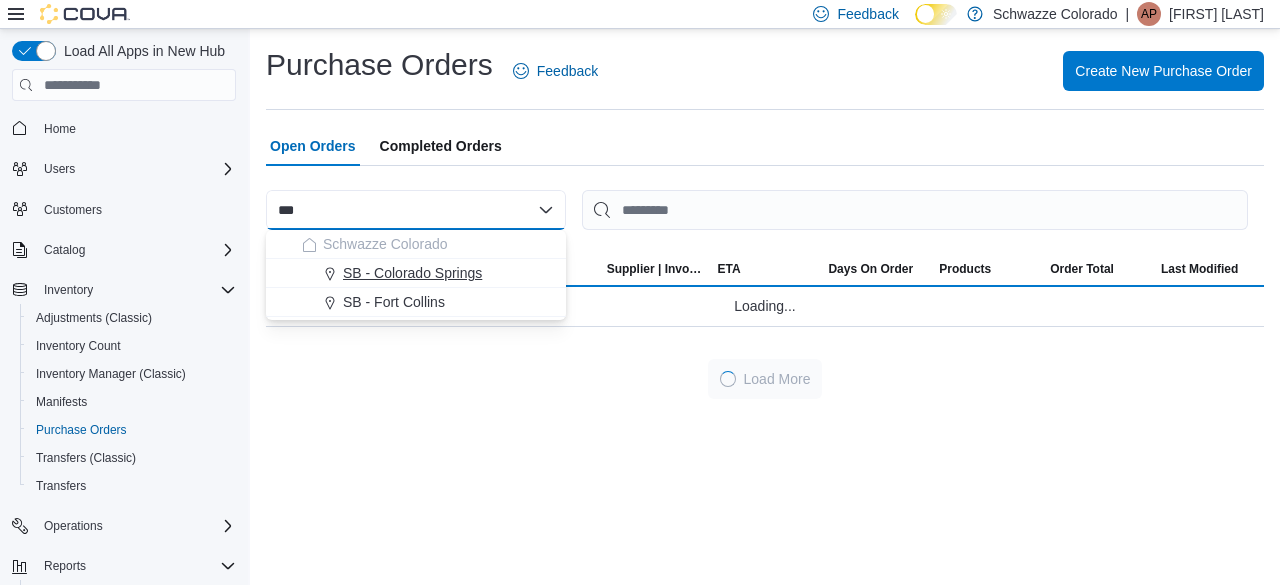 type on "***" 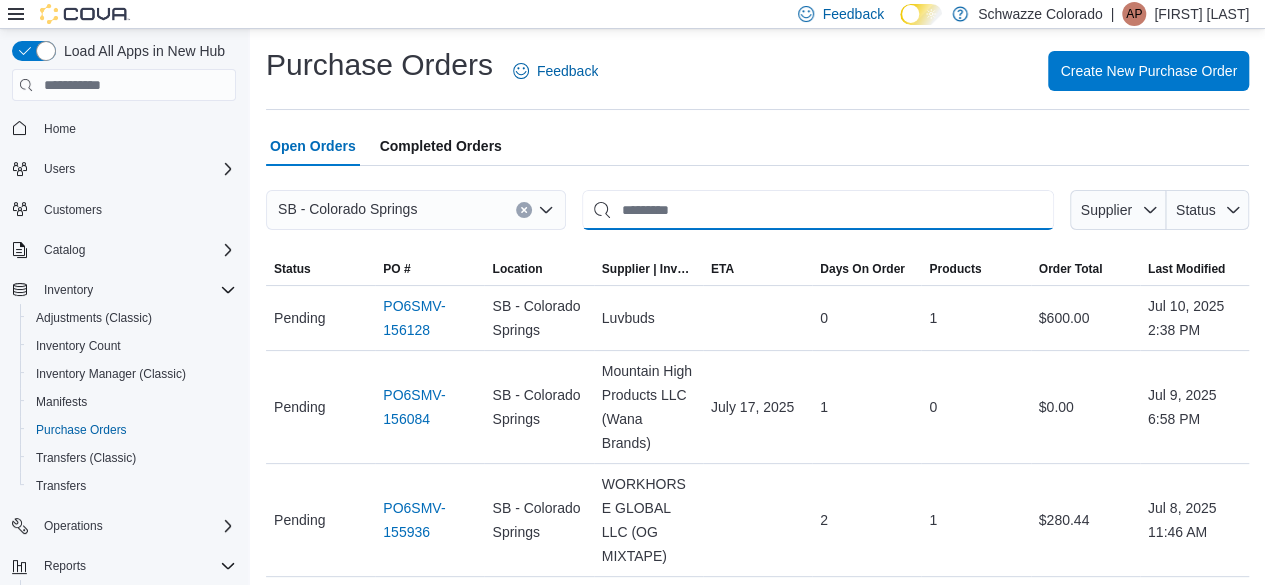 click at bounding box center [818, 210] 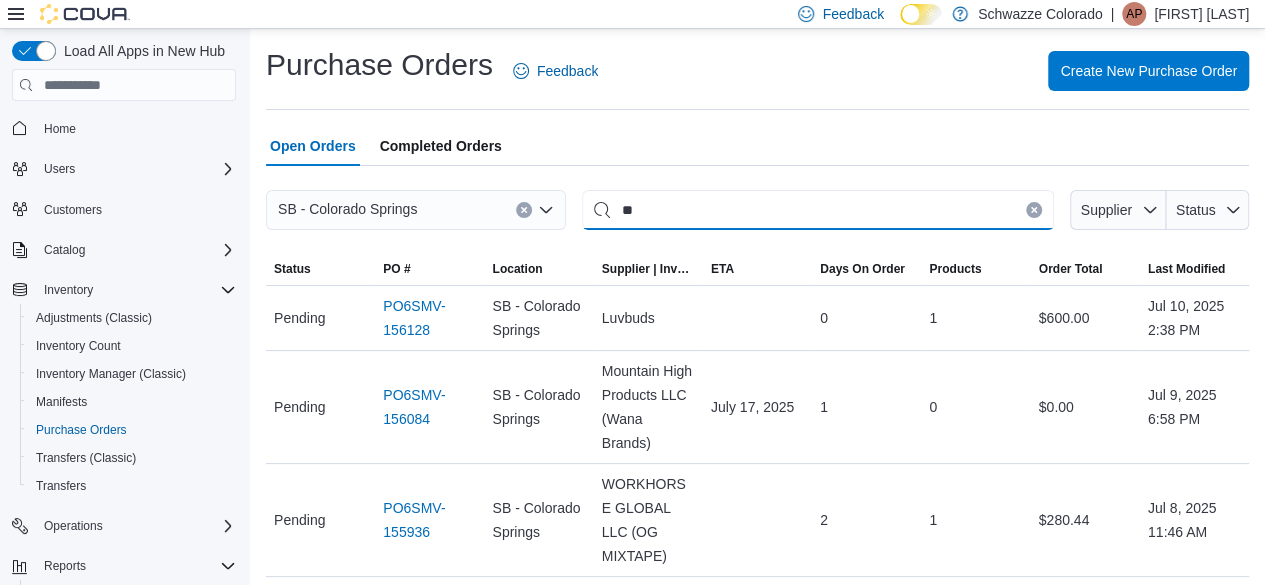 type on "**" 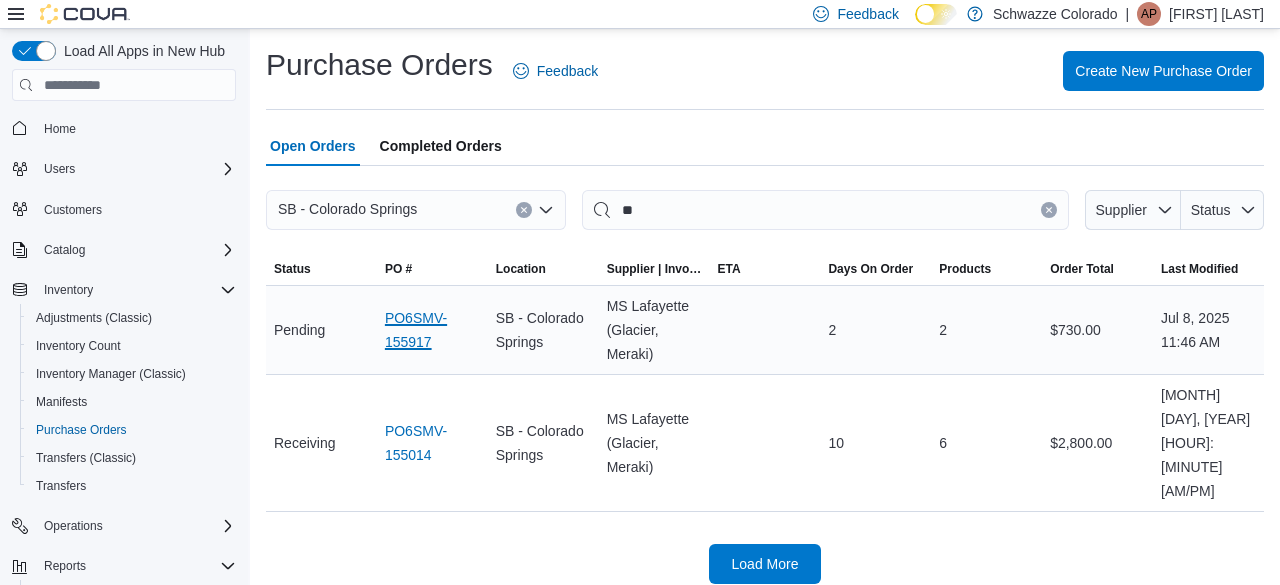 click on "PO6SMV-155917" at bounding box center [432, 330] 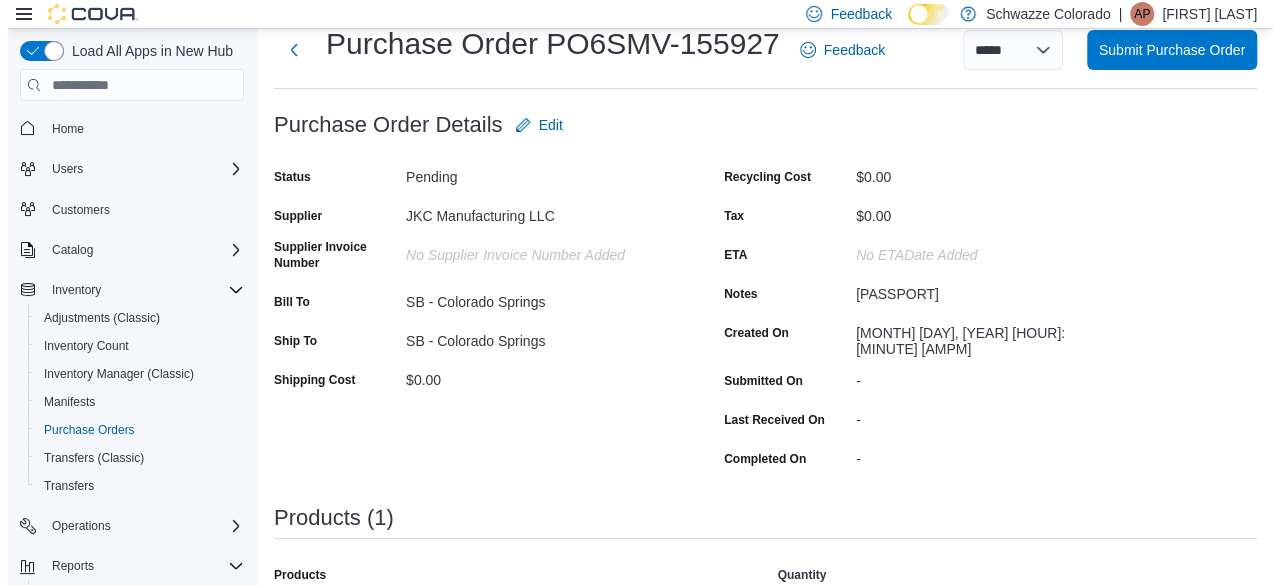 scroll, scrollTop: 0, scrollLeft: 0, axis: both 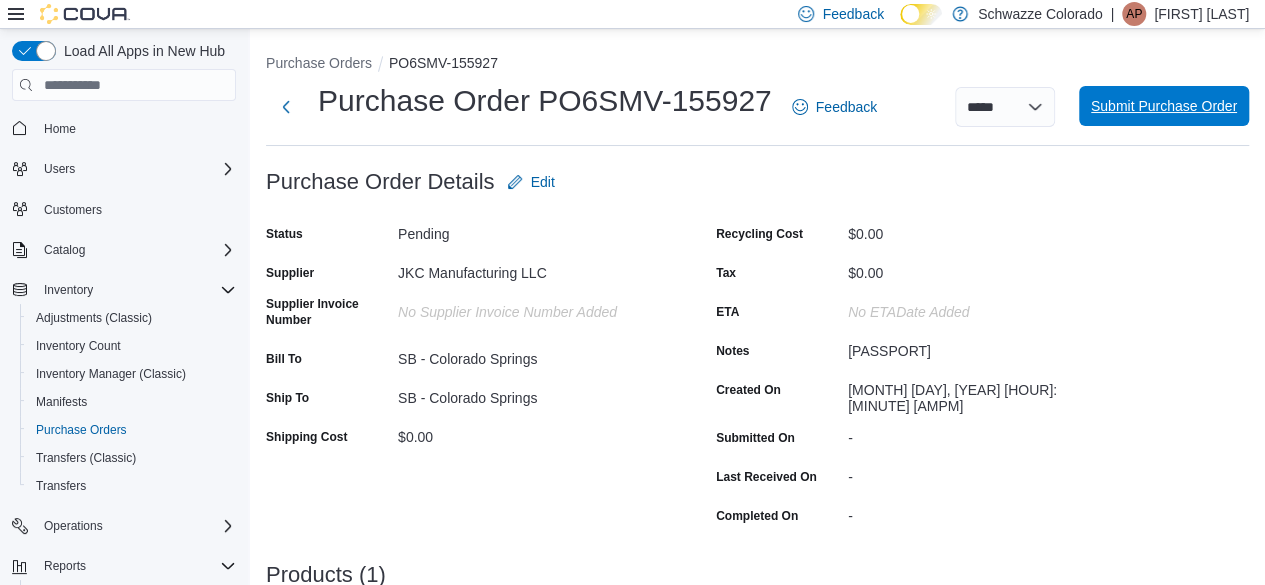 click on "Submit Purchase Order" at bounding box center [1164, 106] 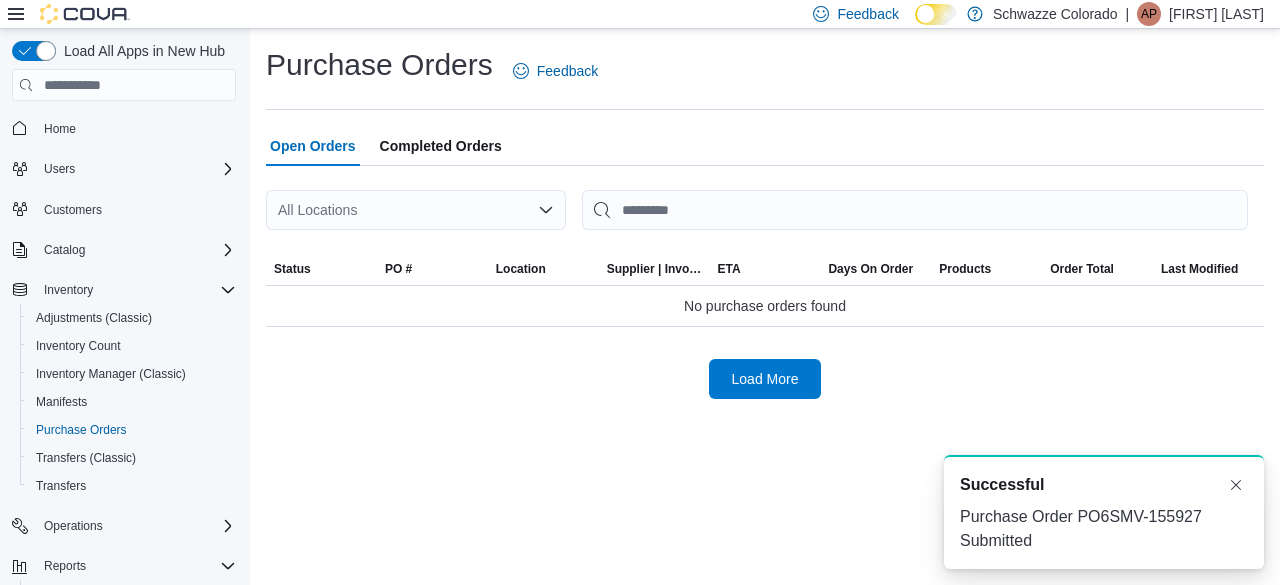 scroll, scrollTop: 0, scrollLeft: 0, axis: both 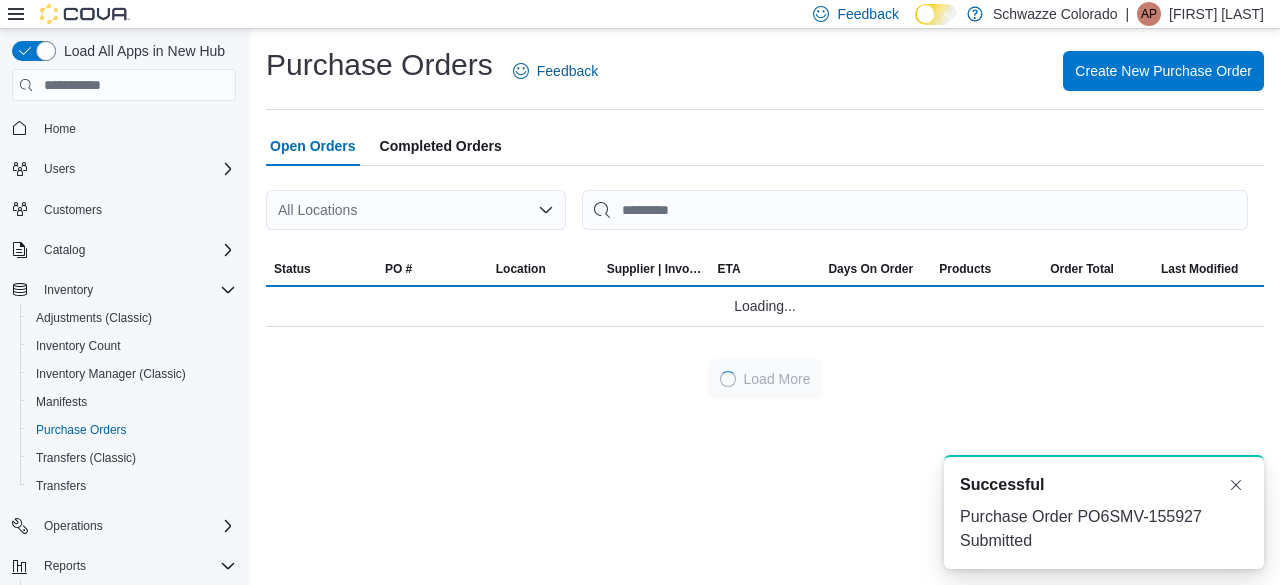 click on "All Locations" at bounding box center (416, 210) 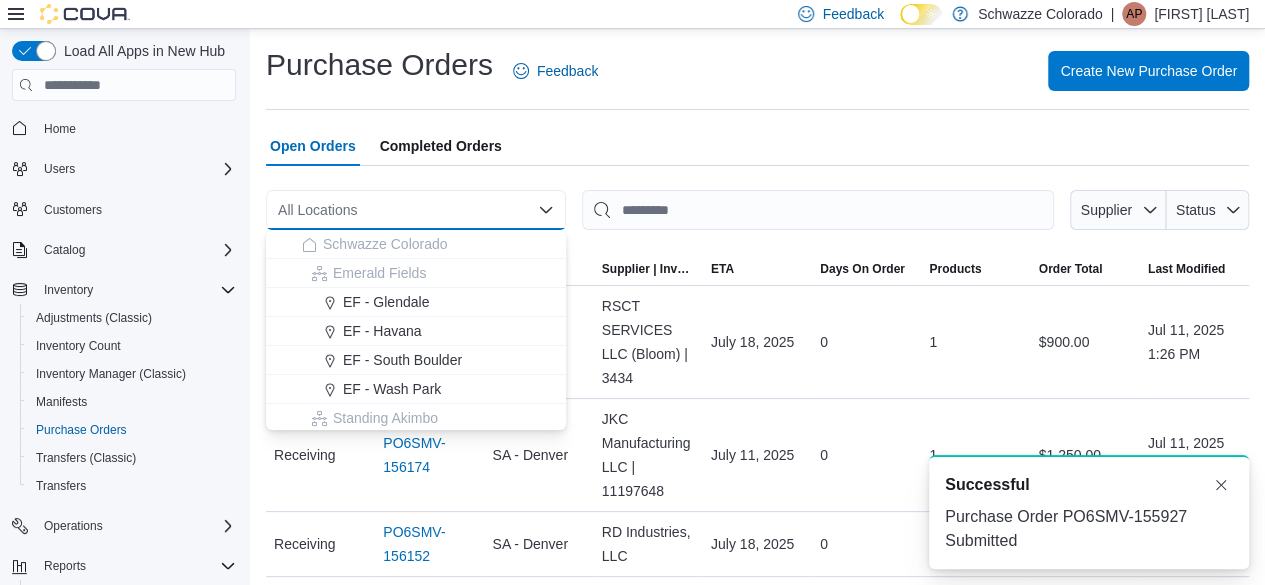 click on "All Locations" at bounding box center [416, 210] 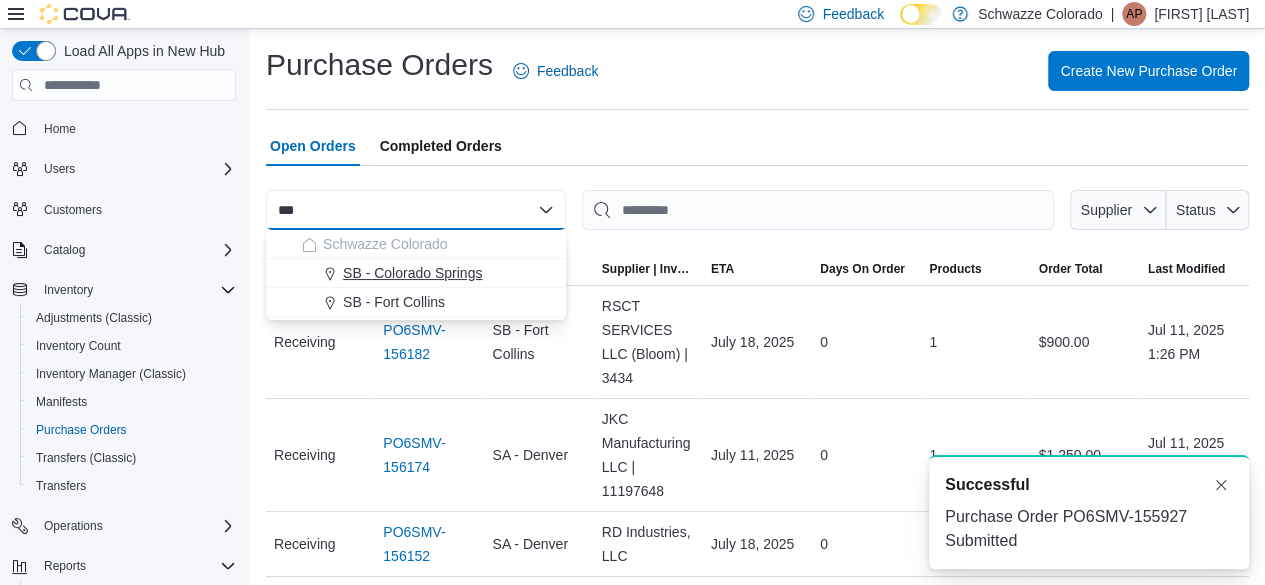 type on "***" 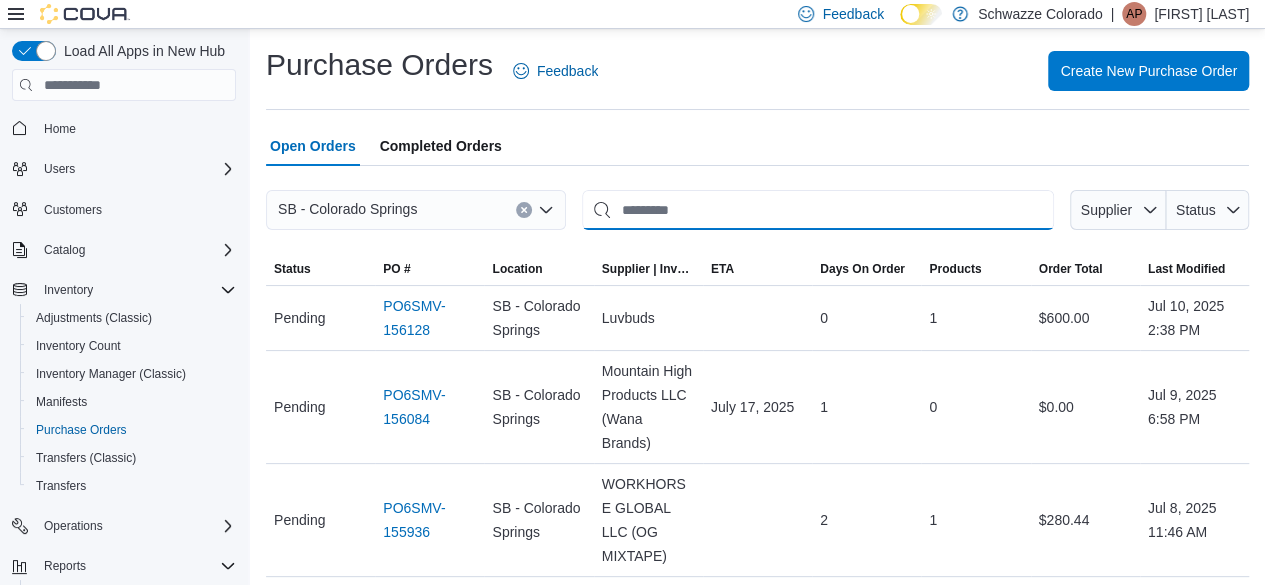 click at bounding box center (818, 210) 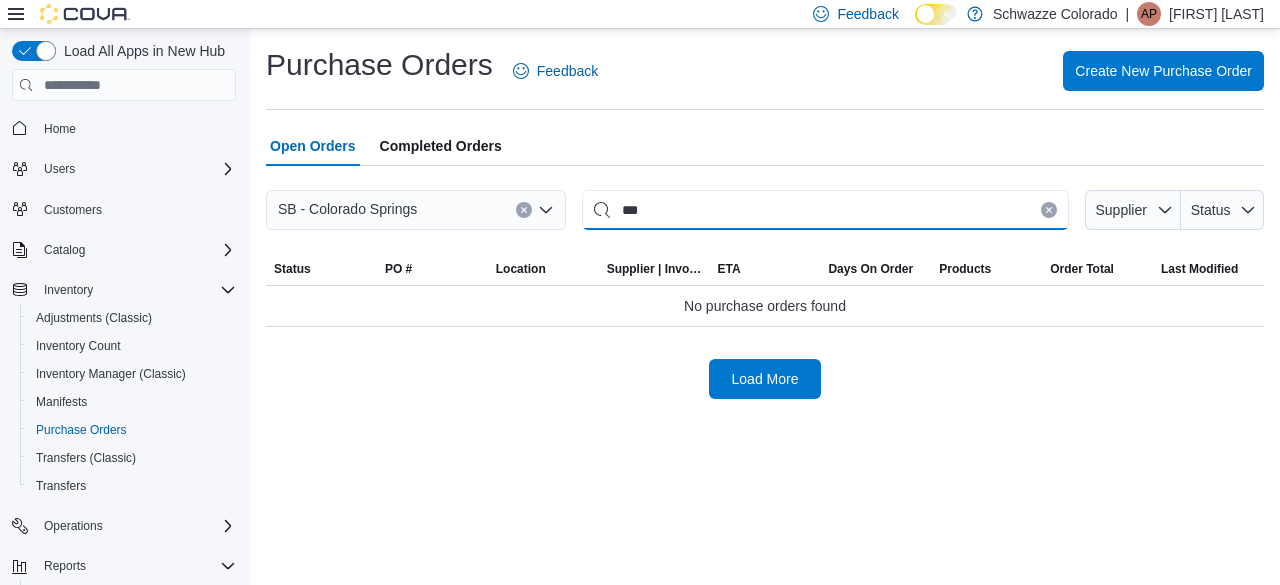 type on "***" 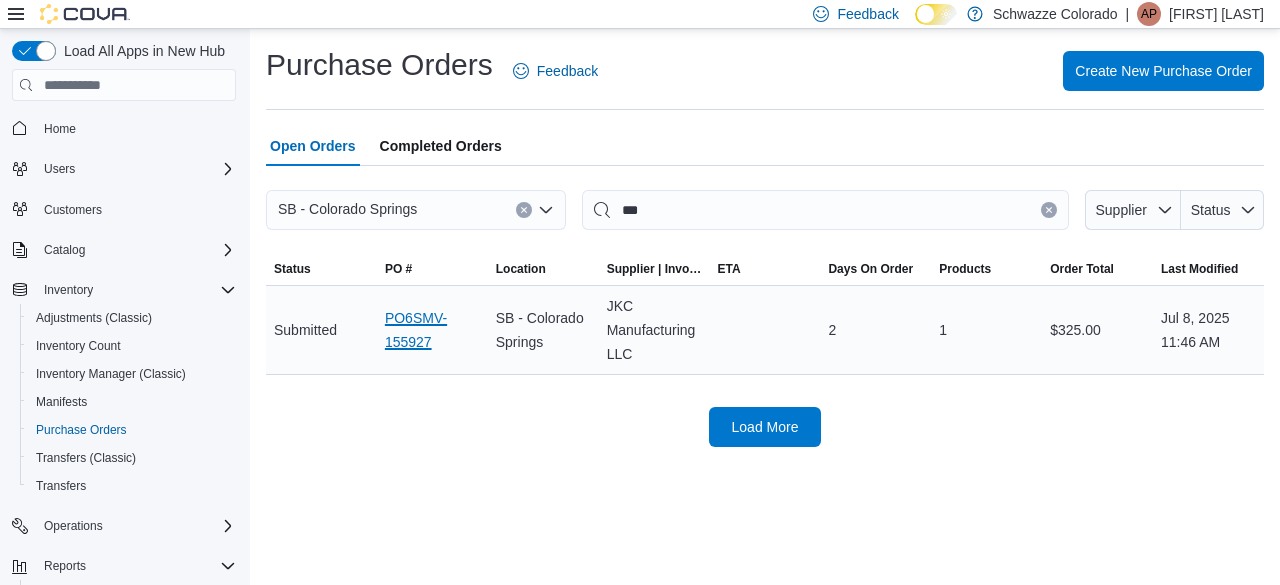 click on "PO6SMV-155927" at bounding box center (432, 330) 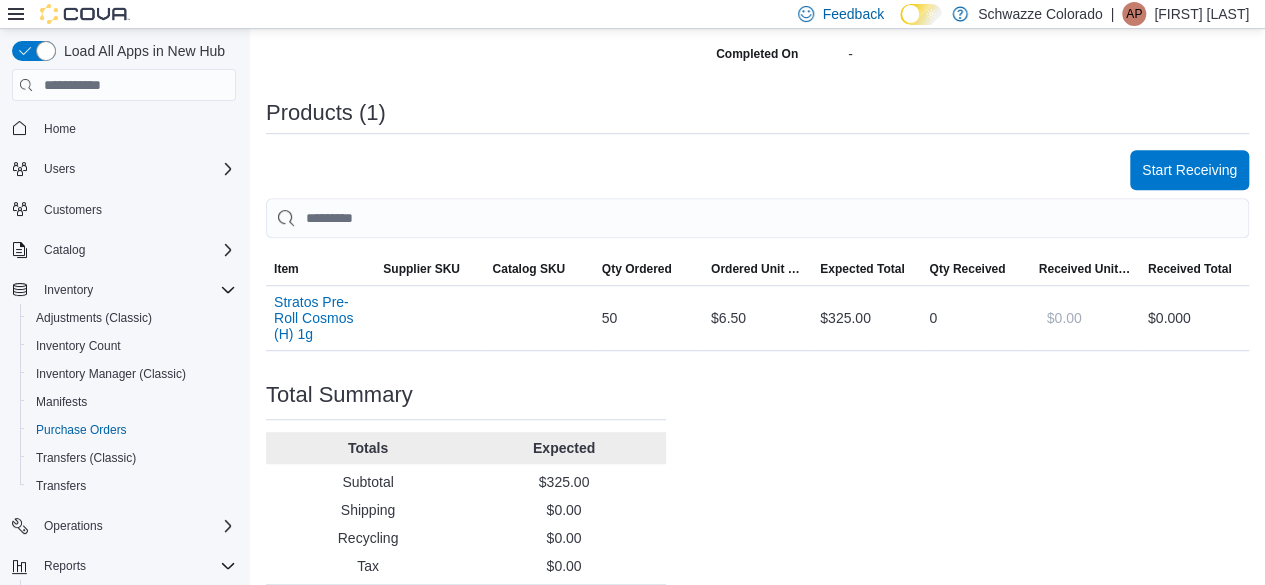 scroll, scrollTop: 504, scrollLeft: 0, axis: vertical 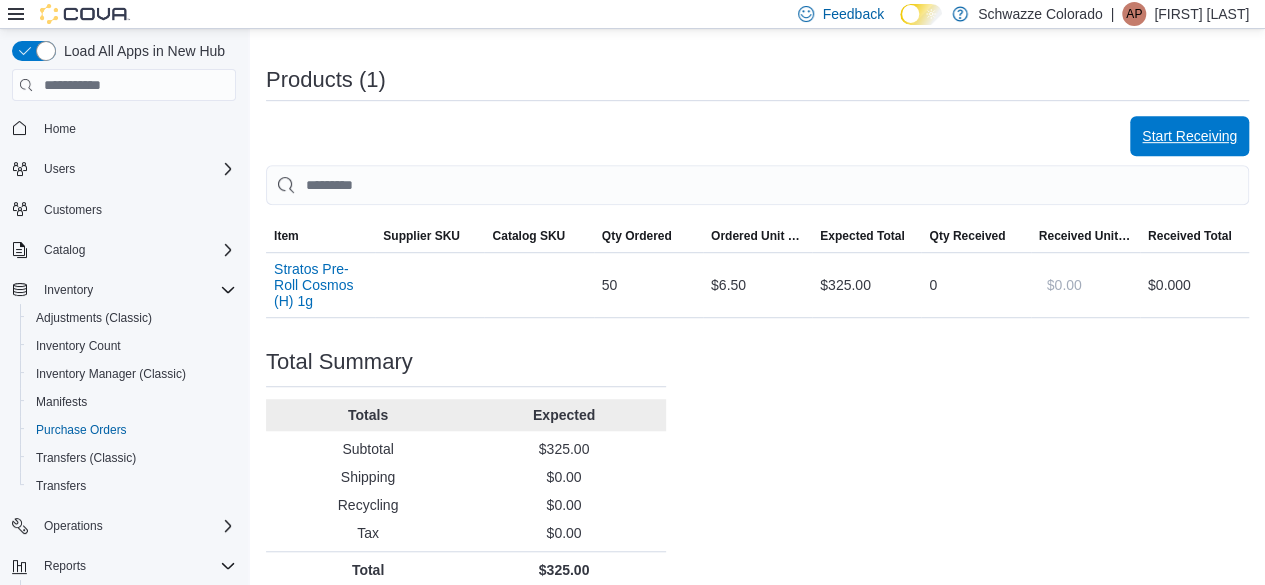 click on "Start Receiving" at bounding box center (1189, 136) 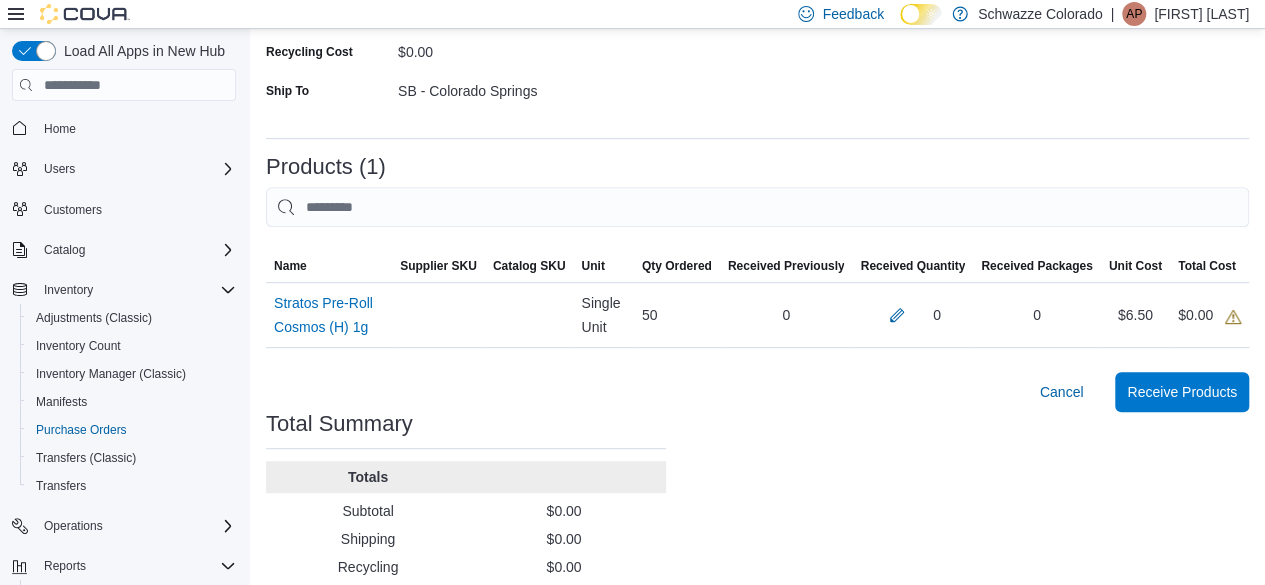scroll, scrollTop: 418, scrollLeft: 0, axis: vertical 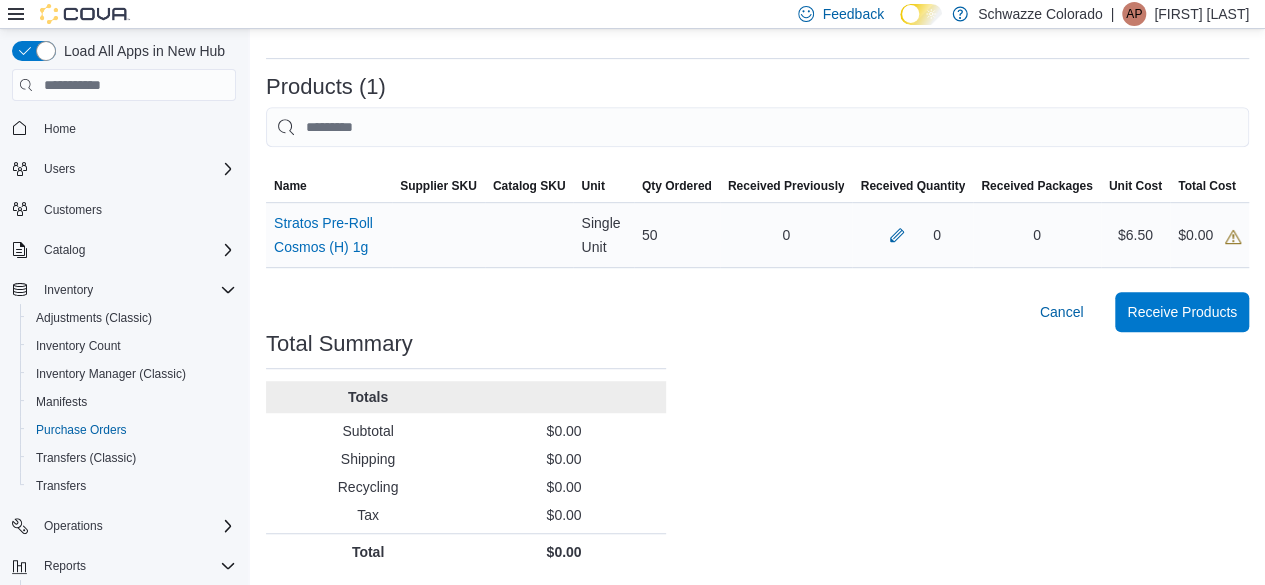 click on "0" at bounding box center [912, 235] 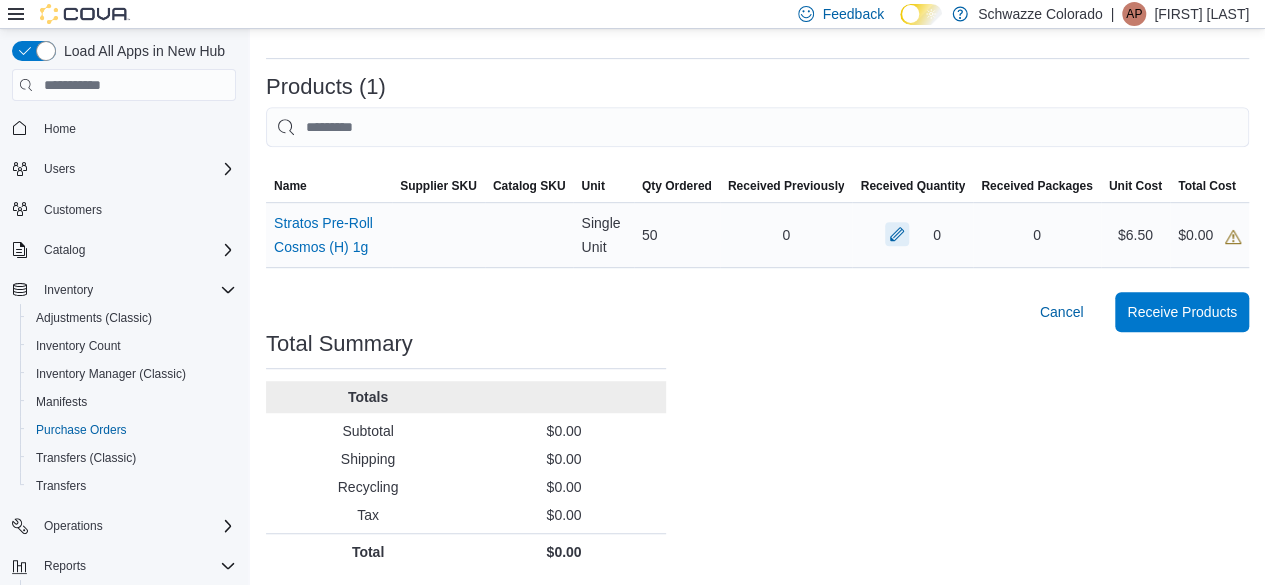 click at bounding box center [897, 234] 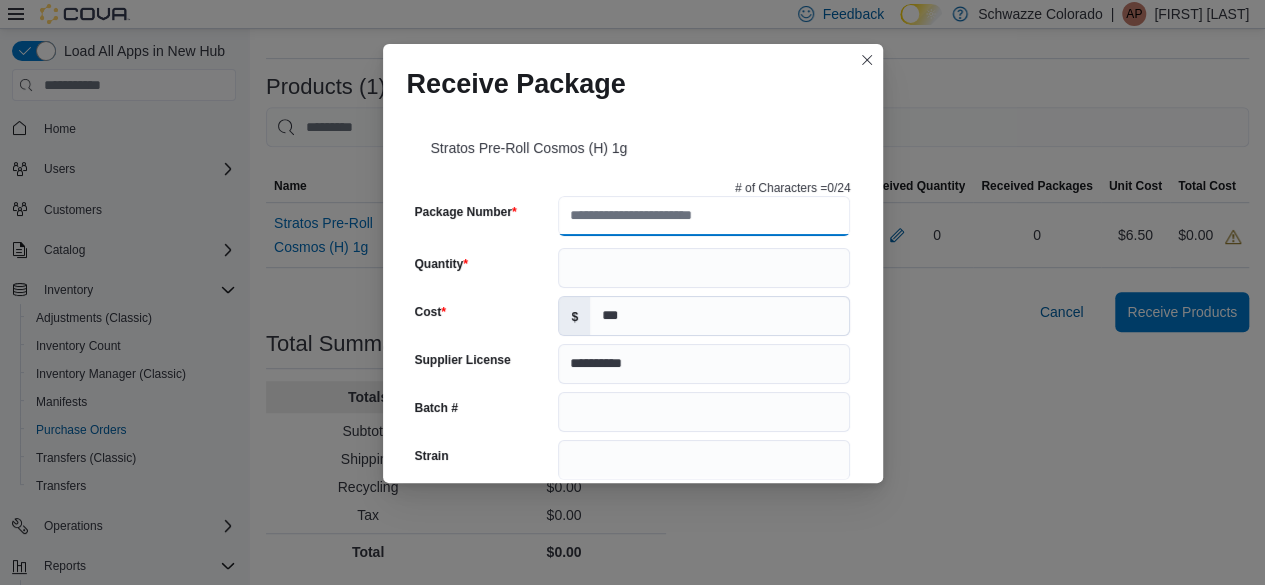 click on "Package Number" at bounding box center (704, 216) 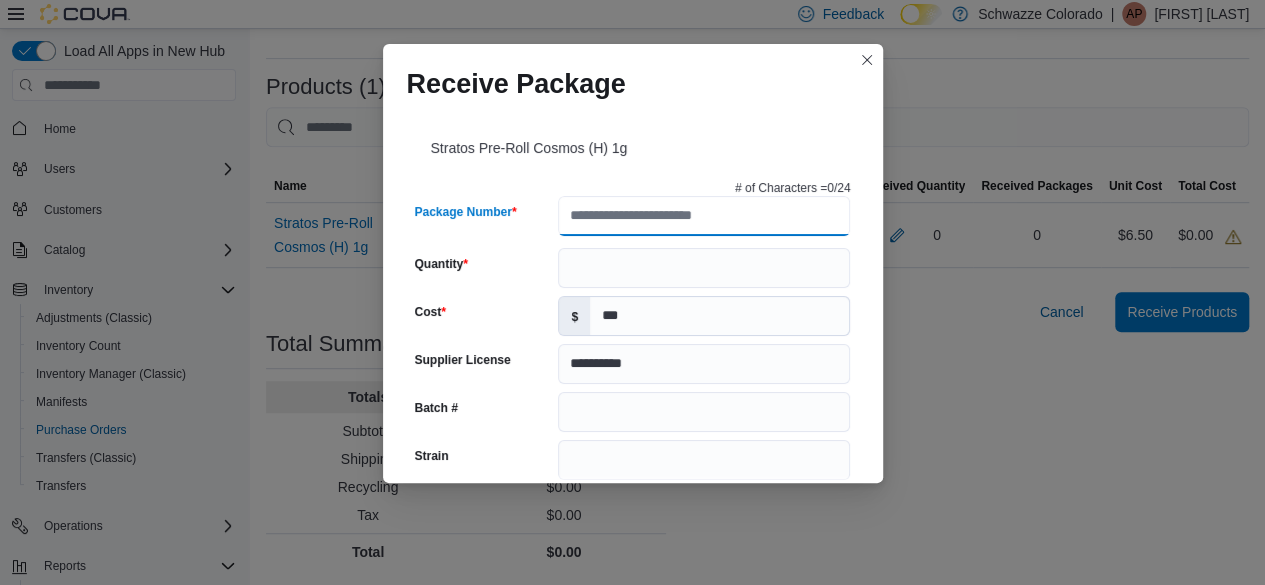 paste on "**********" 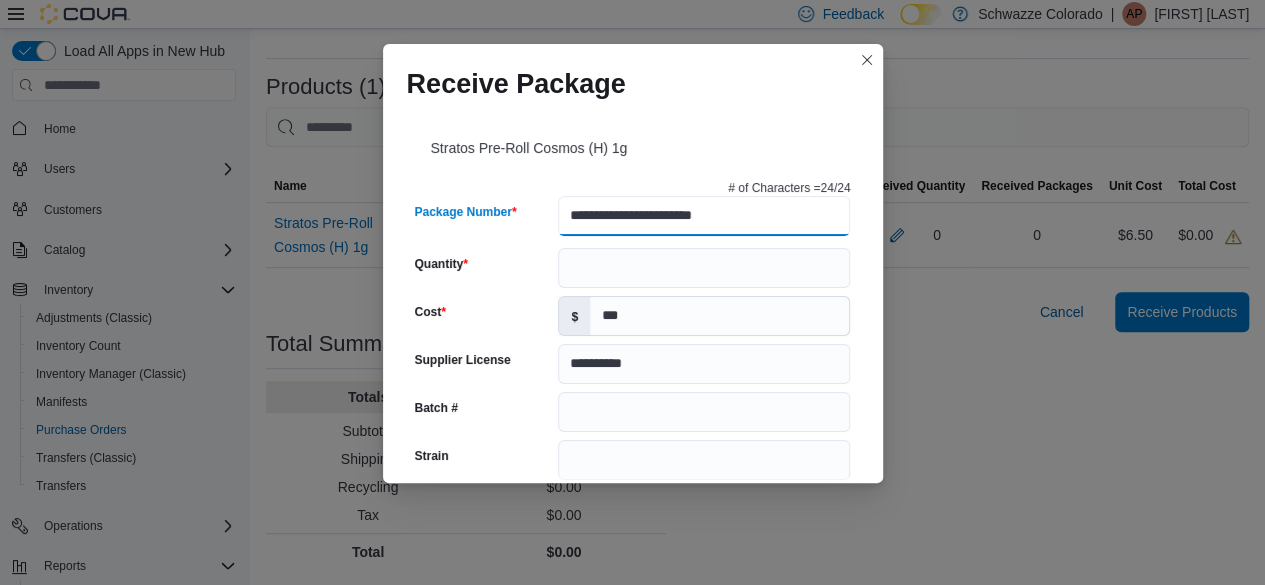 type on "**********" 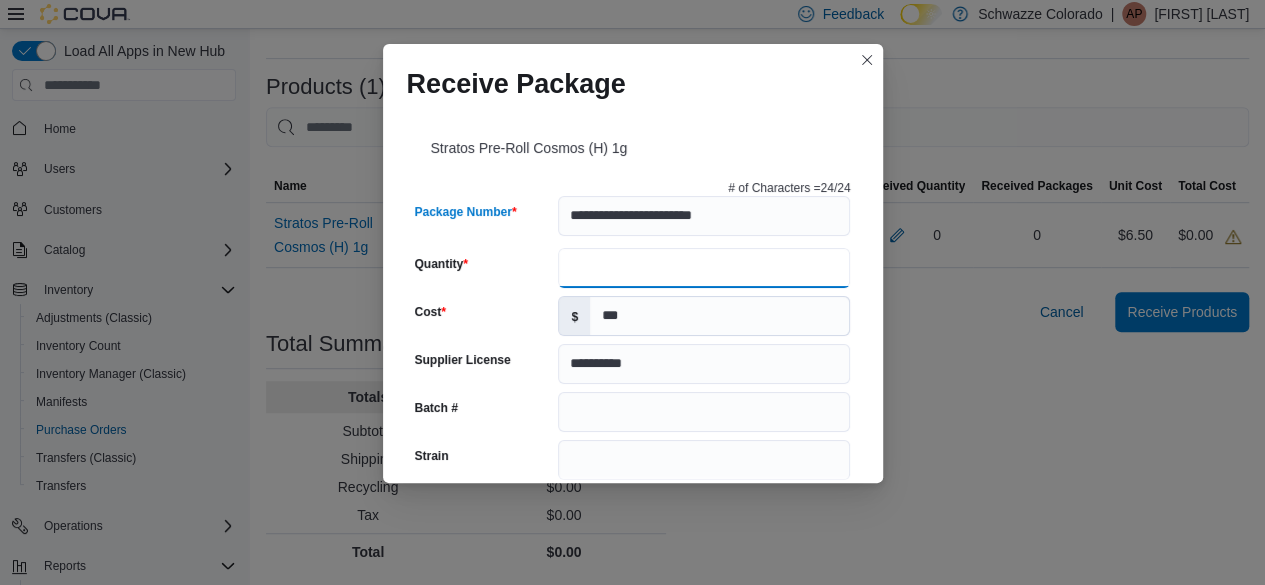 click on "Quantity" at bounding box center (704, 268) 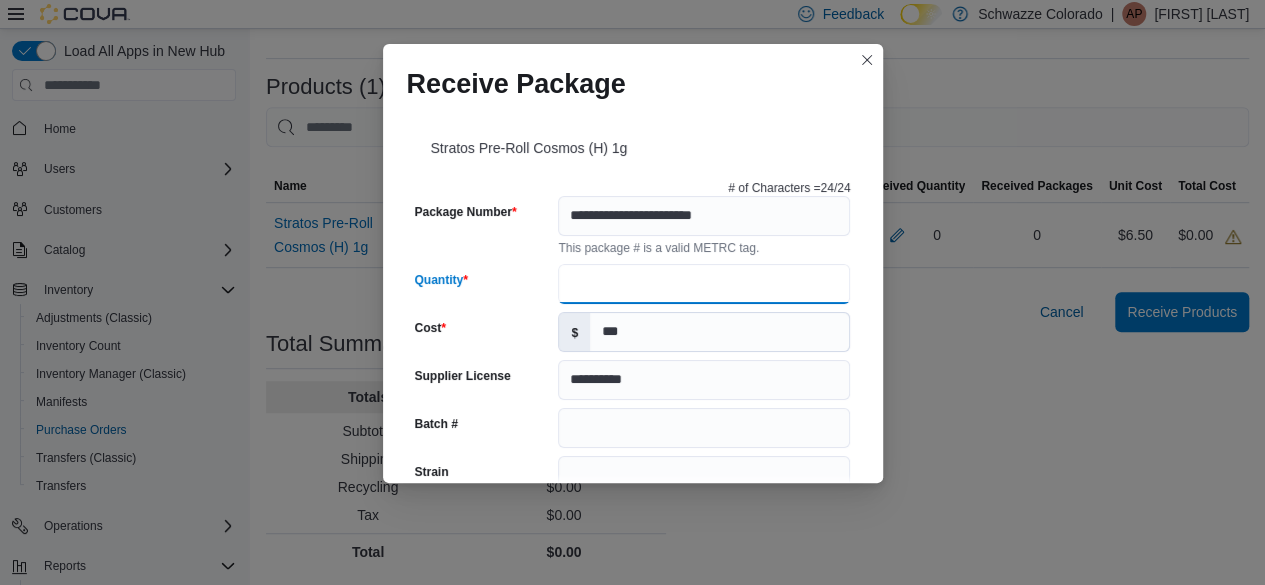 type on "**" 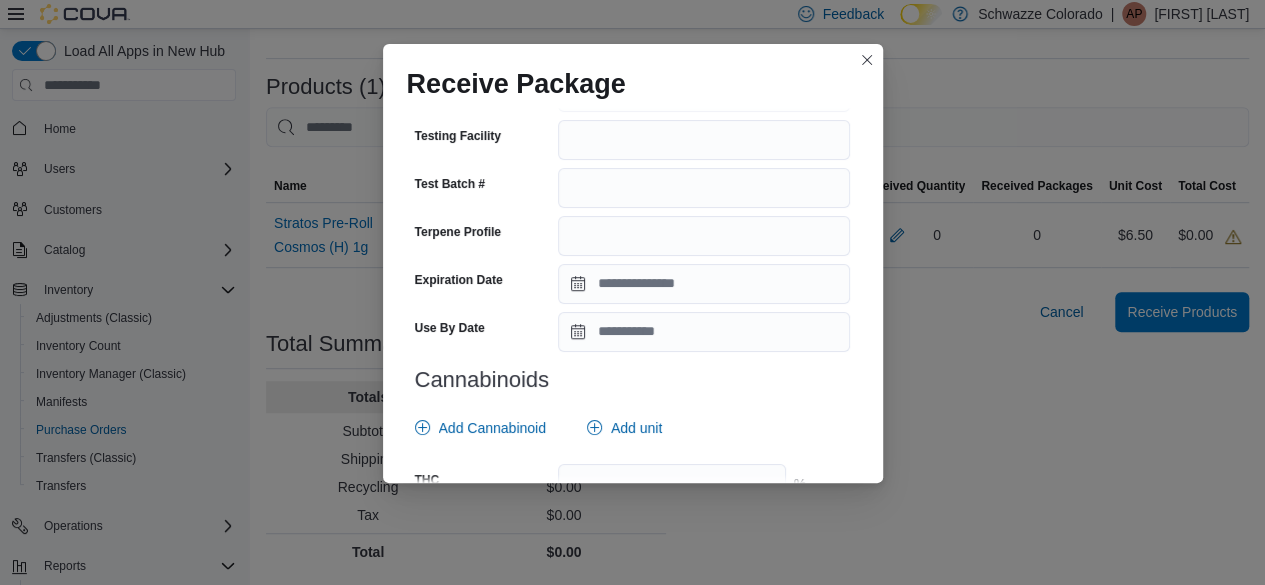 scroll, scrollTop: 828, scrollLeft: 0, axis: vertical 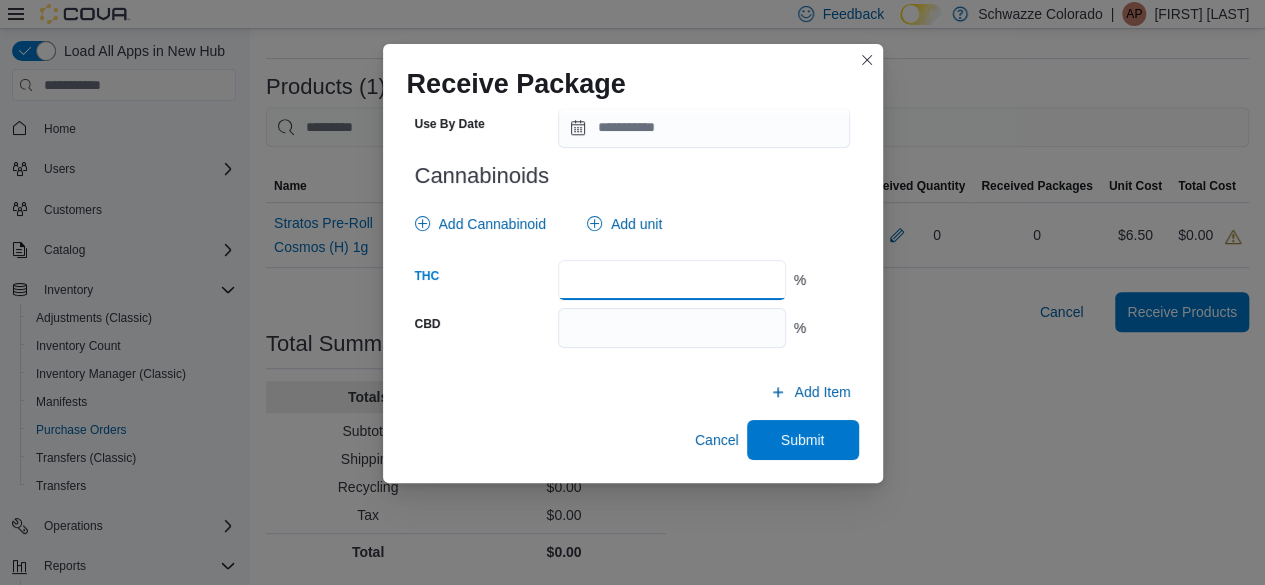 click at bounding box center [671, 280] 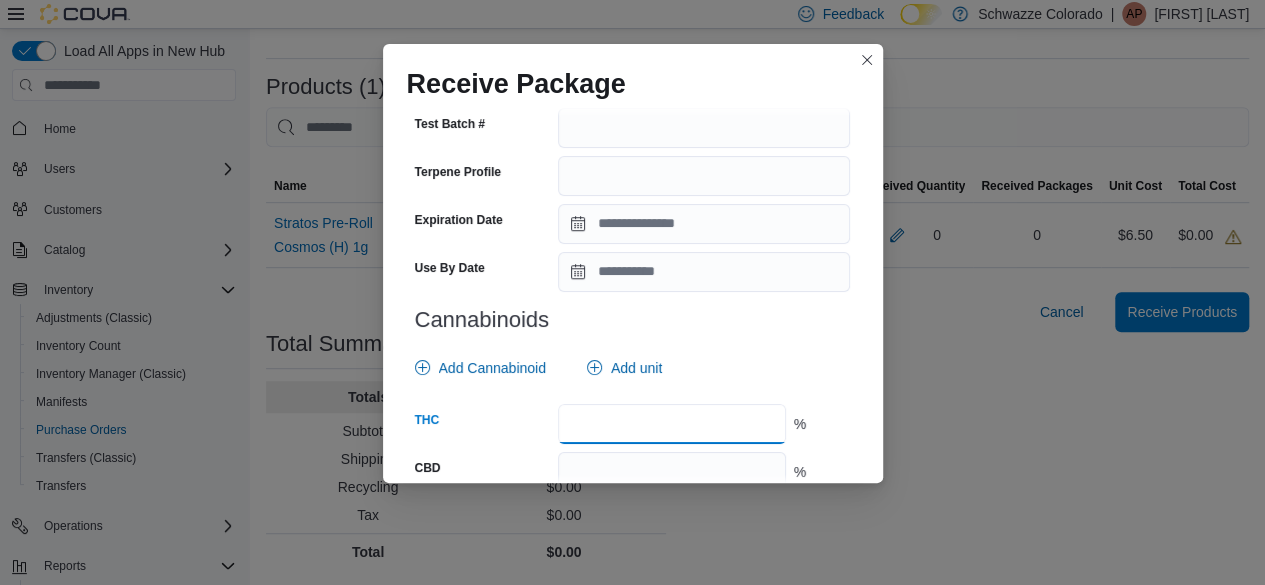 scroll, scrollTop: 684, scrollLeft: 0, axis: vertical 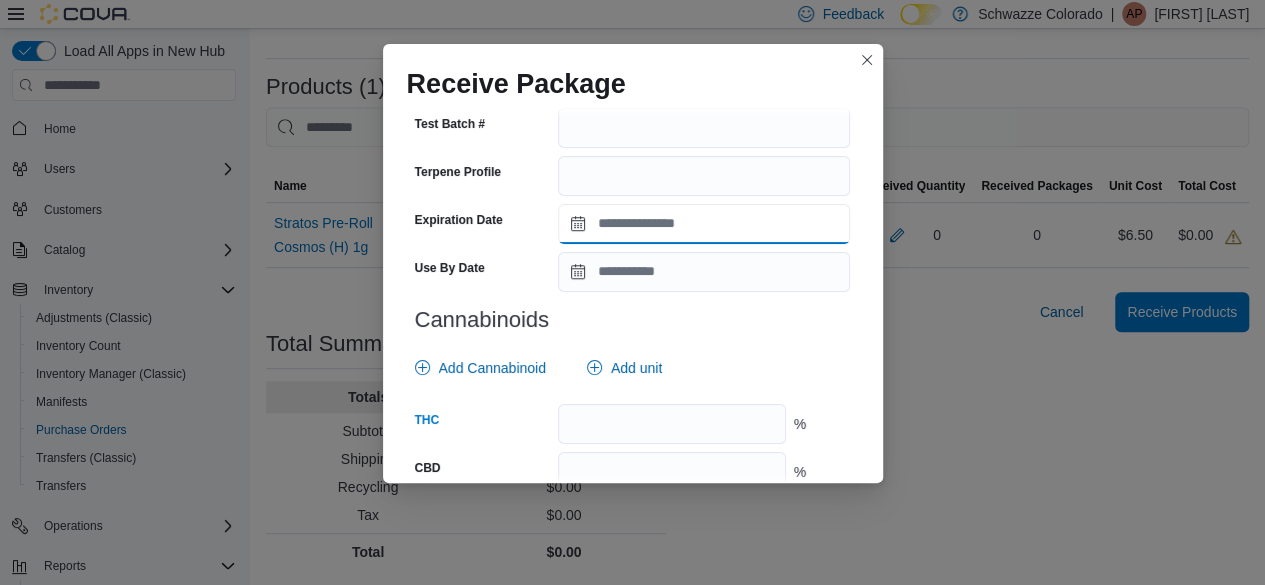 click on "Expiration Date" at bounding box center [704, 224] 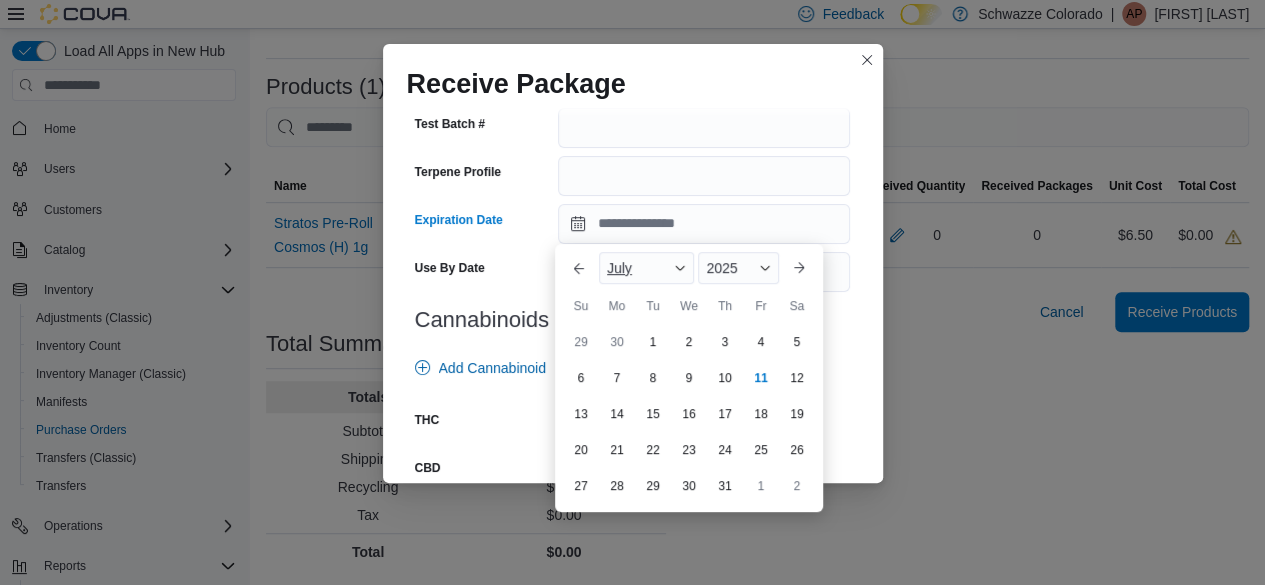 click on "July" at bounding box center (619, 268) 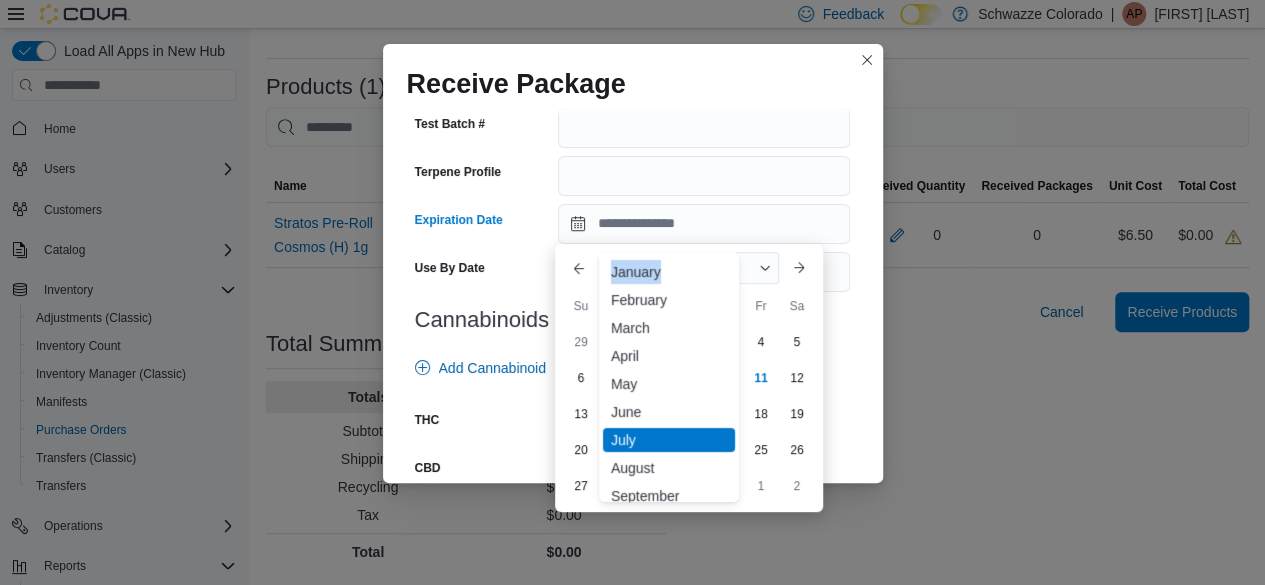 click on "January" at bounding box center (669, 272) 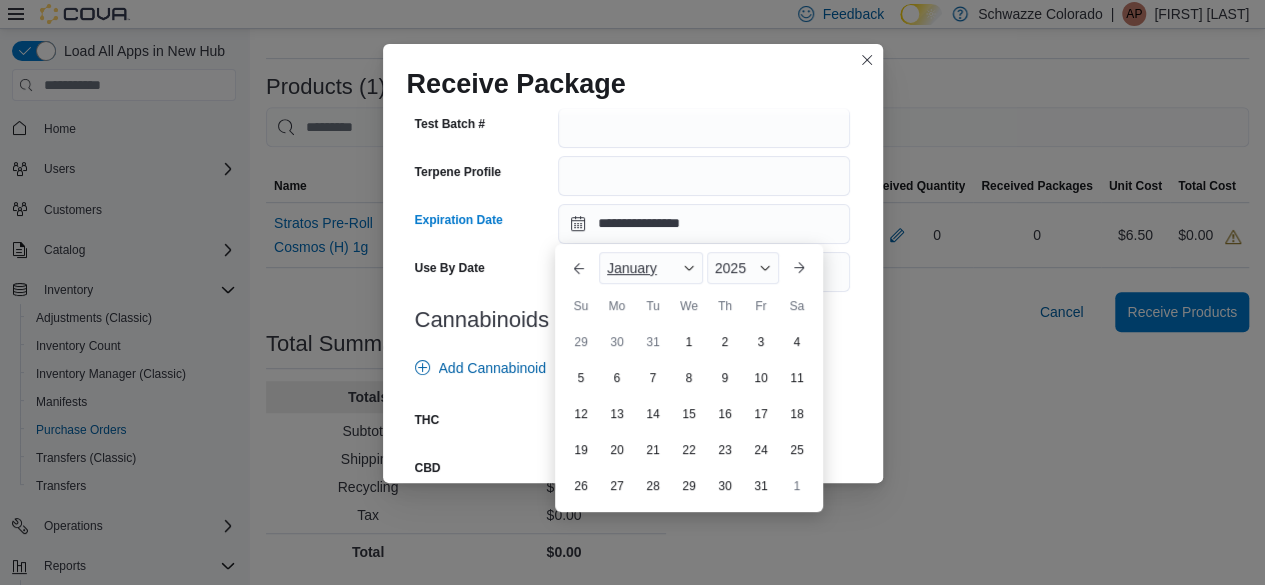 click on "January" at bounding box center (632, 268) 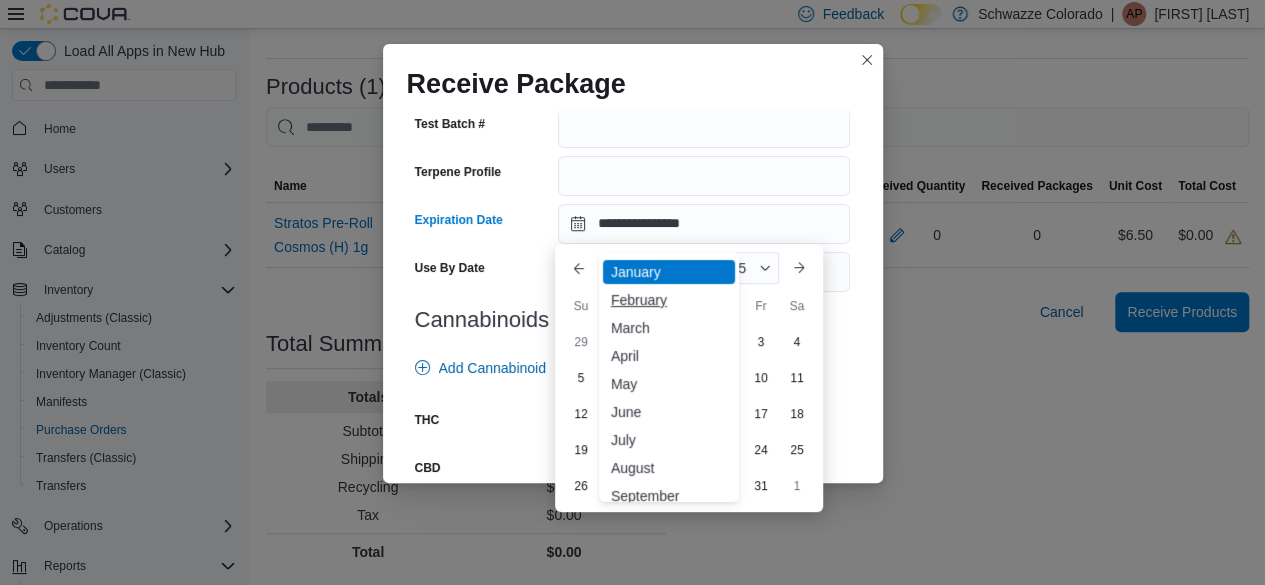 click on "February" at bounding box center (669, 300) 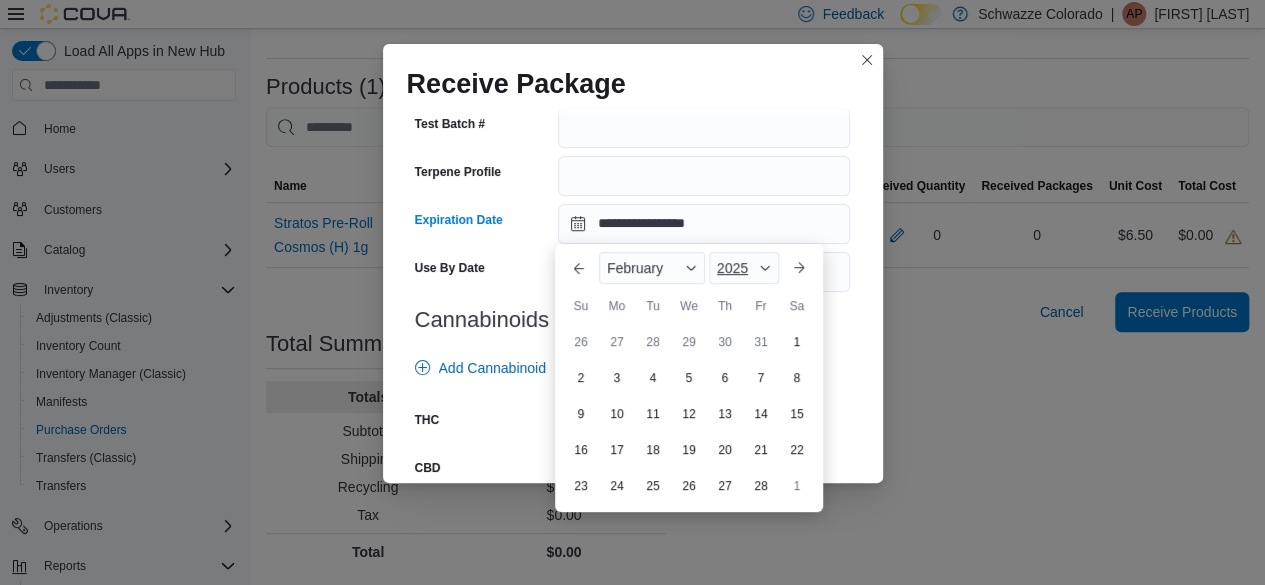 click on "2025" at bounding box center (732, 268) 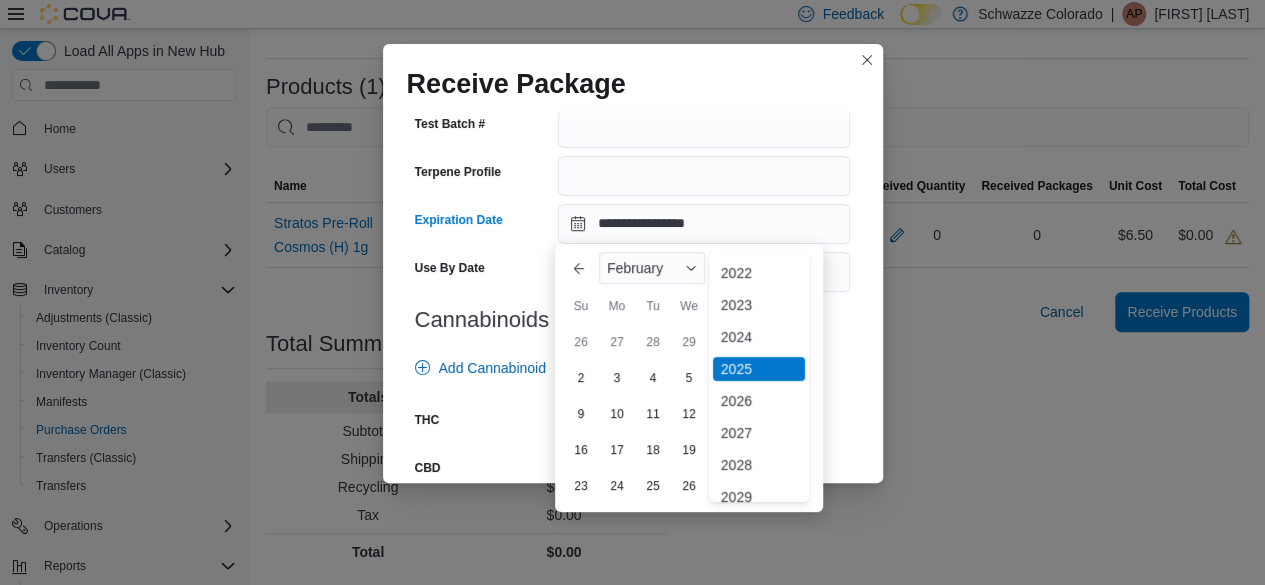 scroll, scrollTop: 128, scrollLeft: 0, axis: vertical 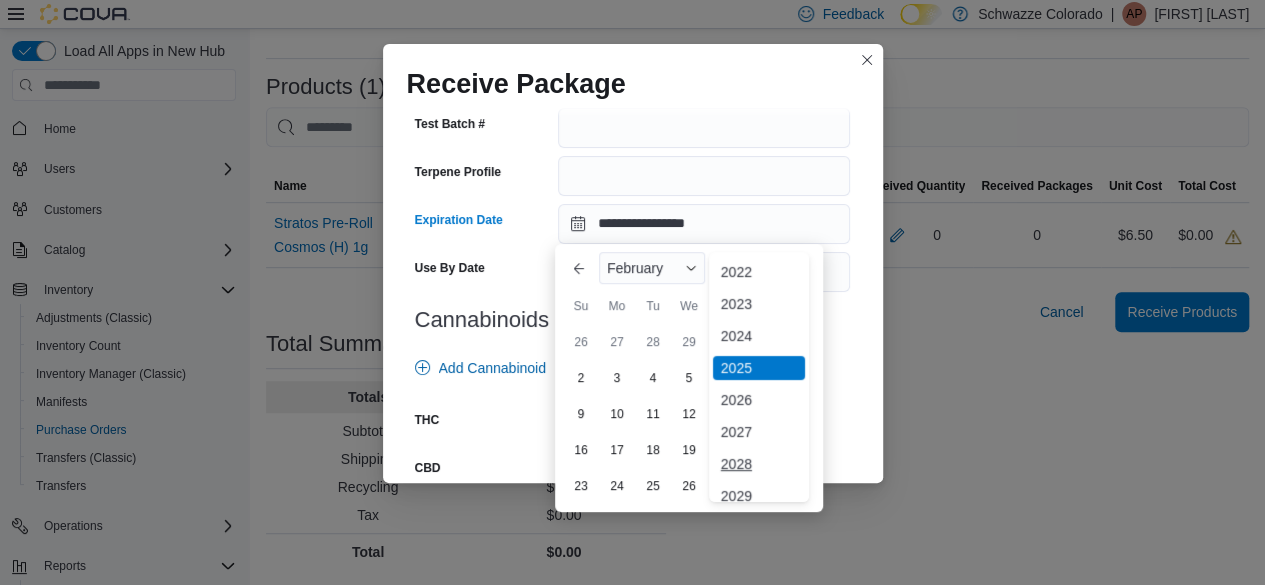 click on "2028" at bounding box center [759, 464] 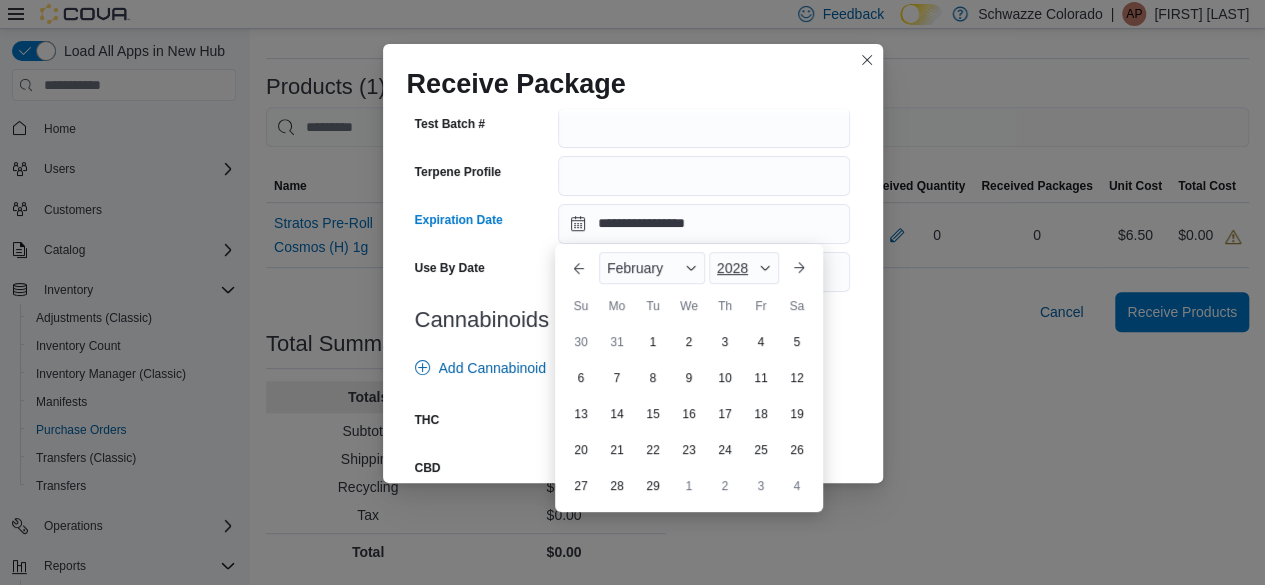 click on "2028" at bounding box center (744, 268) 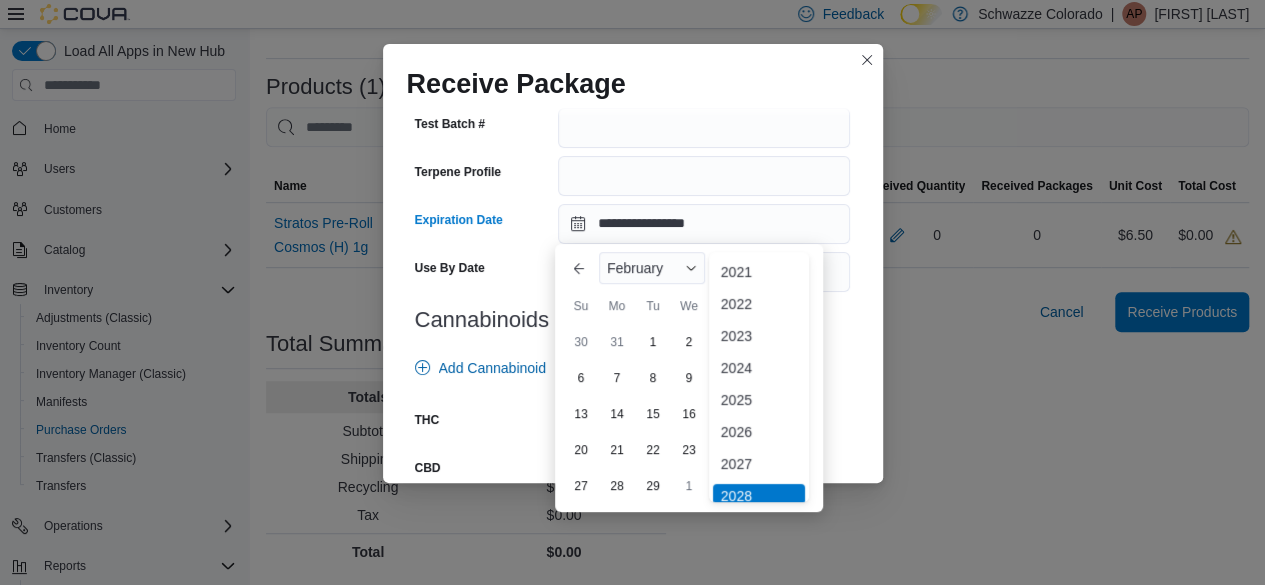 scroll, scrollTop: 6, scrollLeft: 0, axis: vertical 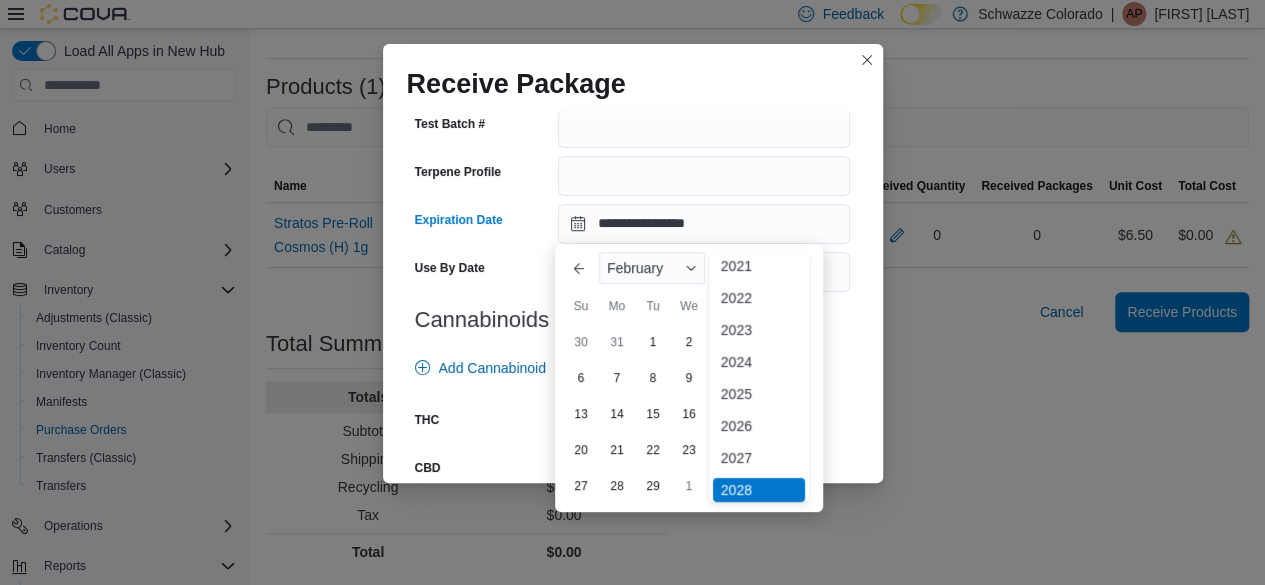 click on "2027" at bounding box center [759, 458] 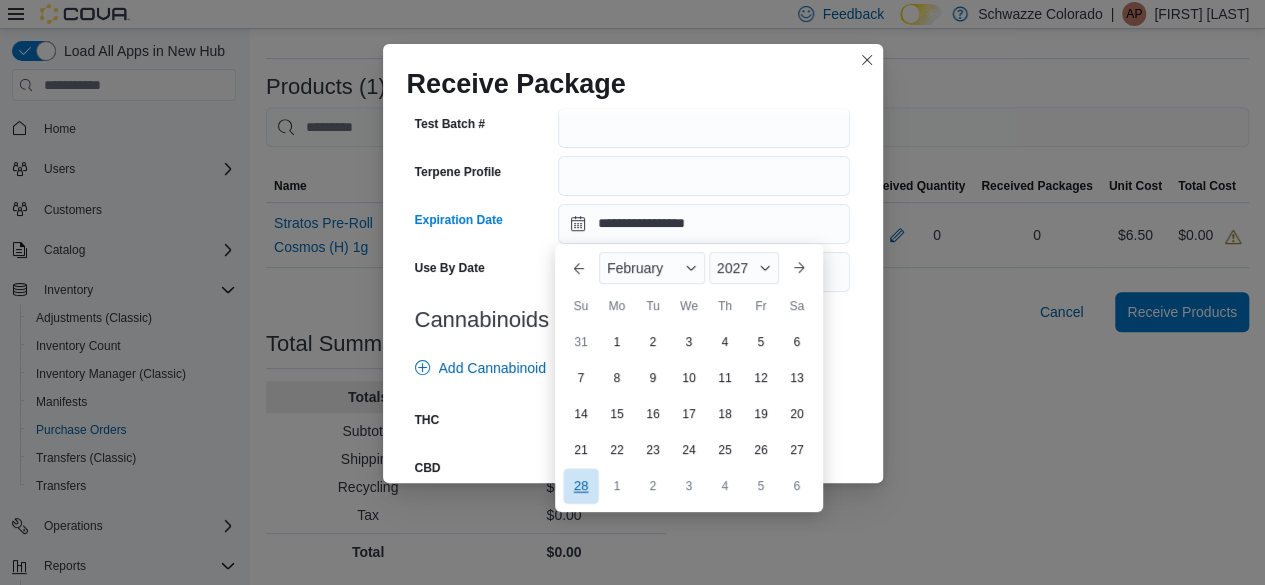 click on "28" at bounding box center [580, 485] 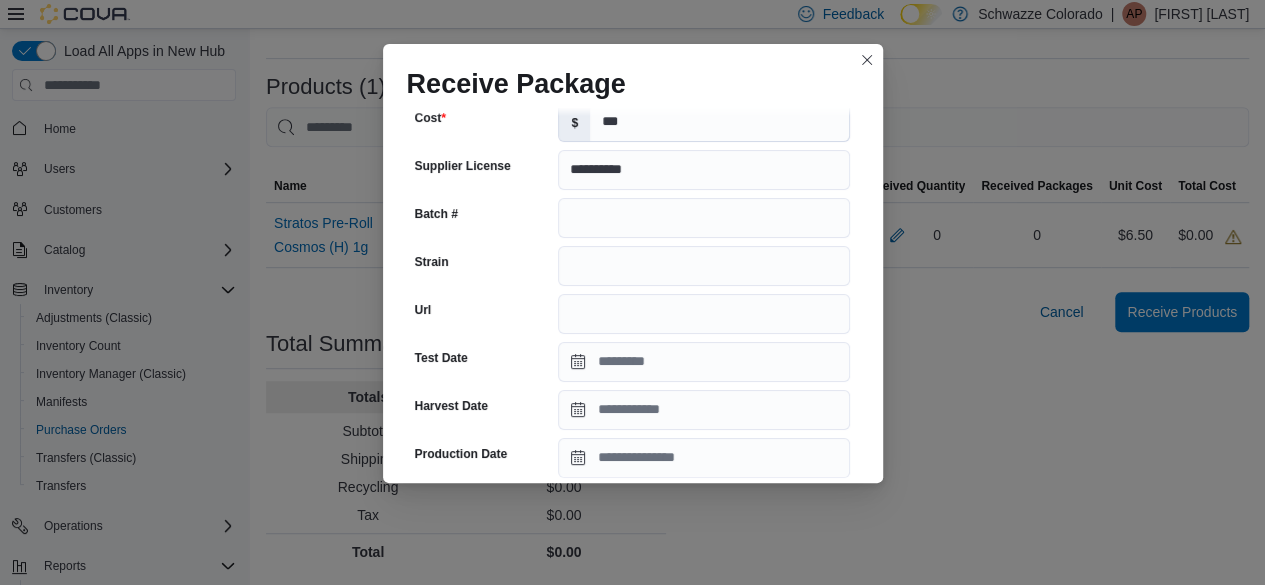 scroll, scrollTop: 208, scrollLeft: 0, axis: vertical 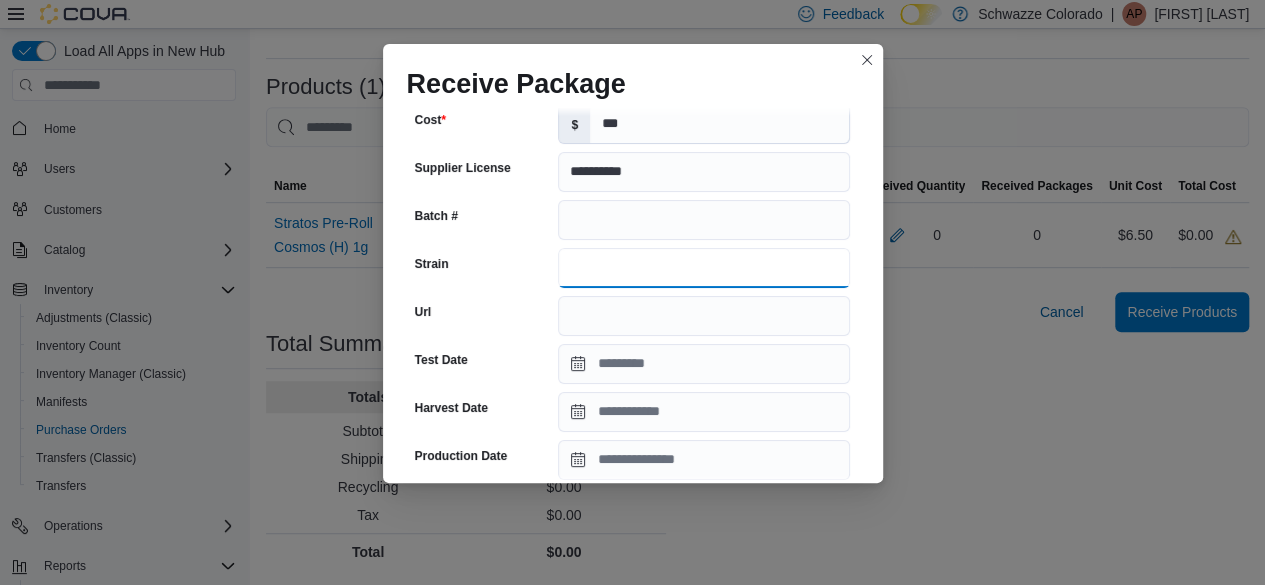 click on "Strain" at bounding box center [704, 268] 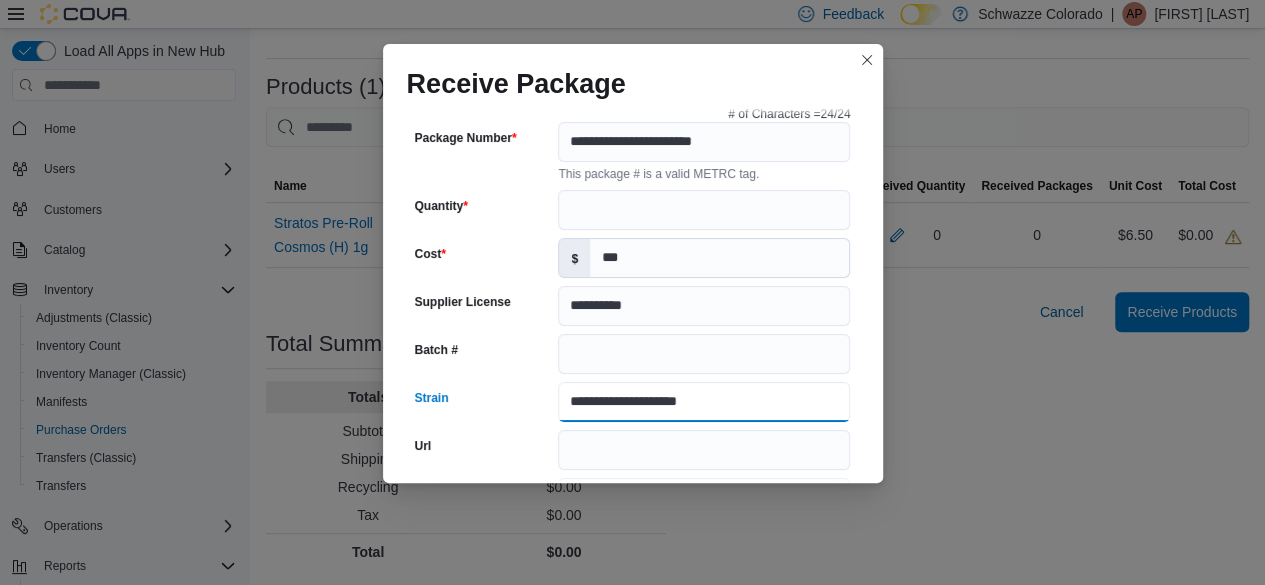 scroll, scrollTop: 0, scrollLeft: 0, axis: both 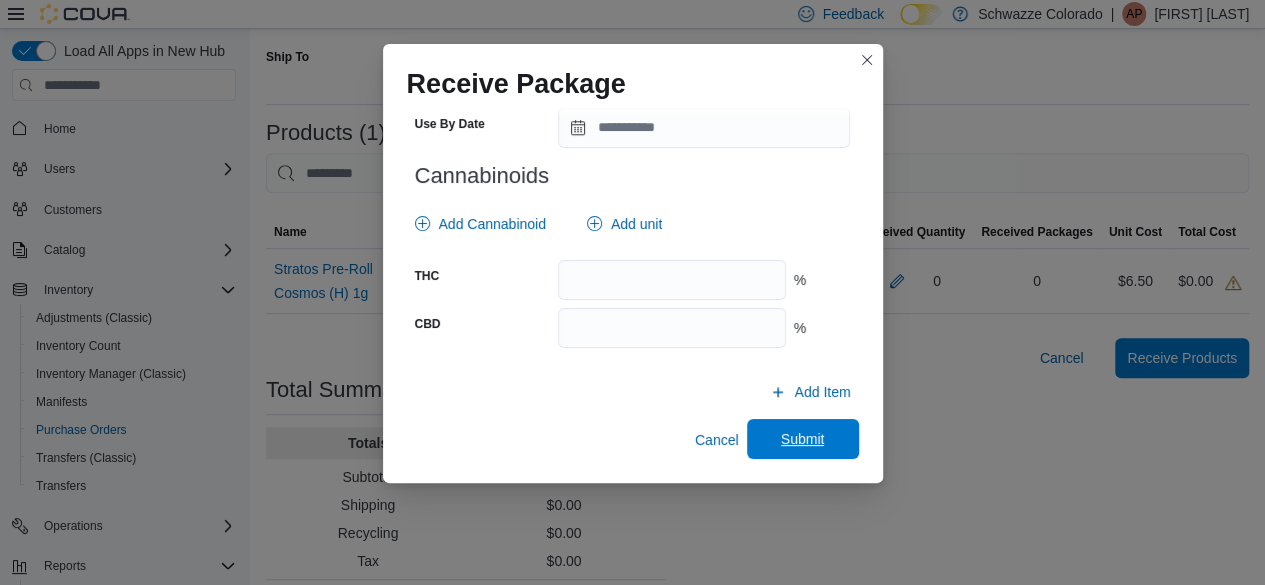 type on "**********" 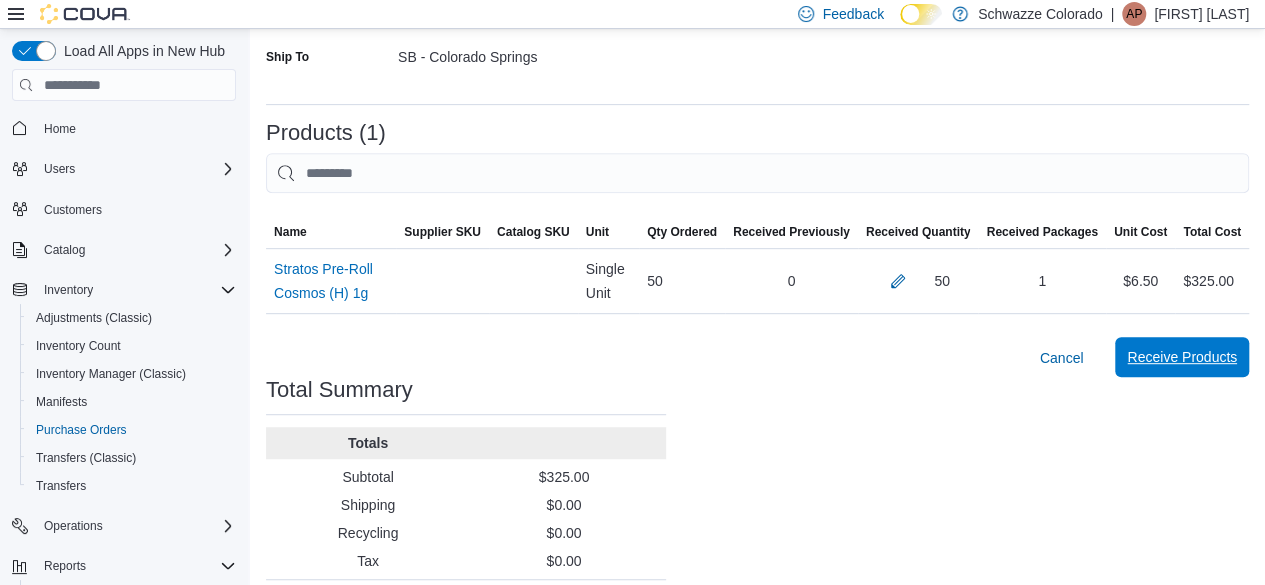 click on "Receive Products" at bounding box center (1182, 357) 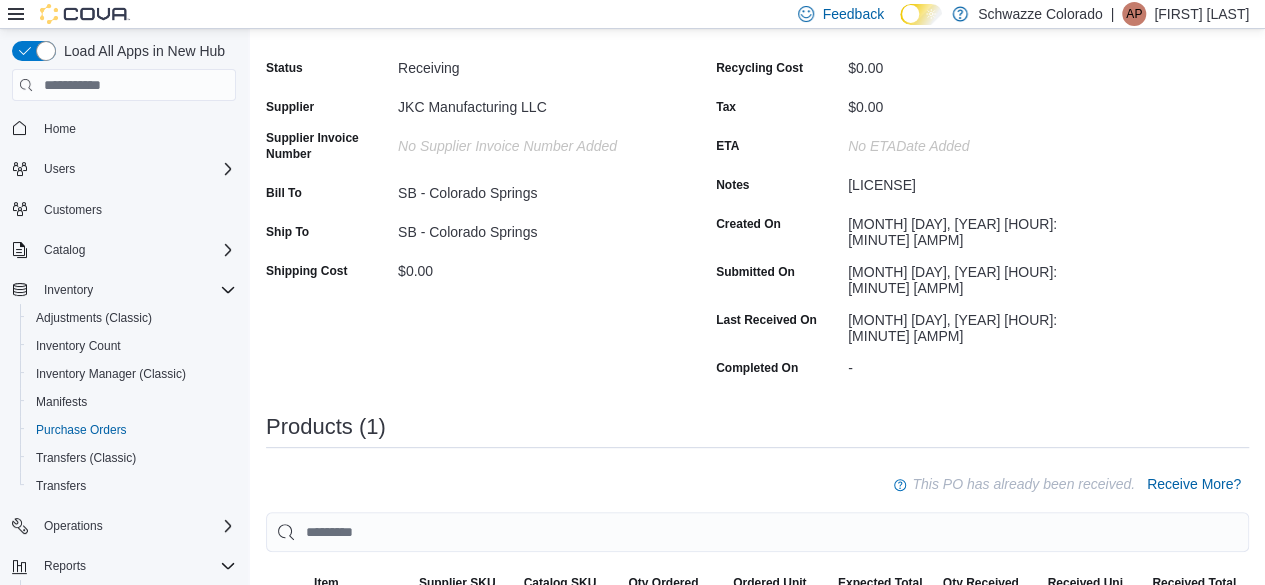 scroll, scrollTop: 0, scrollLeft: 0, axis: both 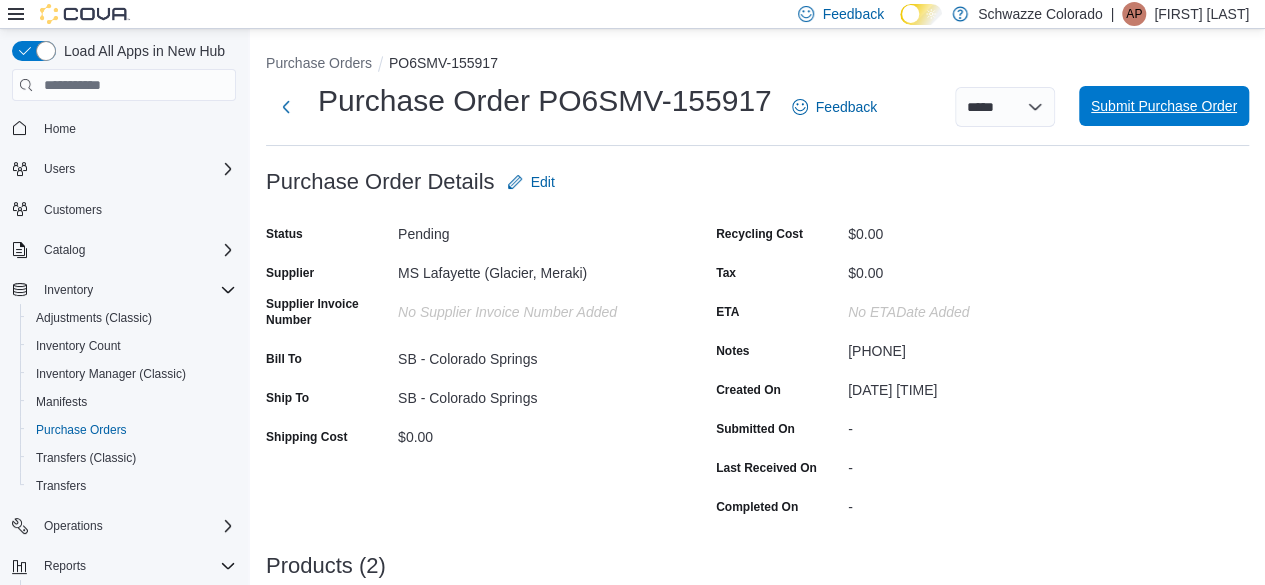 click on "Submit Purchase Order" at bounding box center [1164, 106] 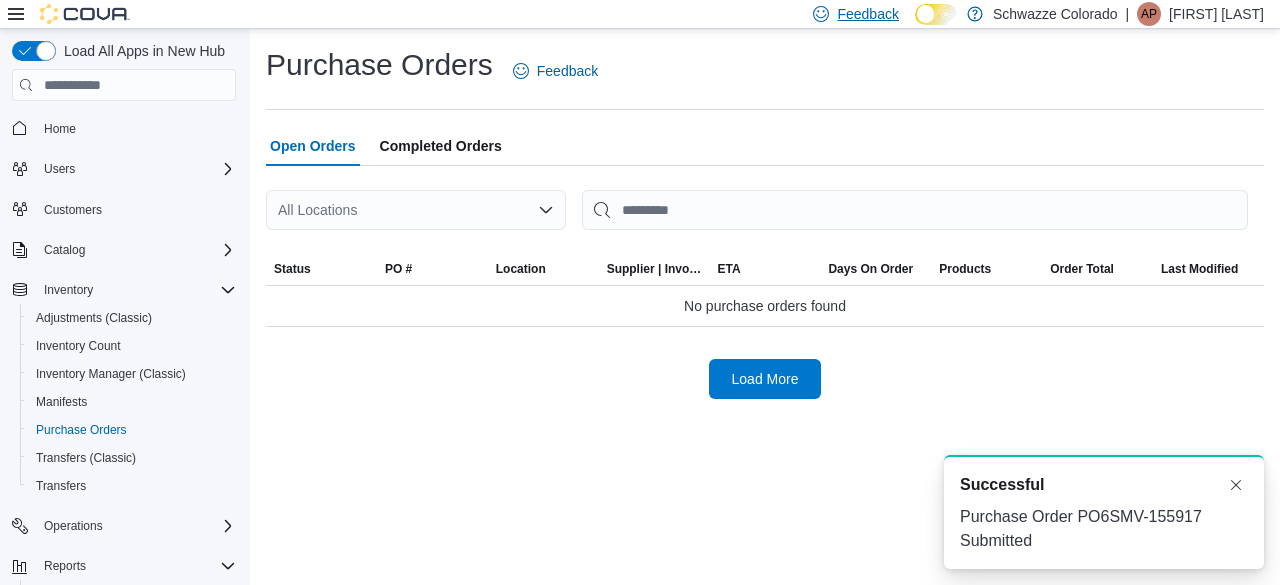 scroll, scrollTop: 0, scrollLeft: 0, axis: both 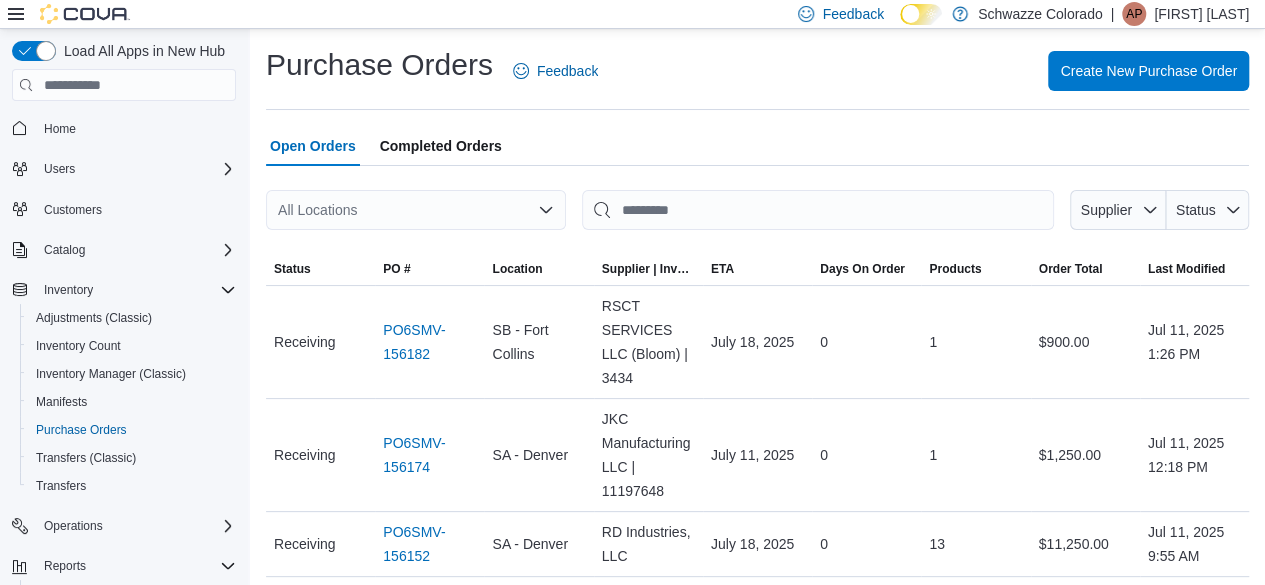 click on "All Locations" at bounding box center (416, 210) 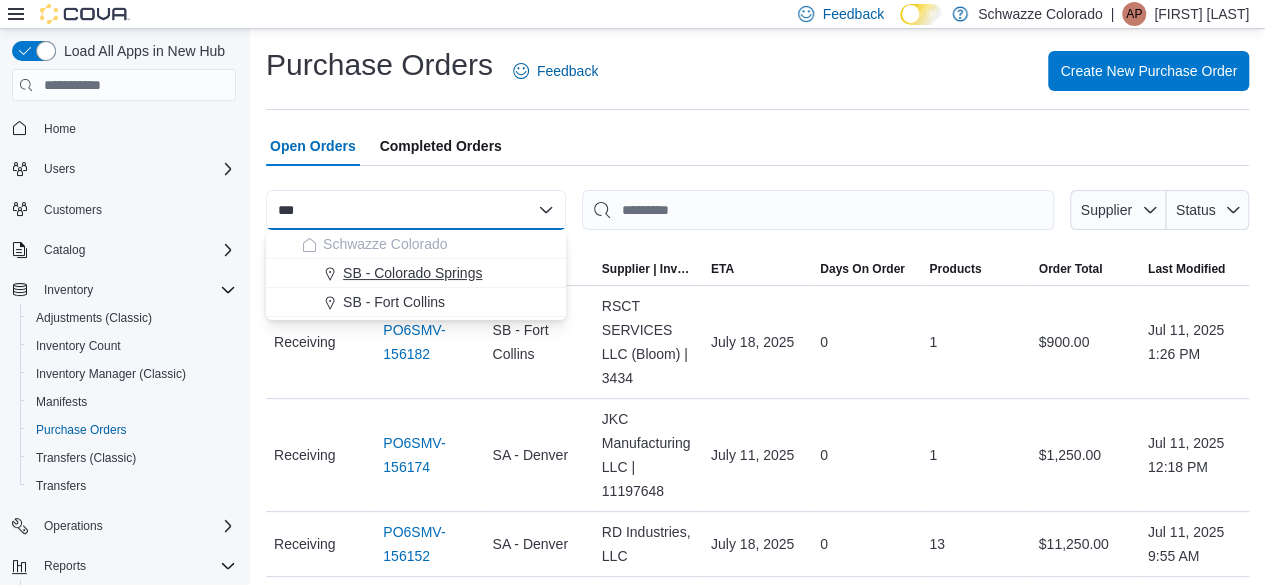 type on "***" 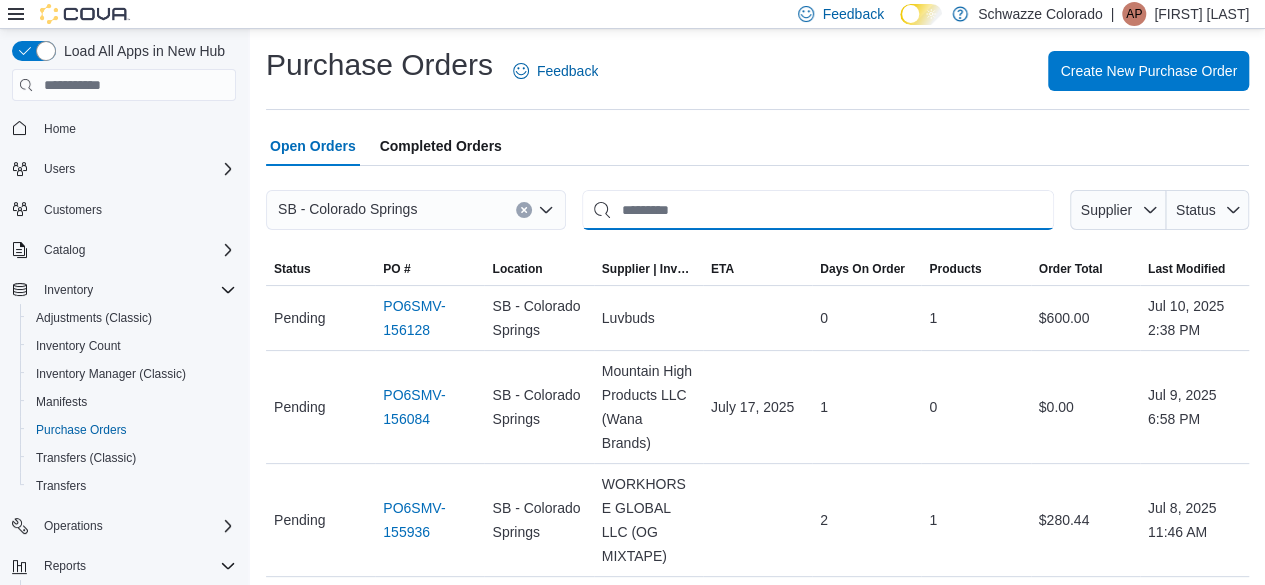 click at bounding box center [818, 210] 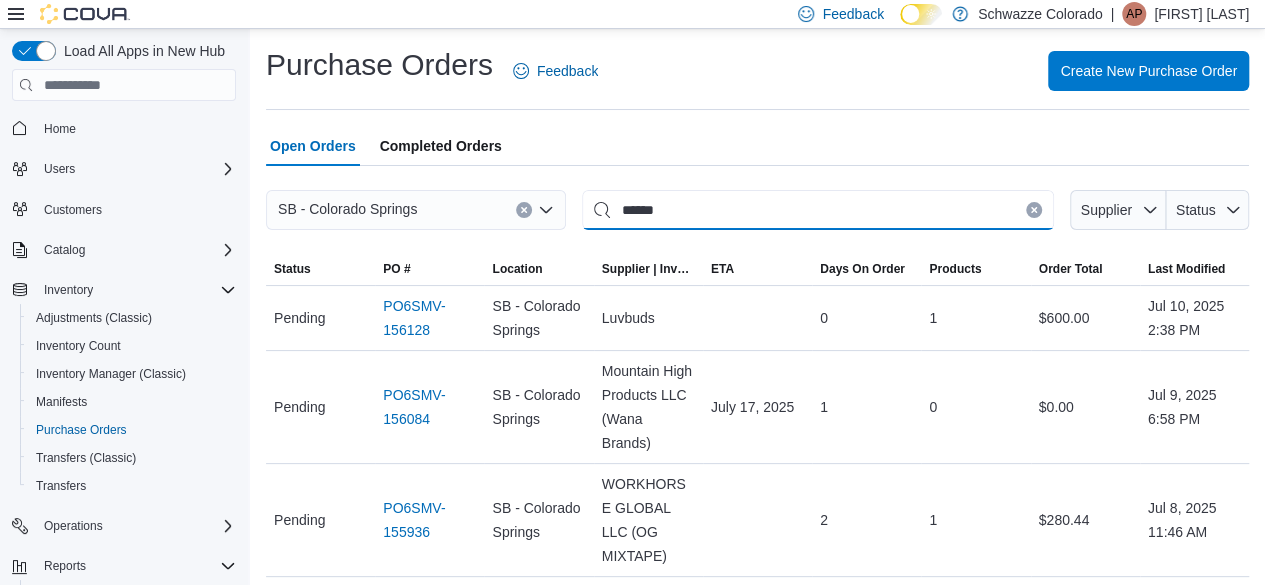type on "******" 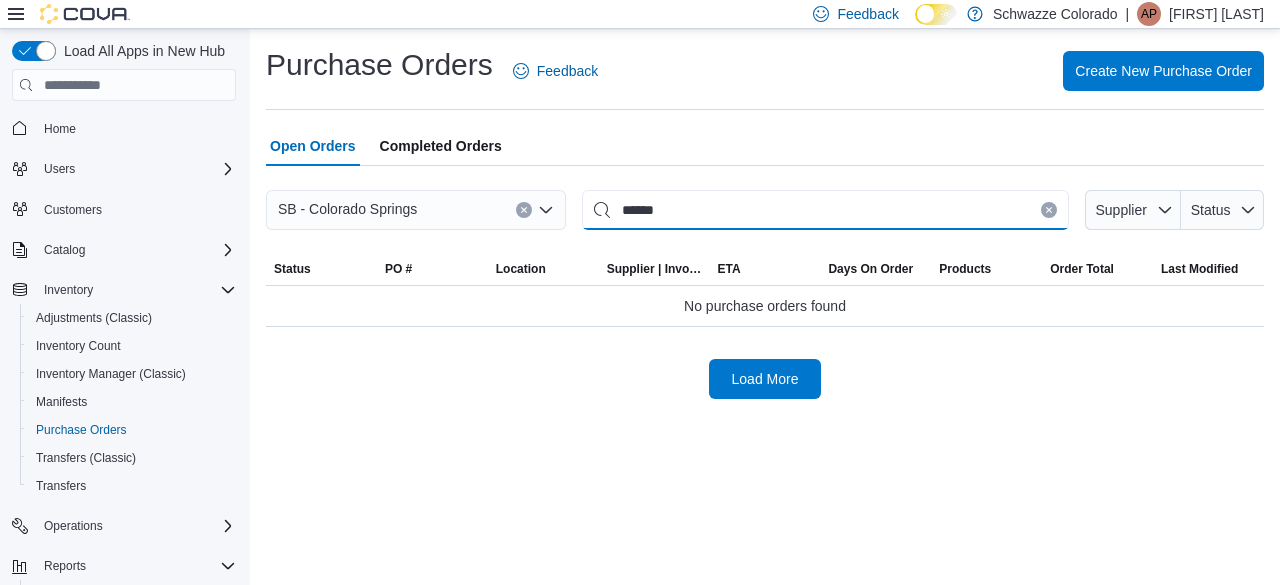 click on "******" at bounding box center [825, 210] 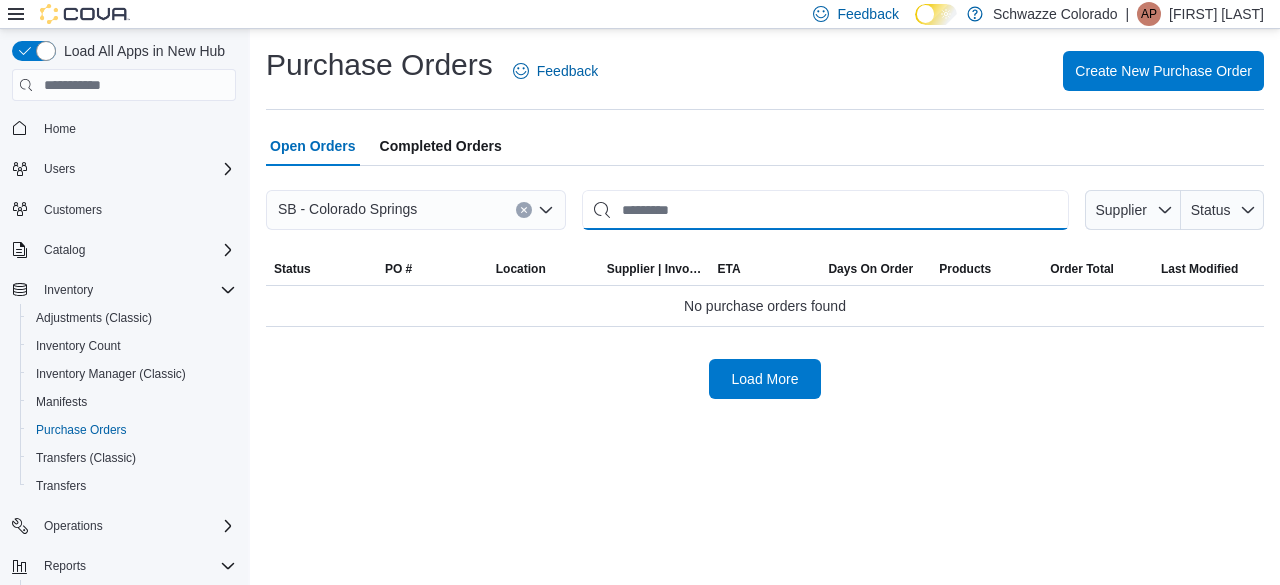 click at bounding box center (825, 210) 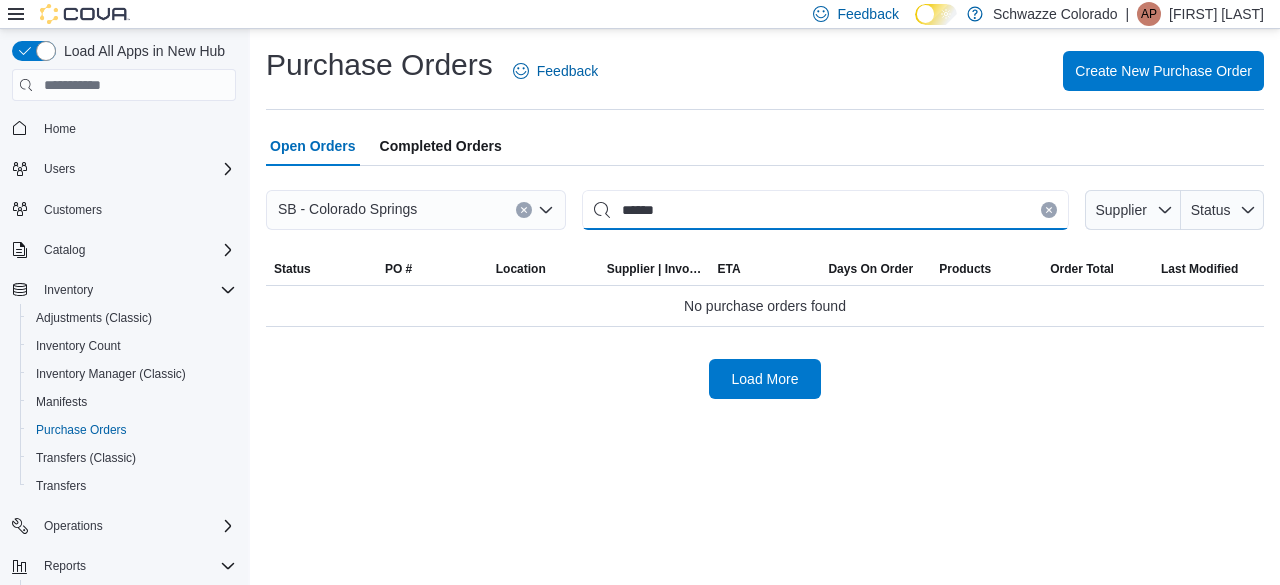 type on "******" 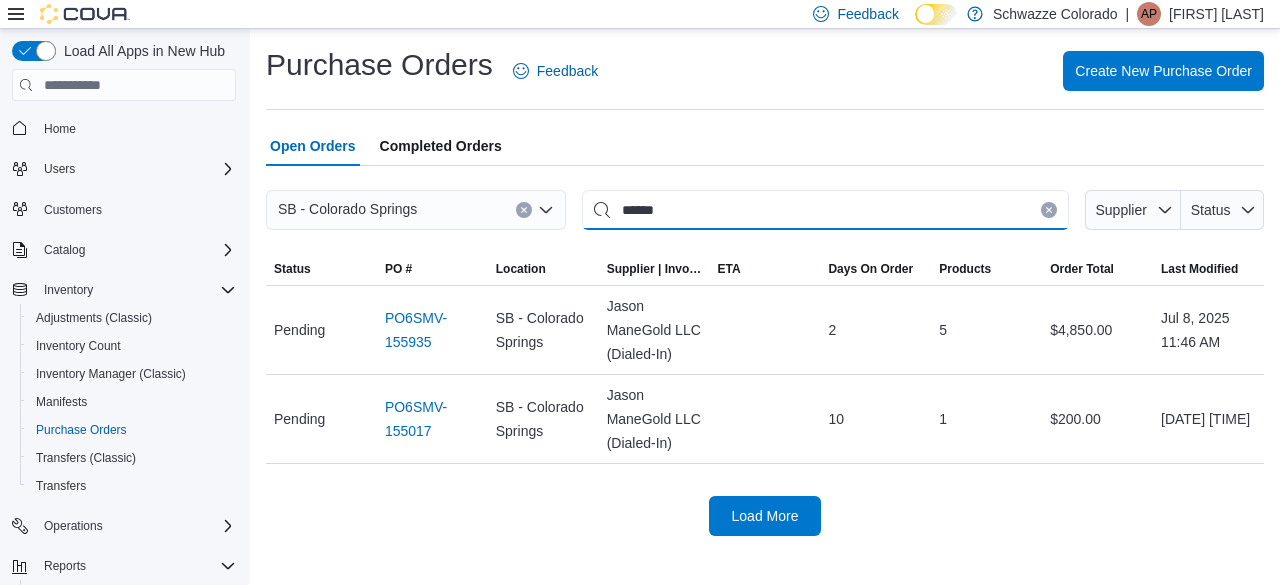 click on "******" at bounding box center (825, 210) 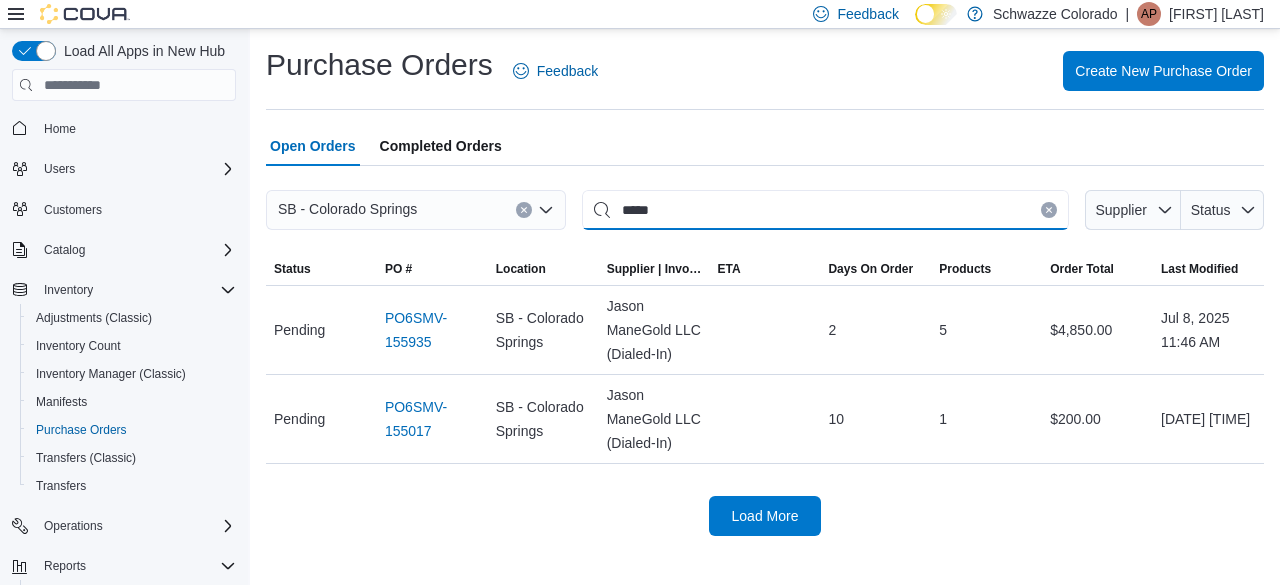 type on "*****" 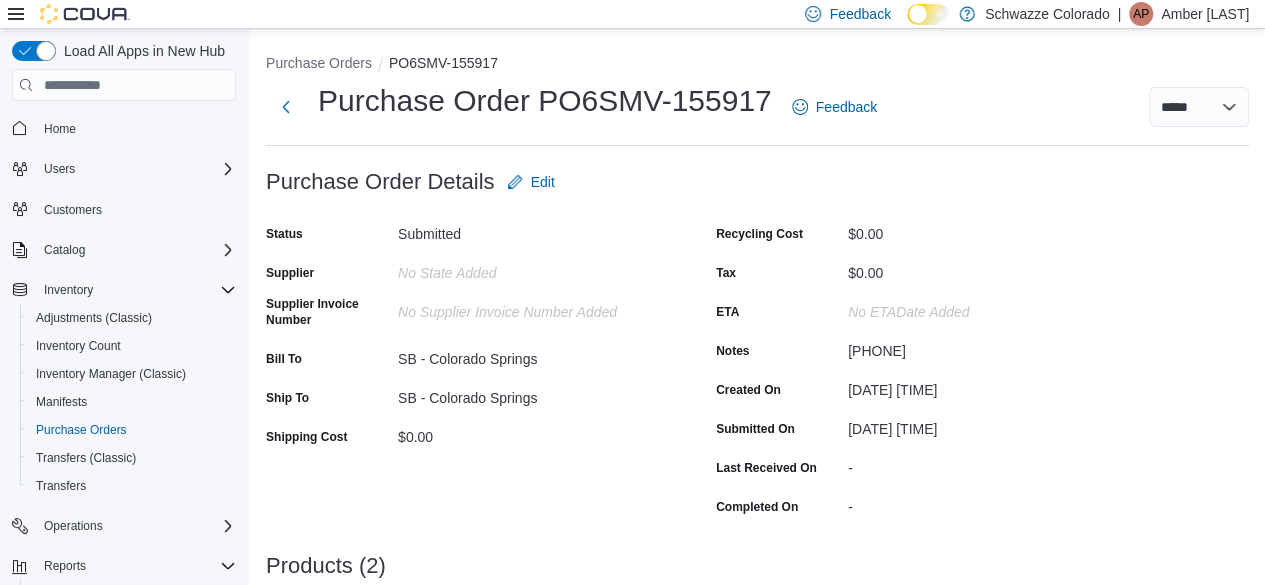 scroll, scrollTop: 568, scrollLeft: 0, axis: vertical 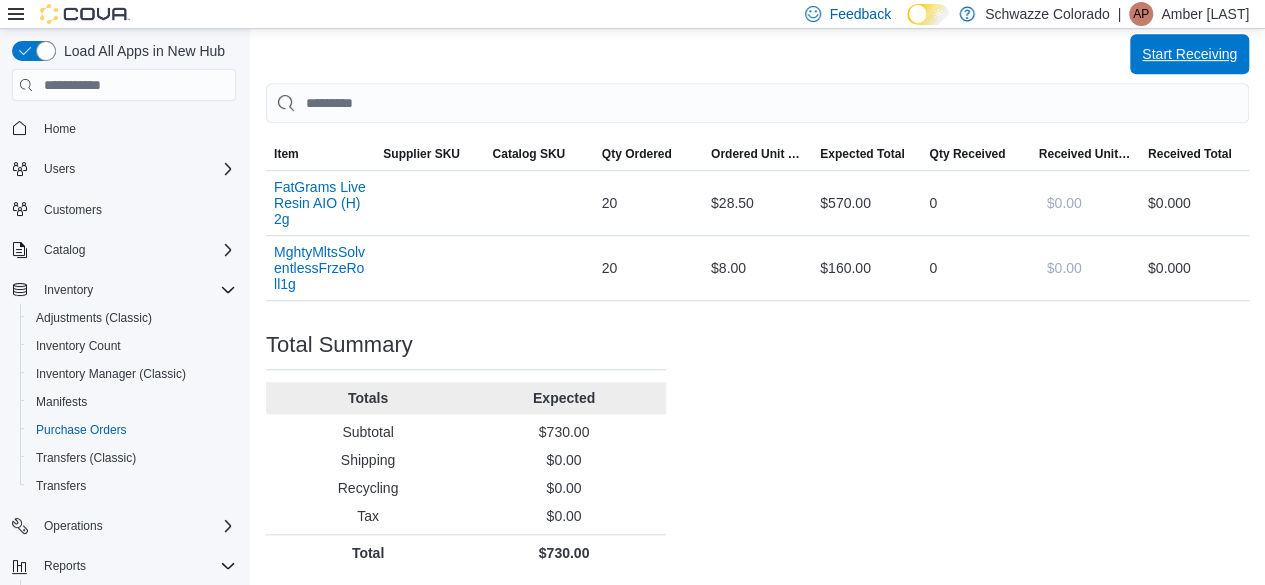 click on "Start Receiving" at bounding box center (1189, 54) 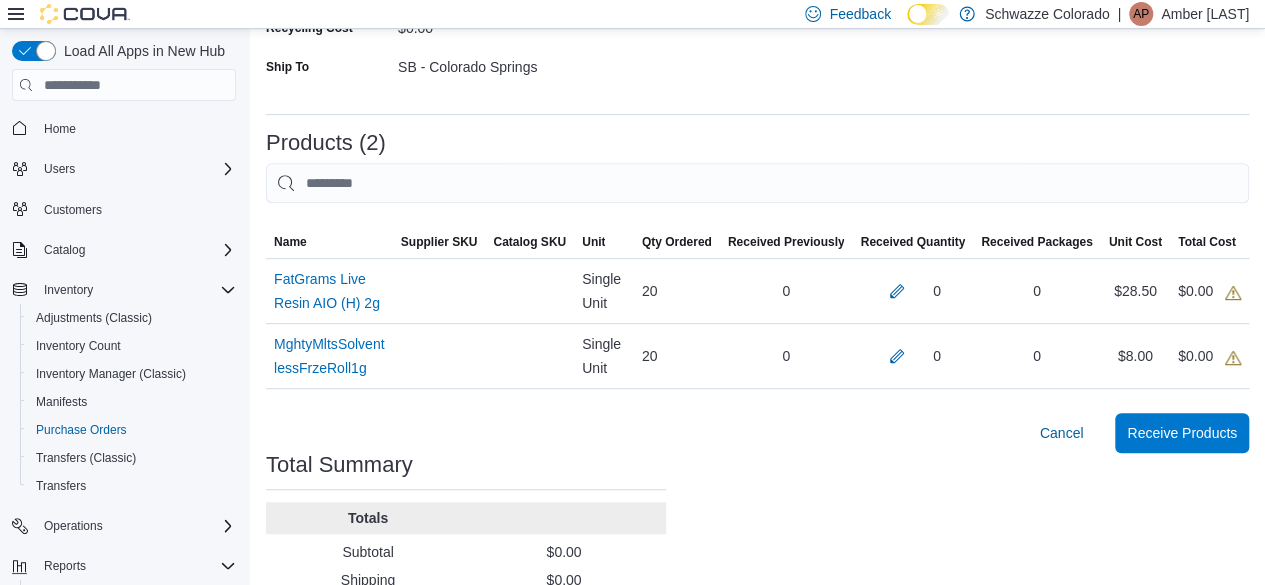 scroll, scrollTop: 363, scrollLeft: 0, axis: vertical 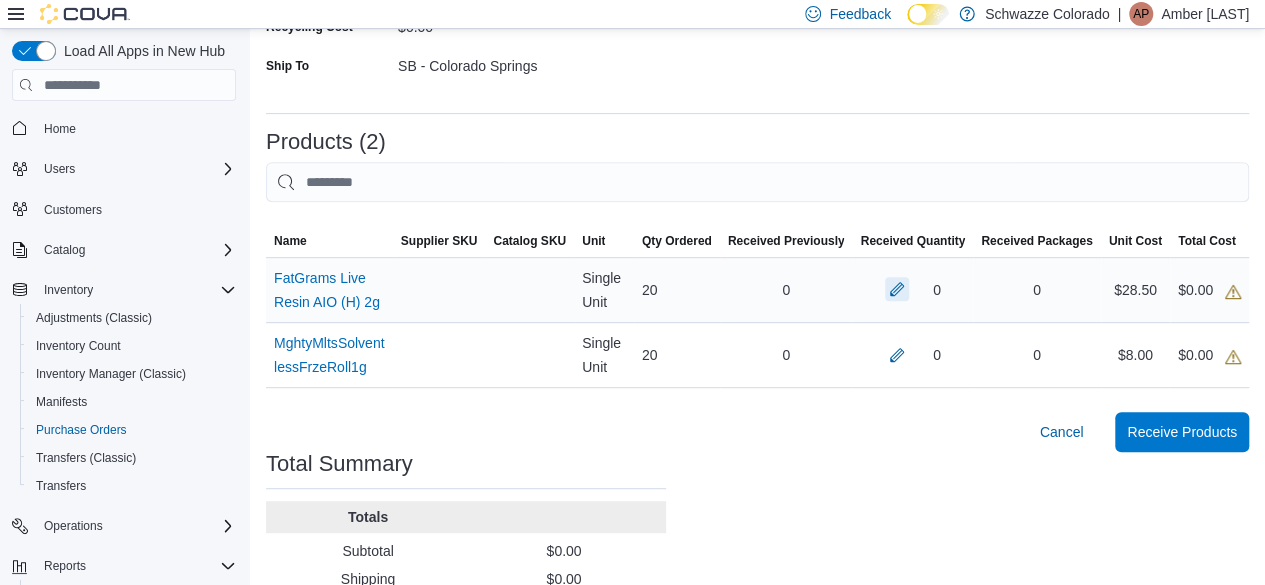 click at bounding box center (897, 289) 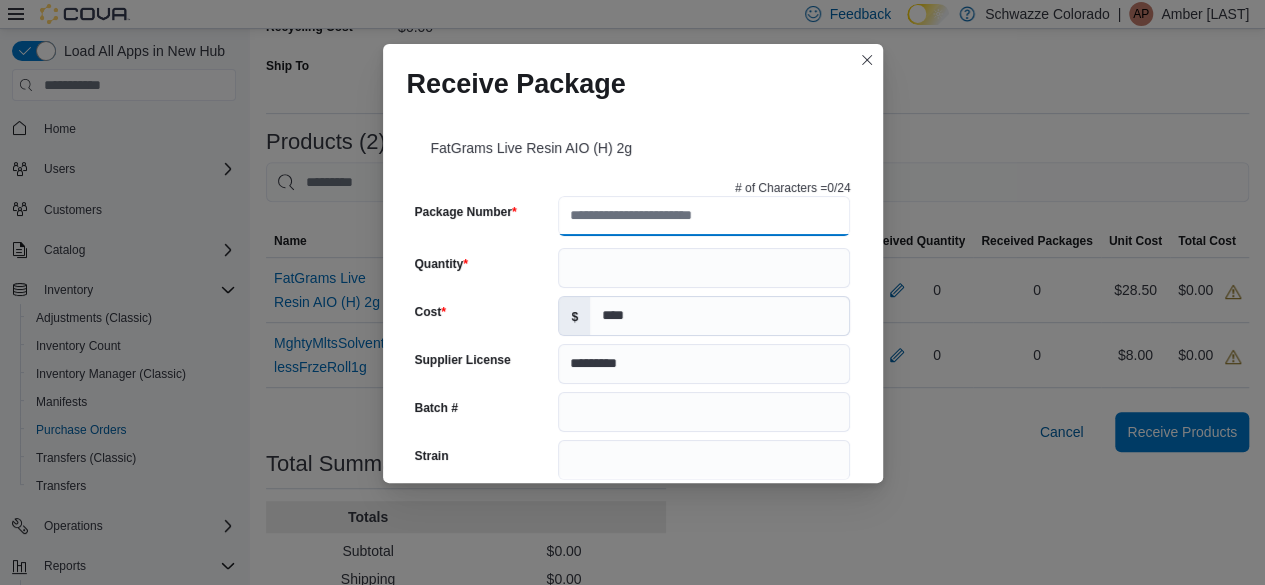 click on "Package Number" at bounding box center [704, 216] 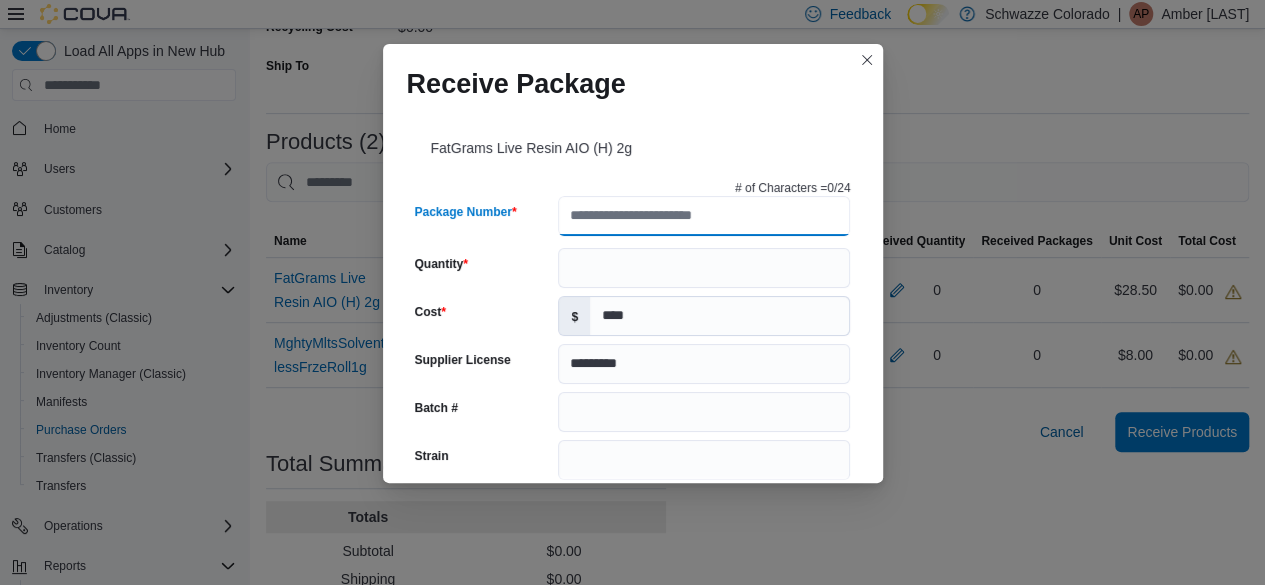 paste on "**********" 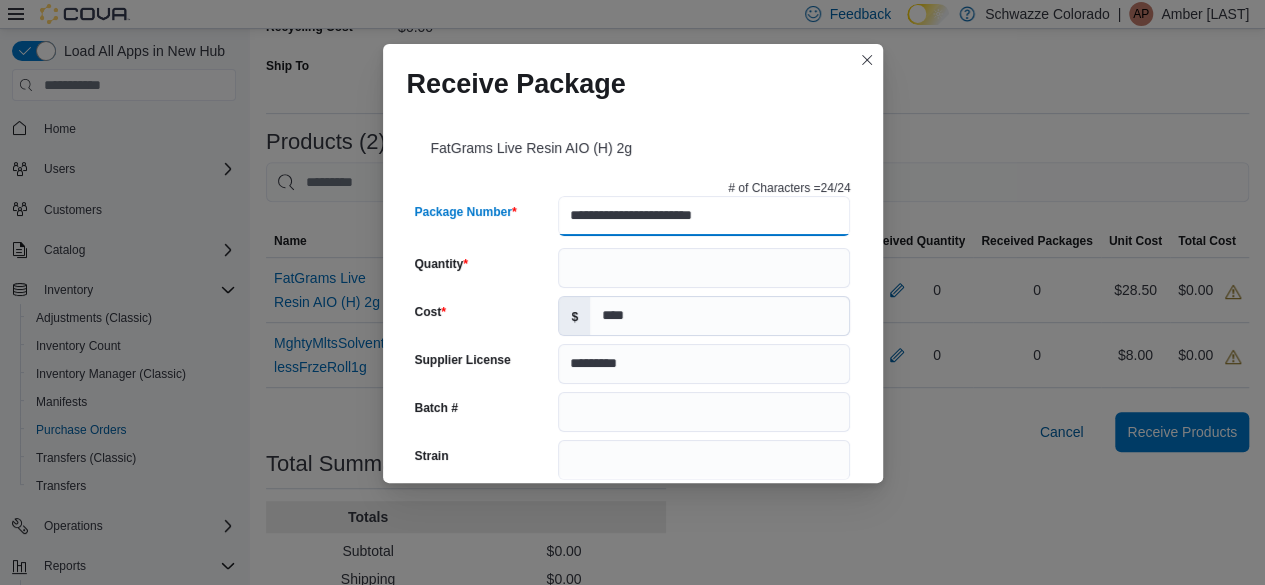 type on "**********" 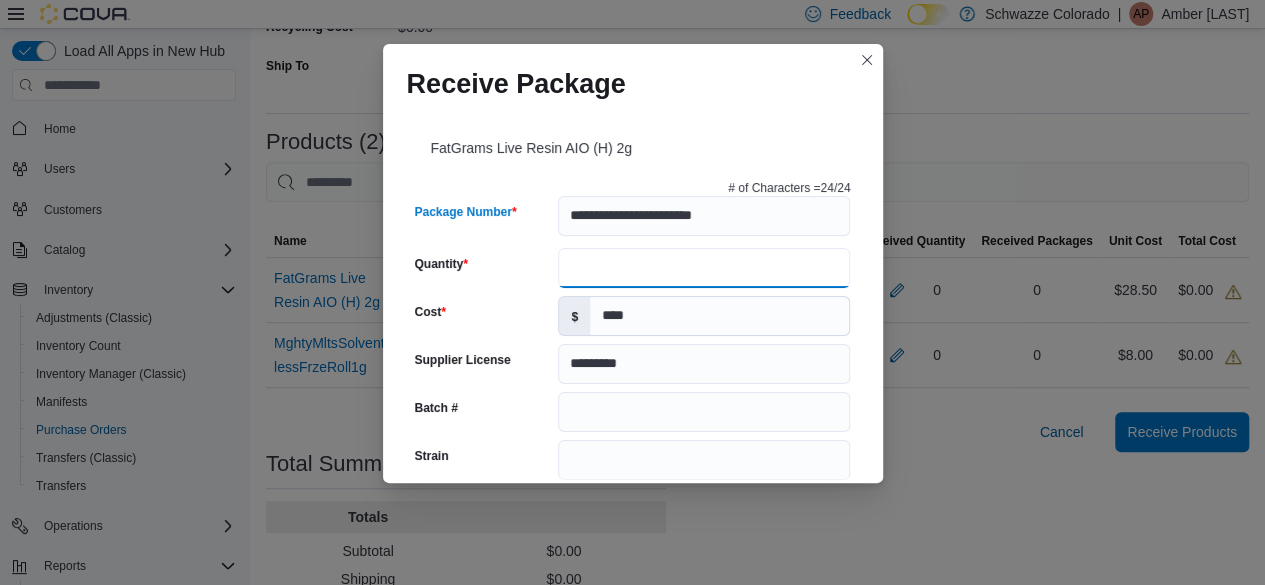 click on "Quantity" at bounding box center (704, 268) 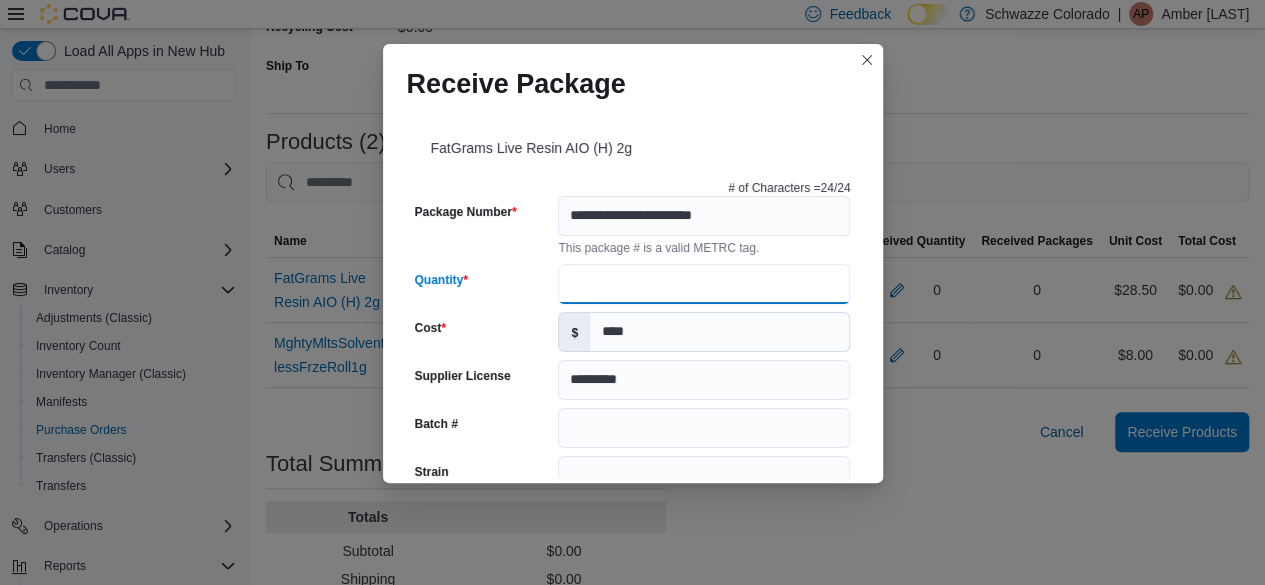type on "**" 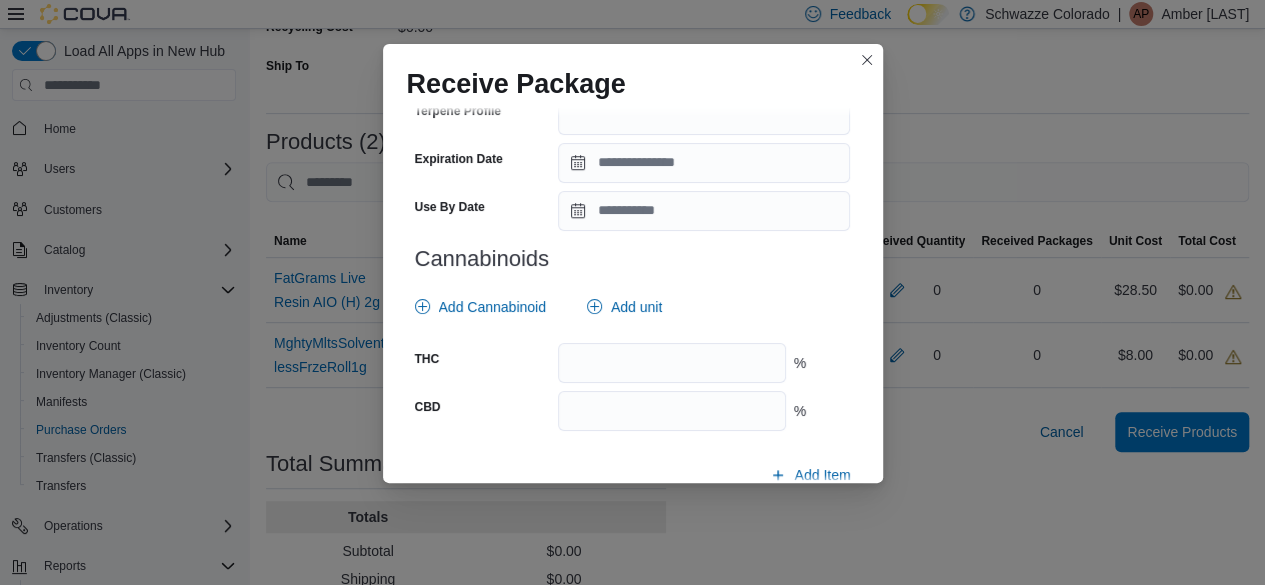 scroll, scrollTop: 771, scrollLeft: 0, axis: vertical 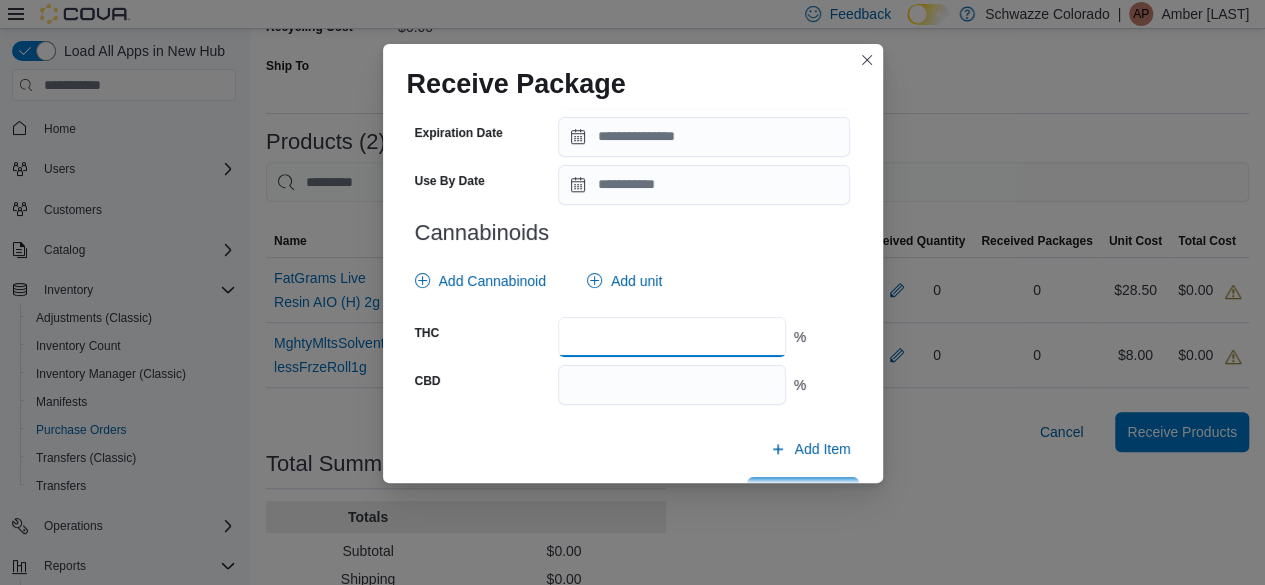 click at bounding box center (671, 337) 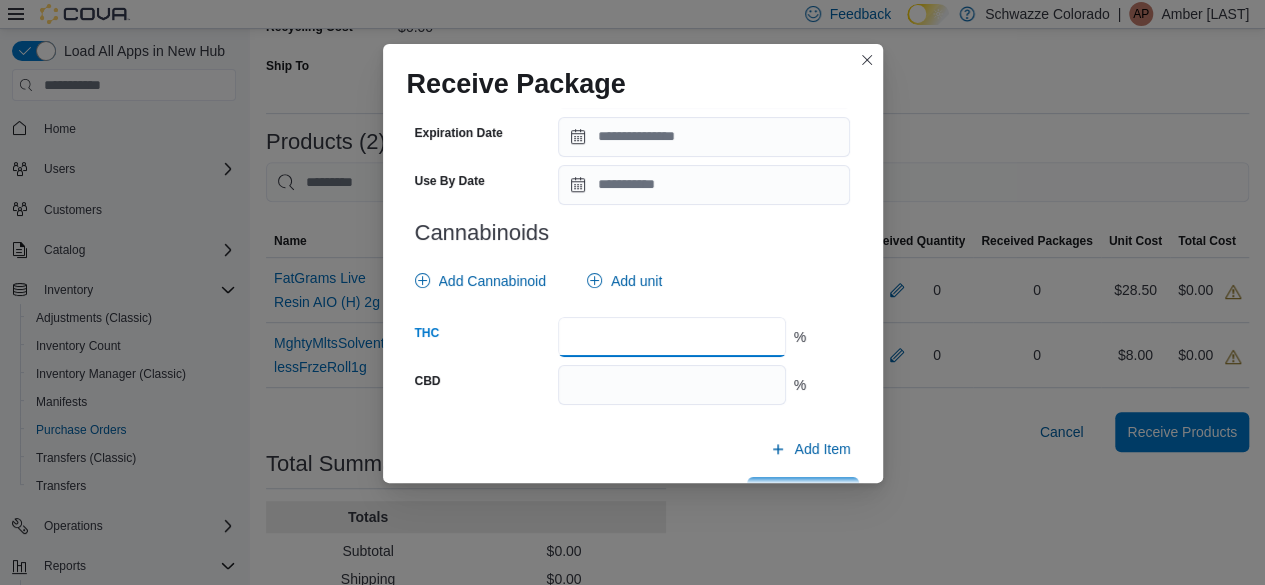 type on "*****" 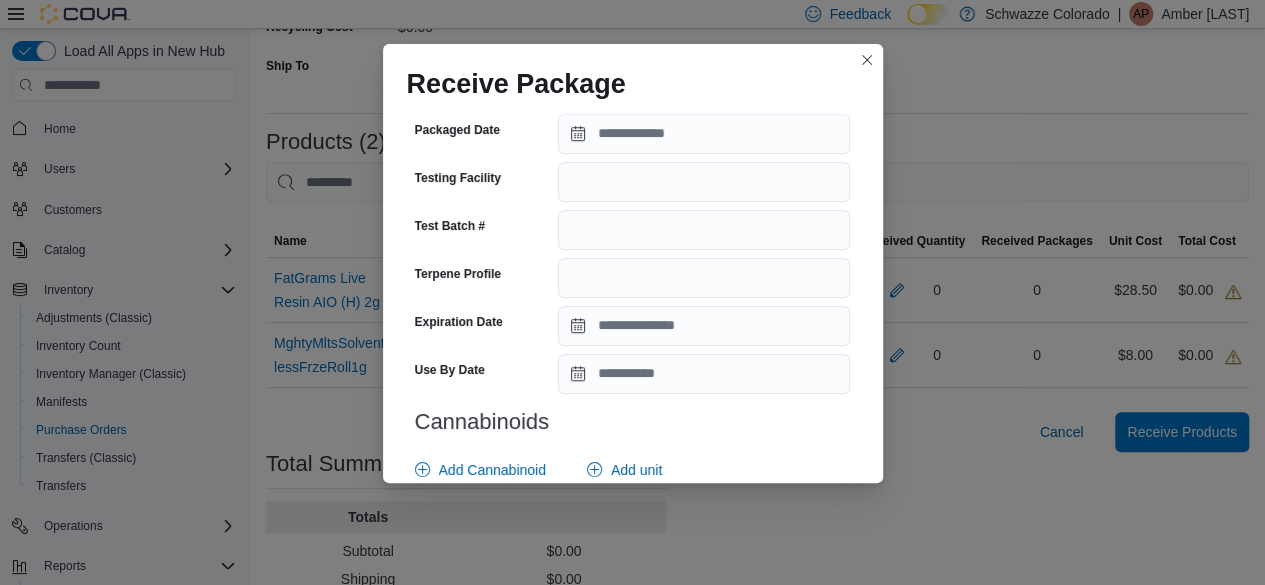 scroll, scrollTop: 581, scrollLeft: 0, axis: vertical 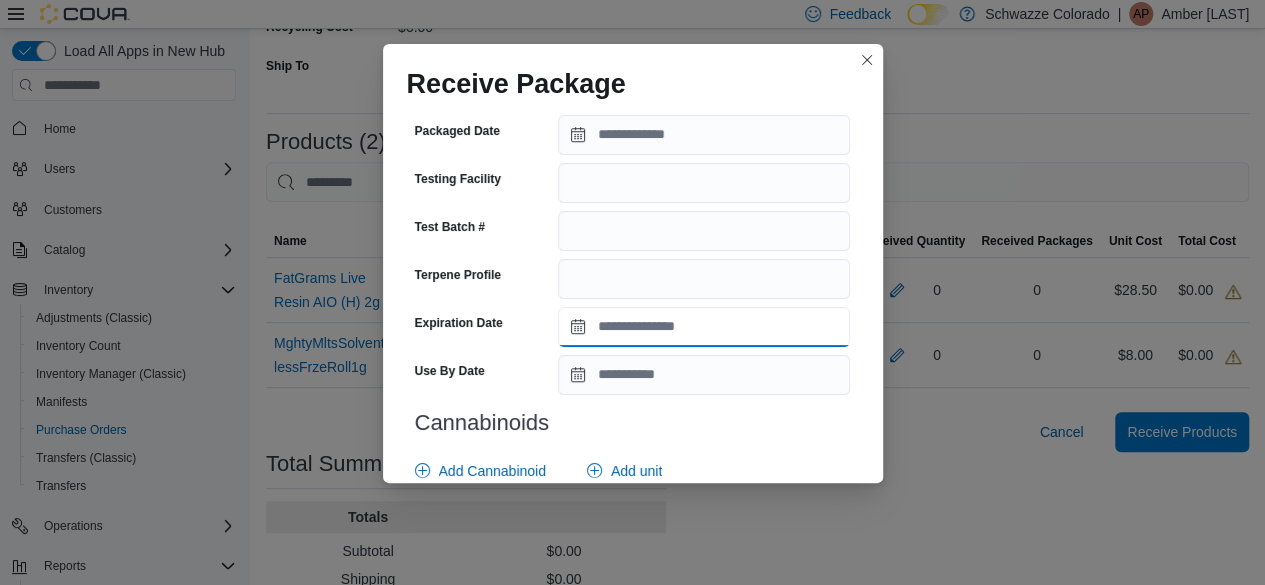 click on "Expiration Date" at bounding box center [704, 327] 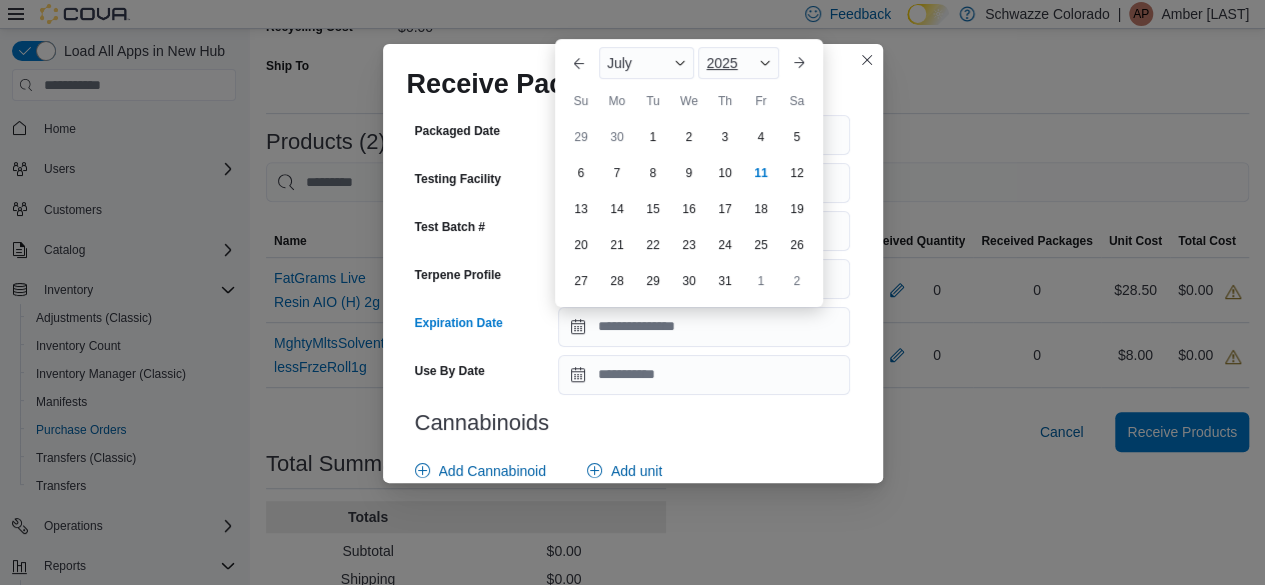 click on "2025" at bounding box center [738, 63] 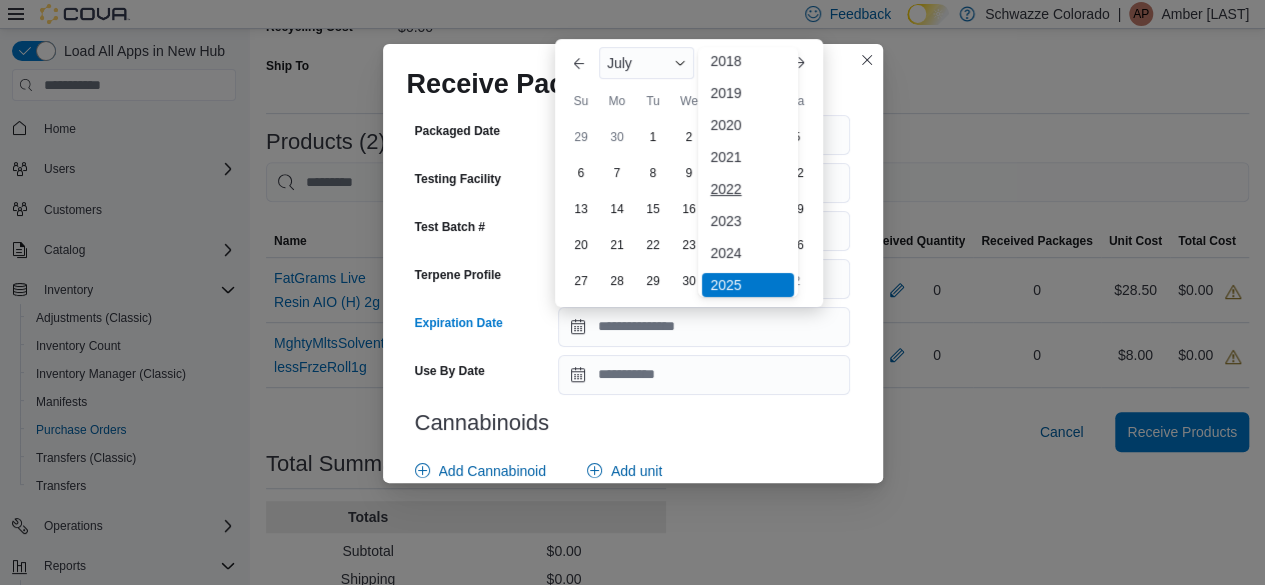 scroll, scrollTop: 56, scrollLeft: 0, axis: vertical 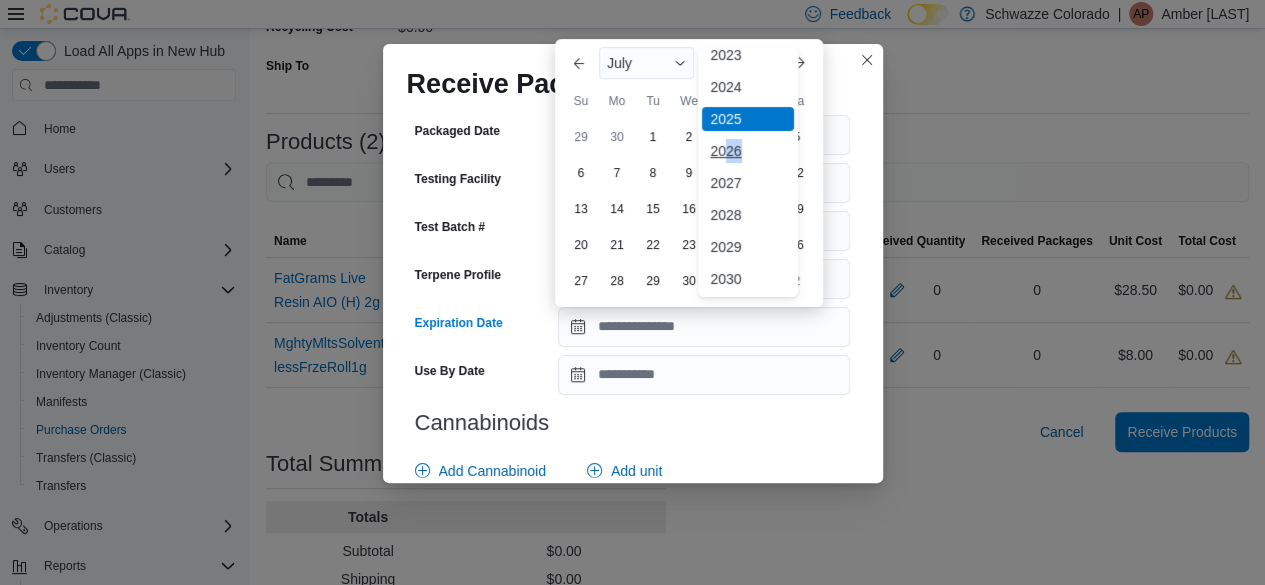 drag, startPoint x: 742, startPoint y: 253, endPoint x: 727, endPoint y: 149, distance: 105.076164 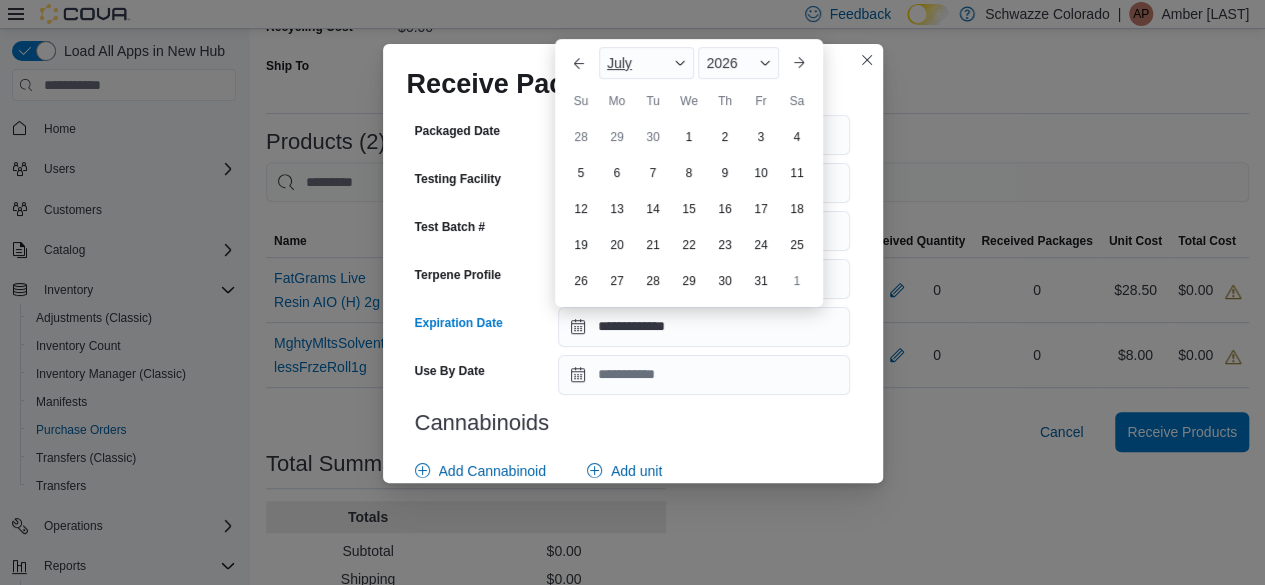 click on "July" at bounding box center (647, 63) 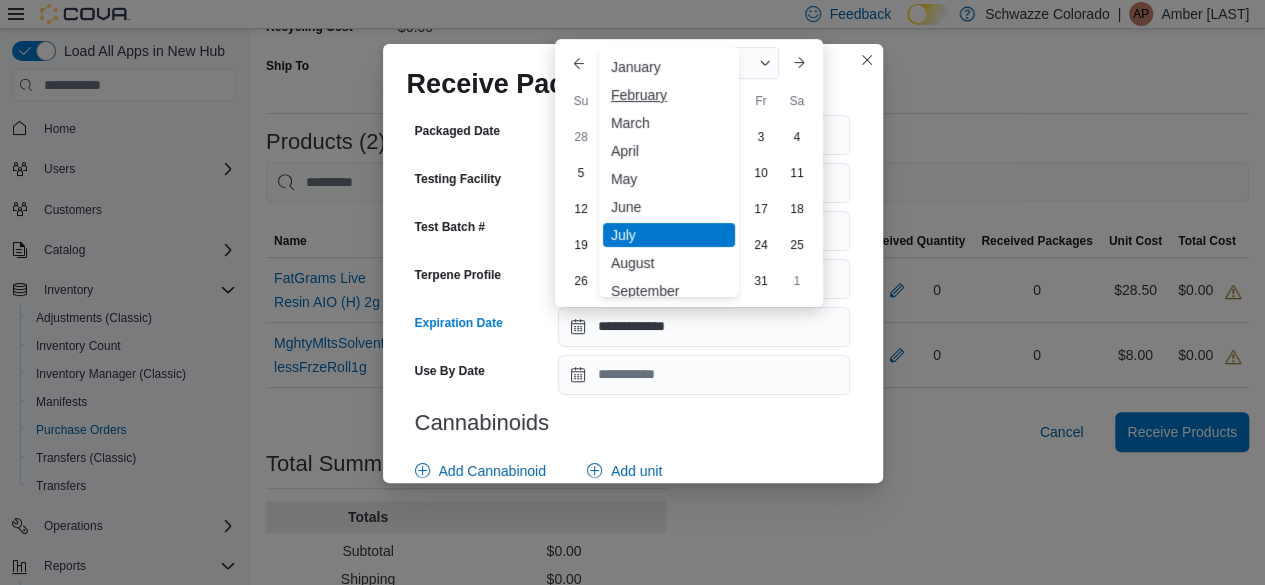 click on "February" at bounding box center [669, 95] 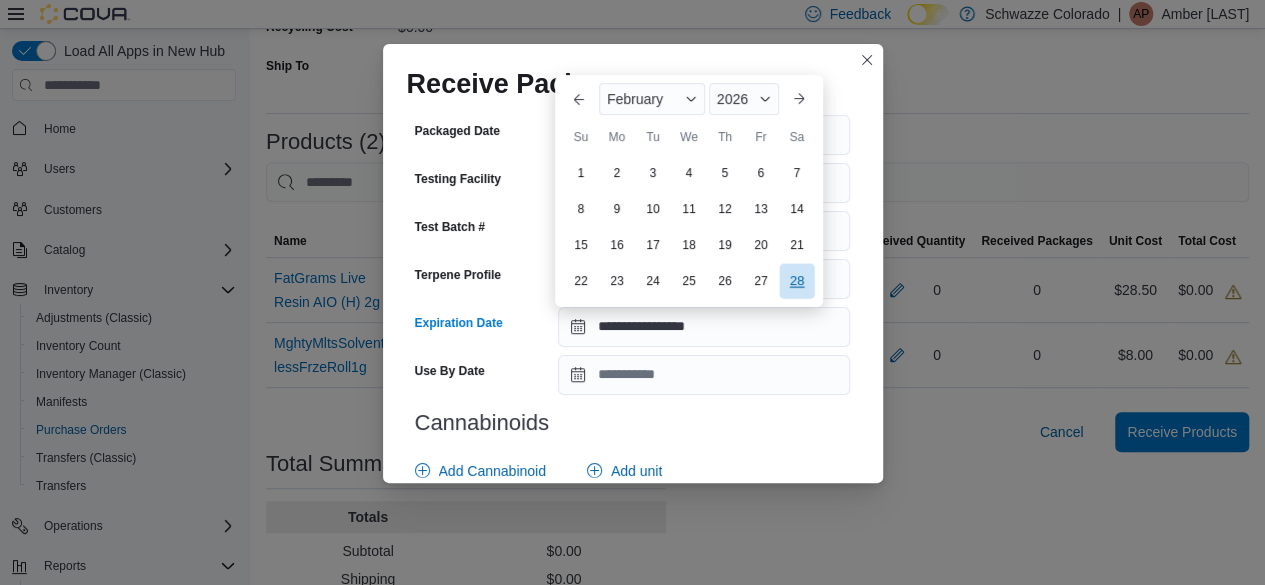 click on "28" at bounding box center (796, 280) 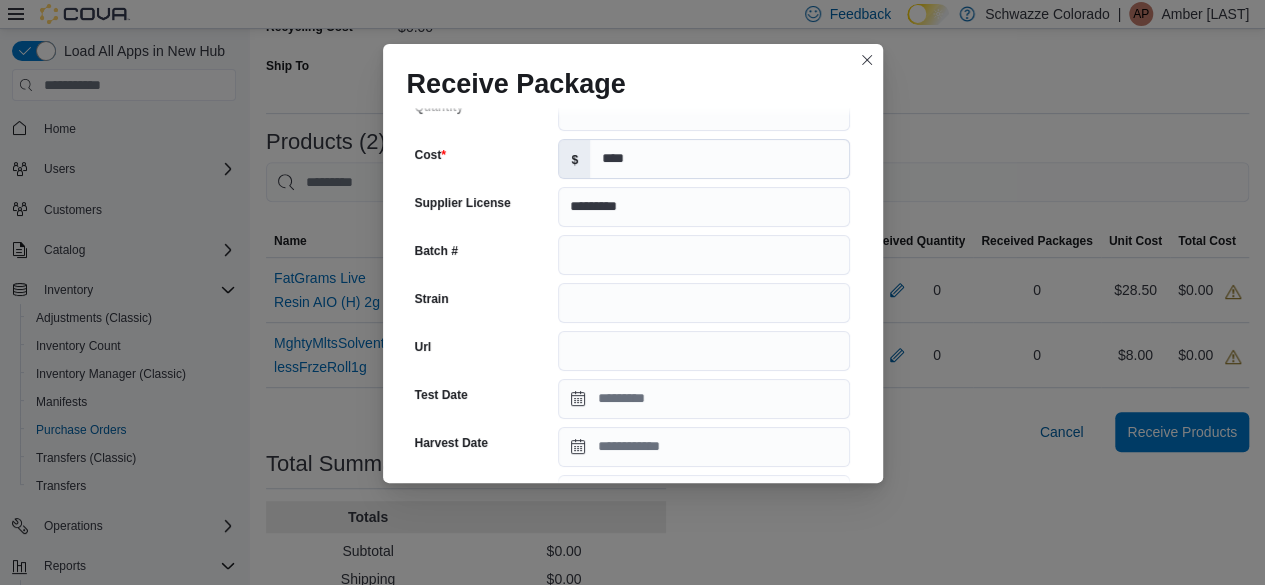 scroll, scrollTop: 171, scrollLeft: 0, axis: vertical 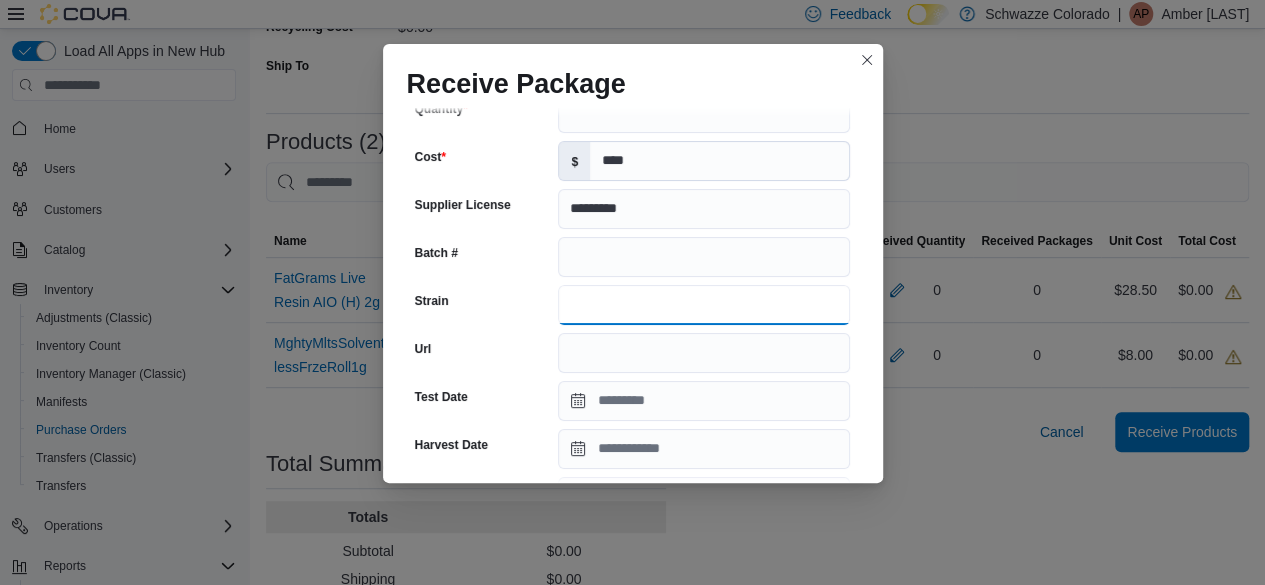 click on "Strain" at bounding box center (704, 305) 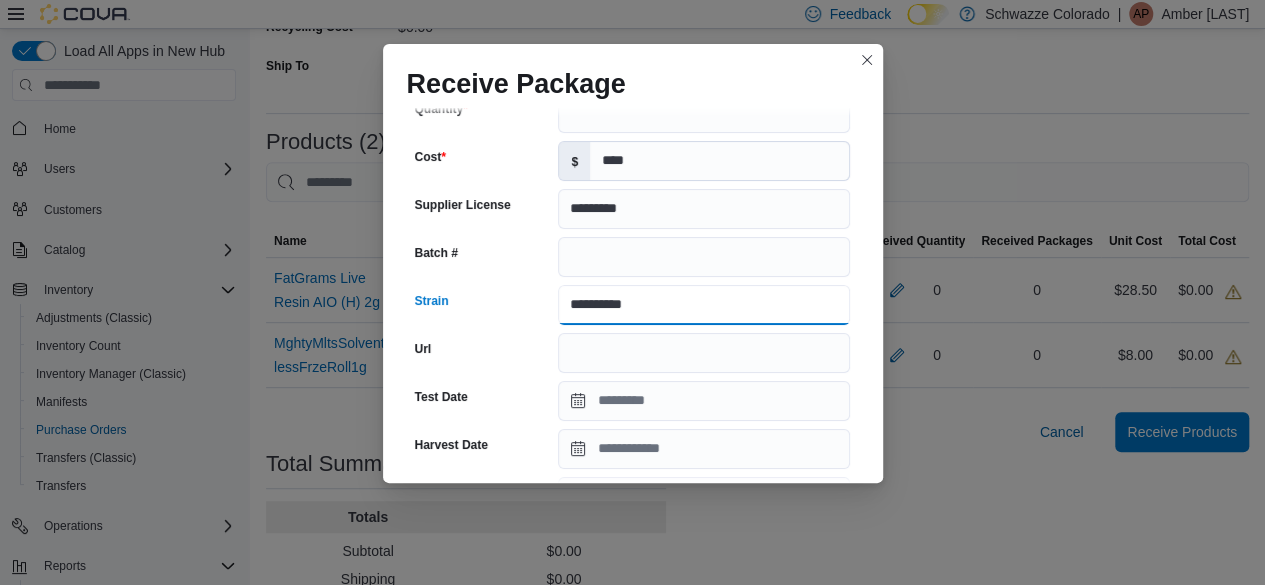 type on "*********" 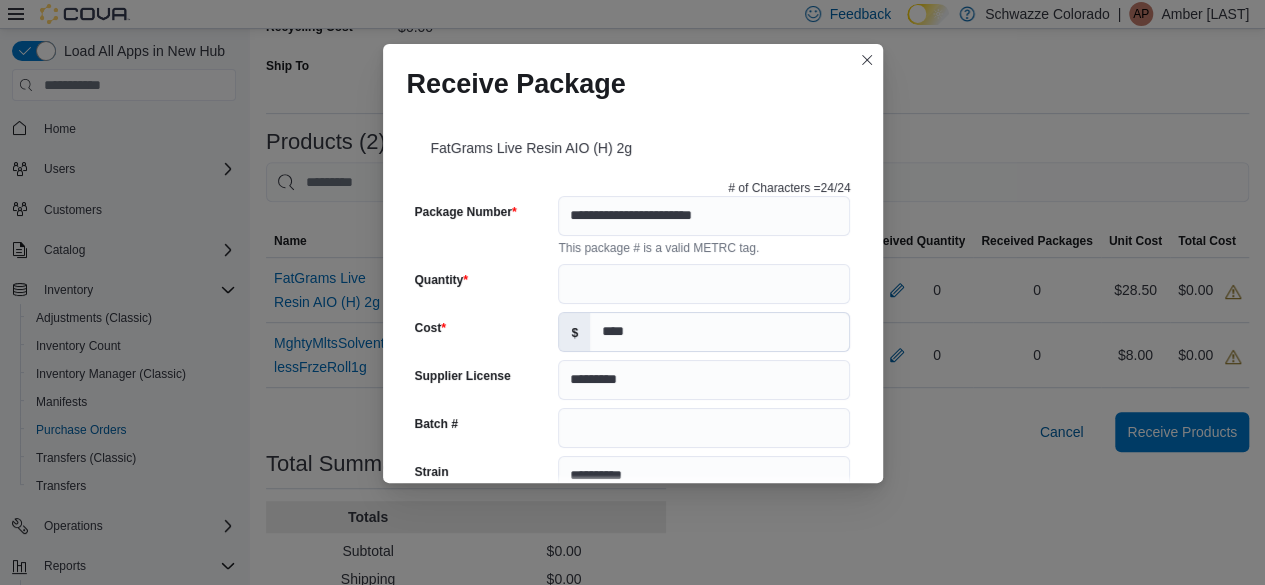 scroll, scrollTop: 828, scrollLeft: 0, axis: vertical 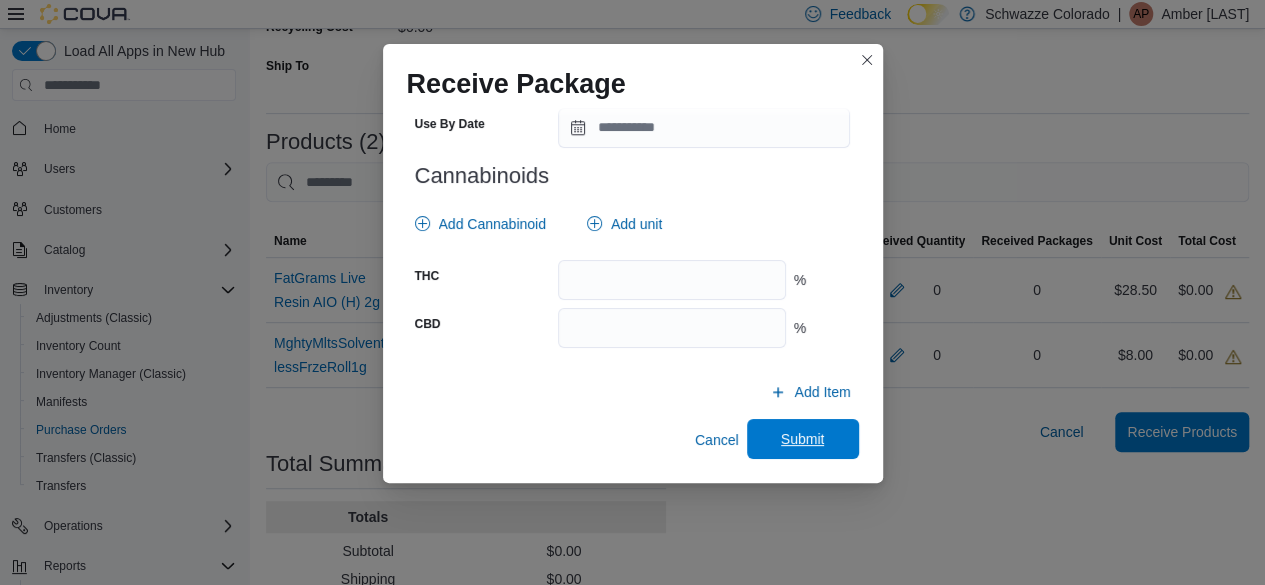click on "Submit" at bounding box center (803, 439) 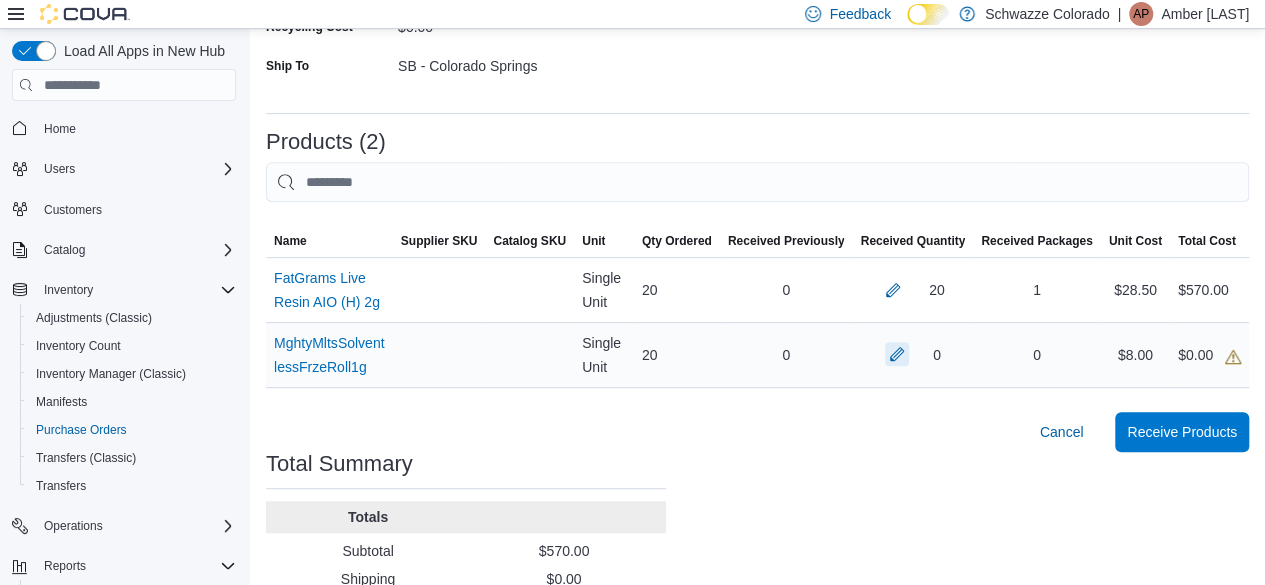 click at bounding box center [897, 354] 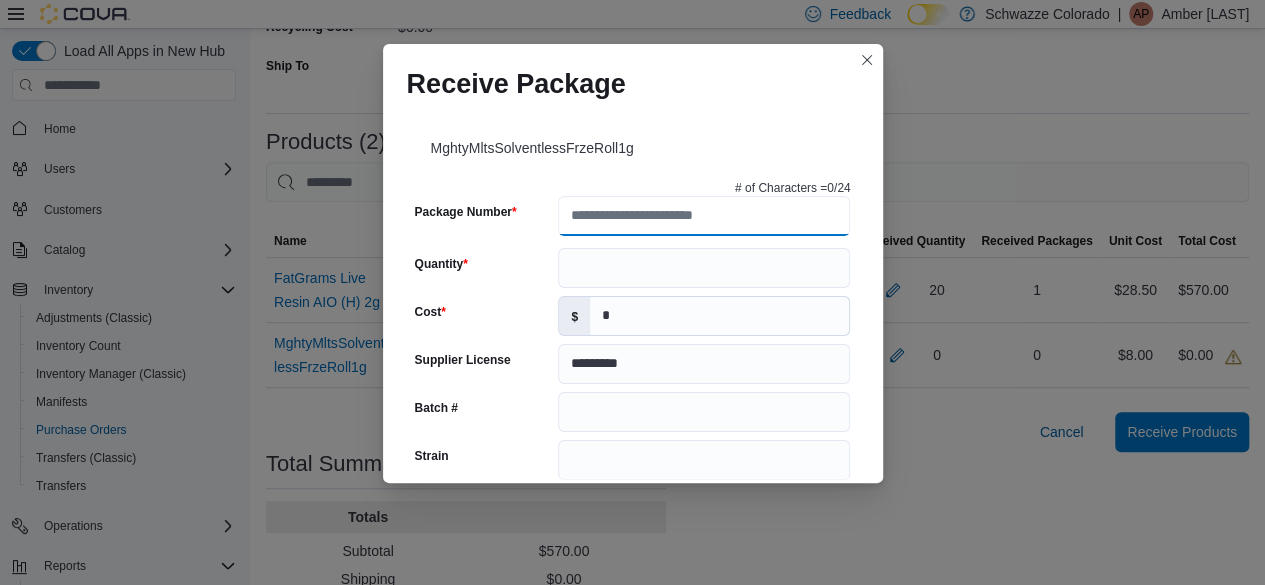 click on "Package Number" at bounding box center [704, 216] 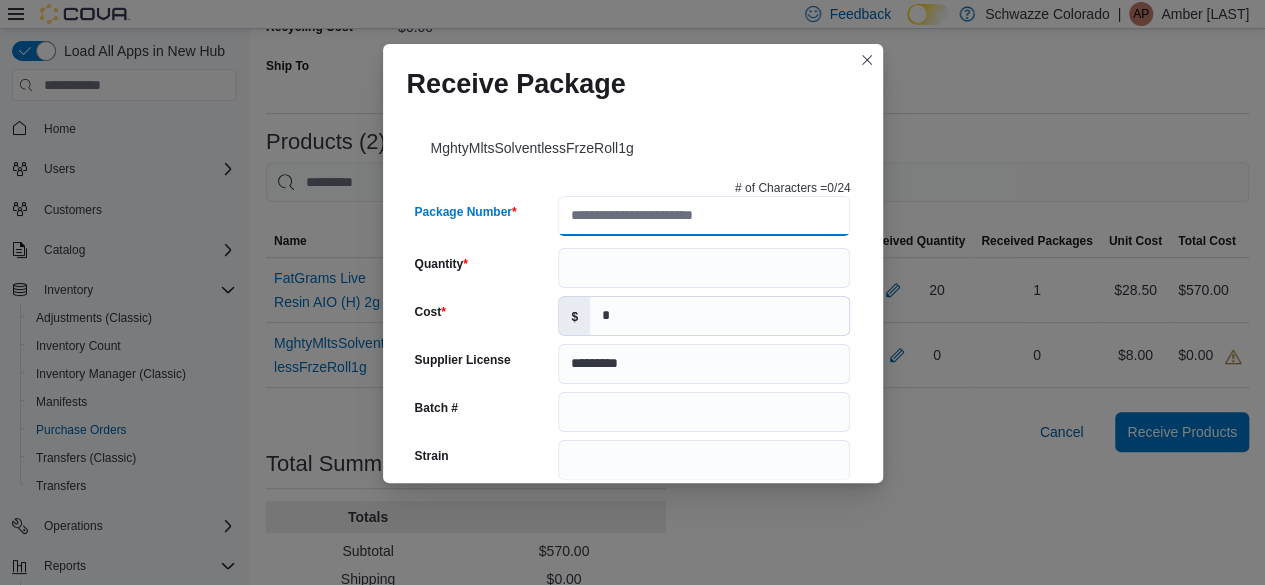 paste on "**********" 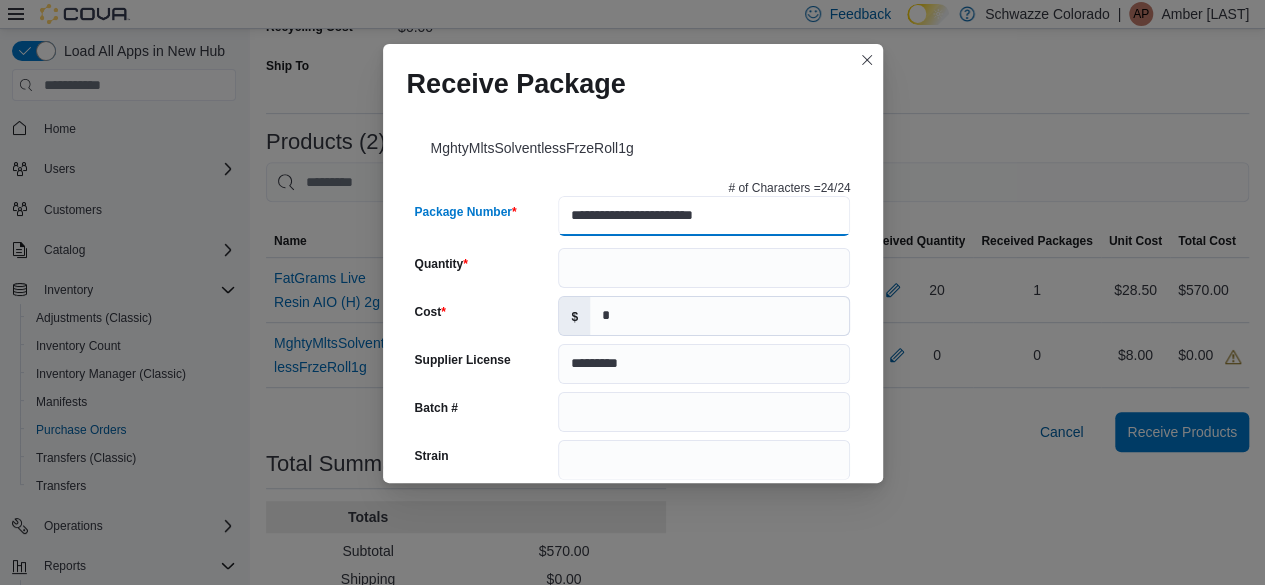type on "**********" 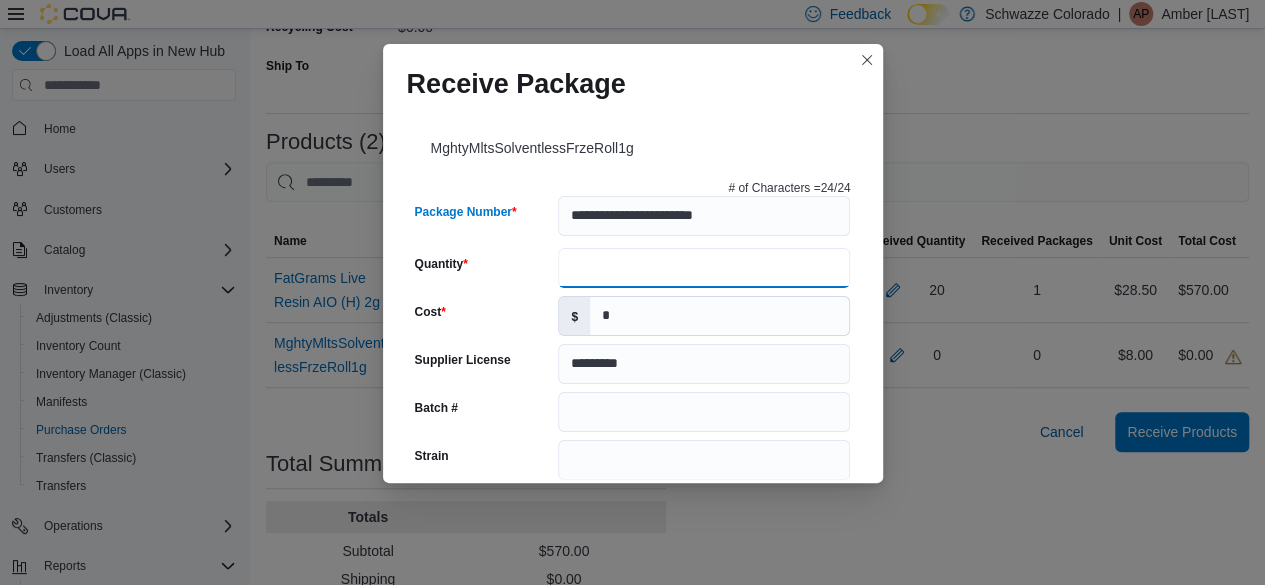 click on "Quantity" at bounding box center (704, 268) 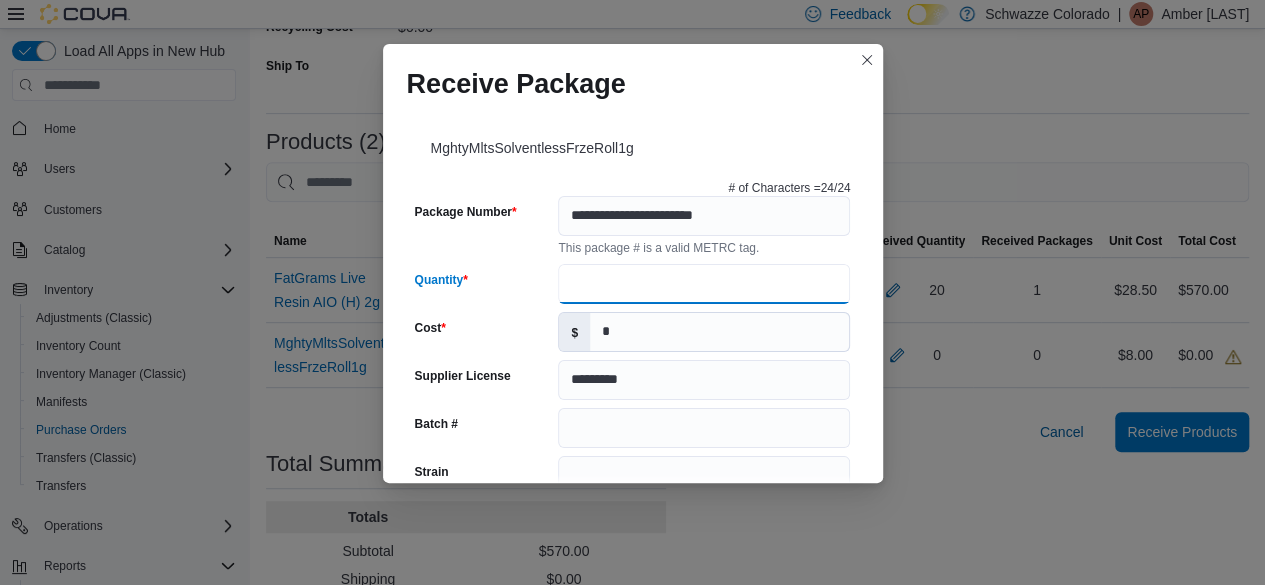 type on "**" 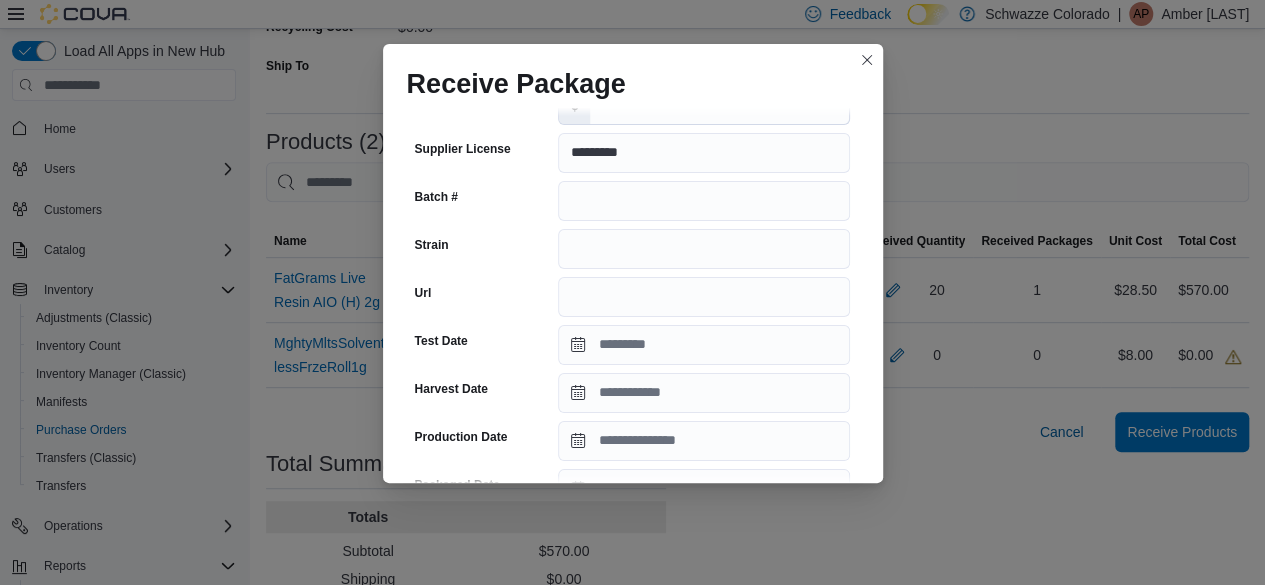 scroll, scrollTop: 232, scrollLeft: 0, axis: vertical 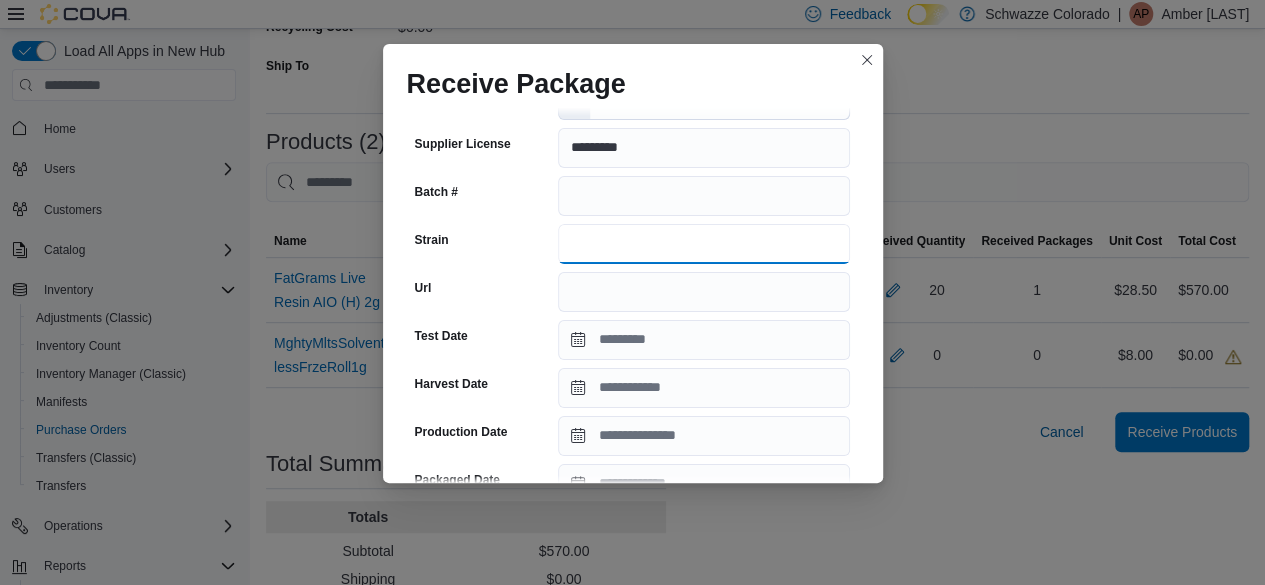 click on "Strain" at bounding box center [704, 244] 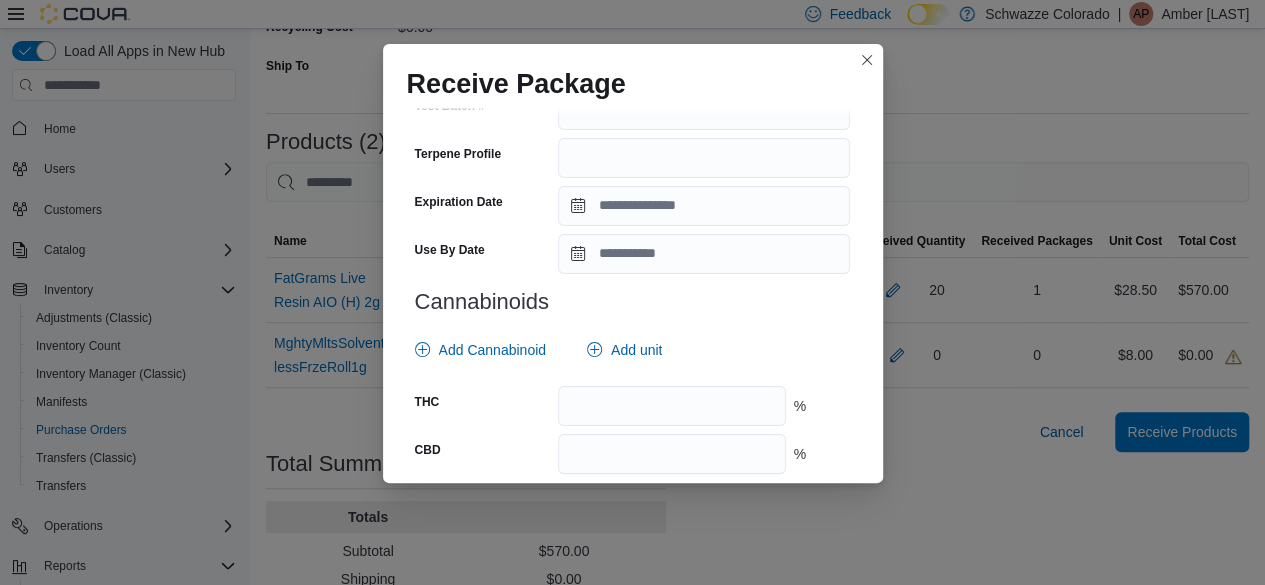 scroll, scrollTop: 704, scrollLeft: 0, axis: vertical 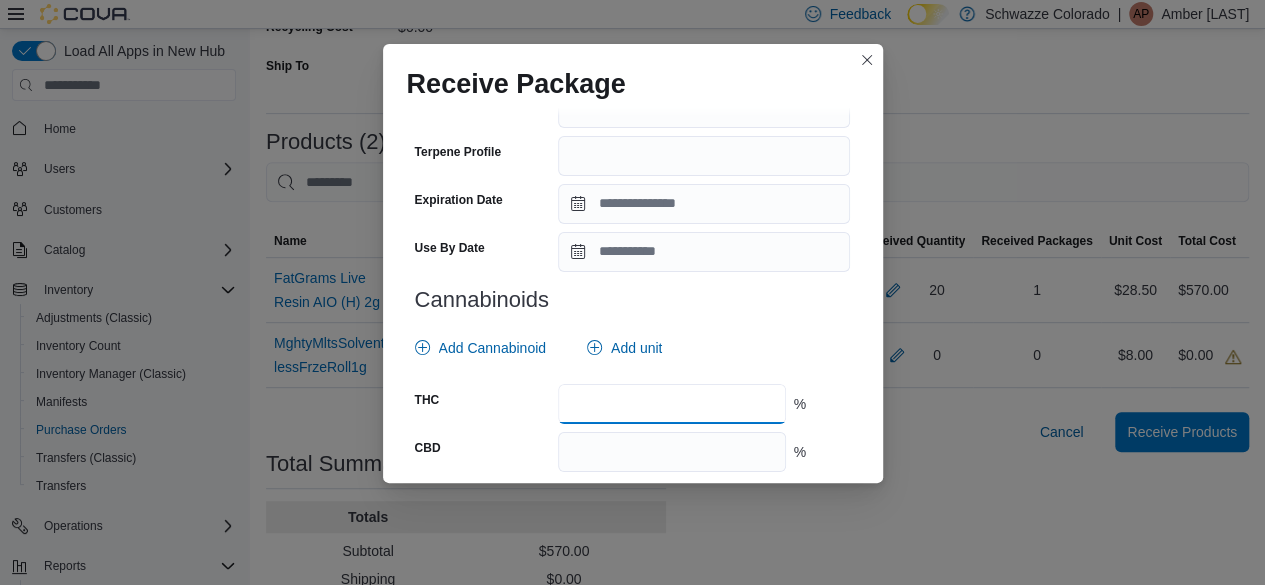 click at bounding box center [671, 404] 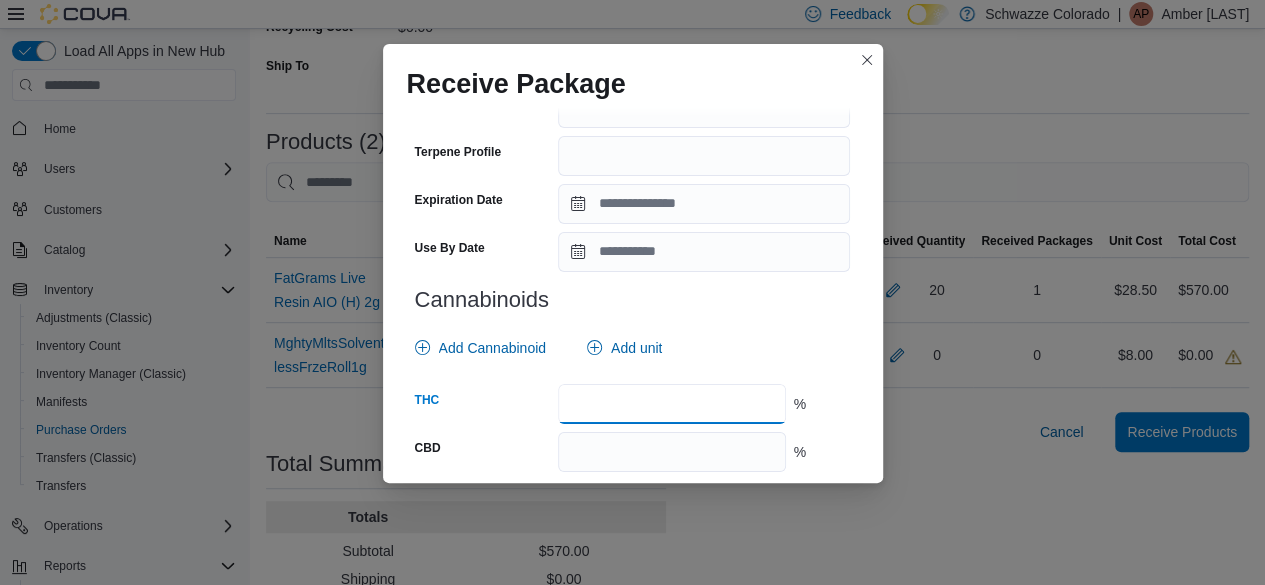 type on "*****" 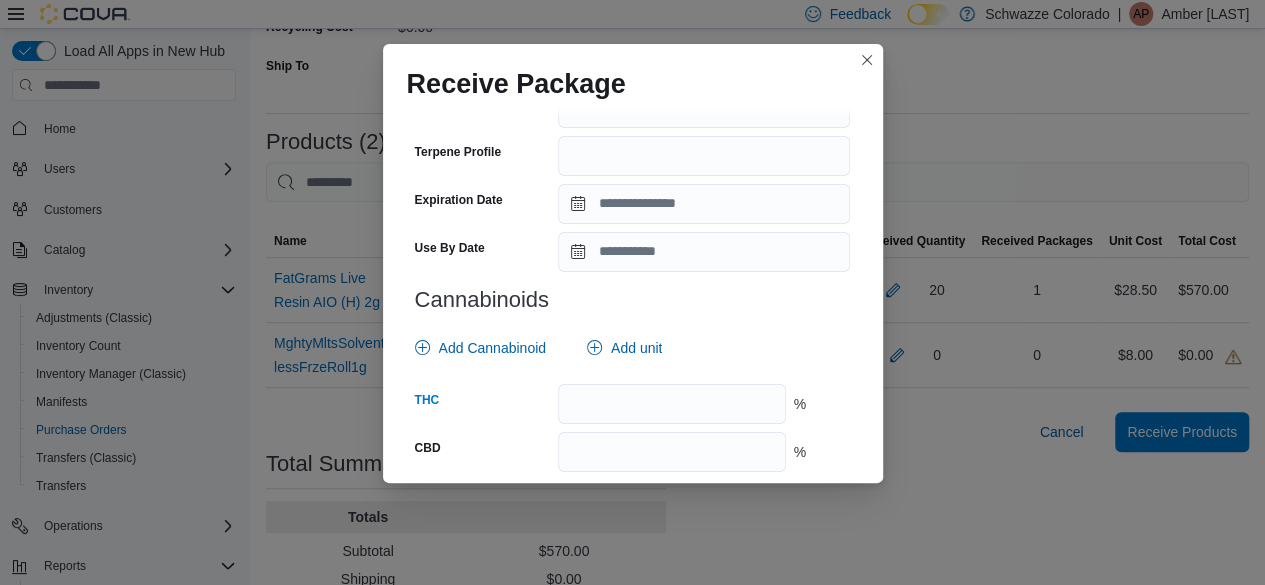 scroll, scrollTop: 706, scrollLeft: 0, axis: vertical 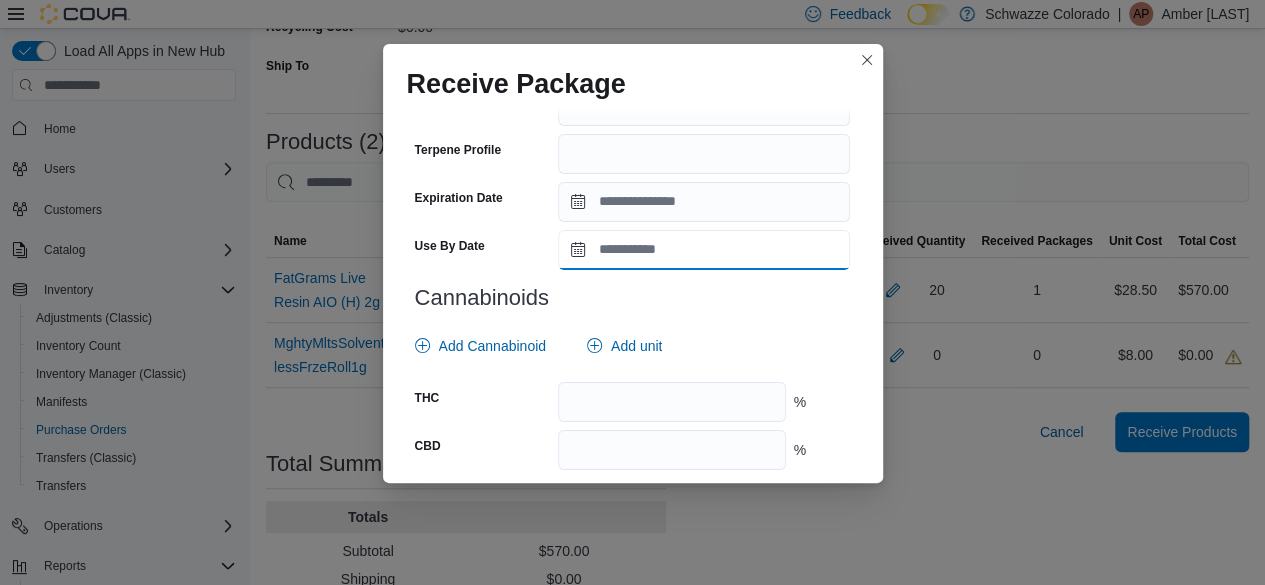 click on "Use By Date" at bounding box center (704, 250) 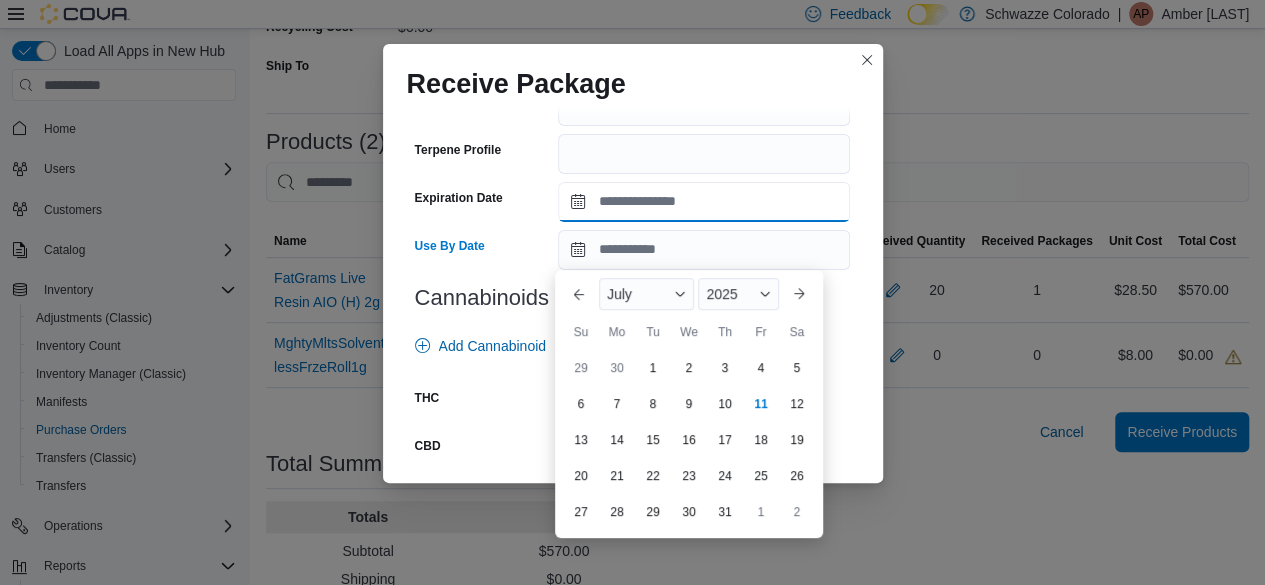 click on "Expiration Date" at bounding box center (704, 202) 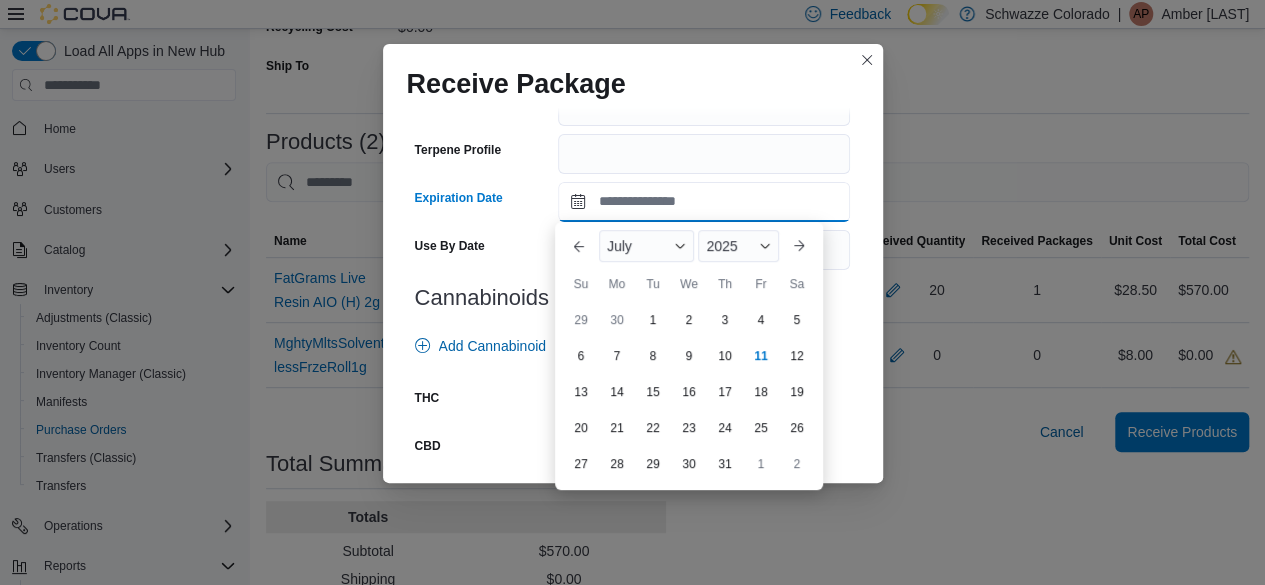 type on "**********" 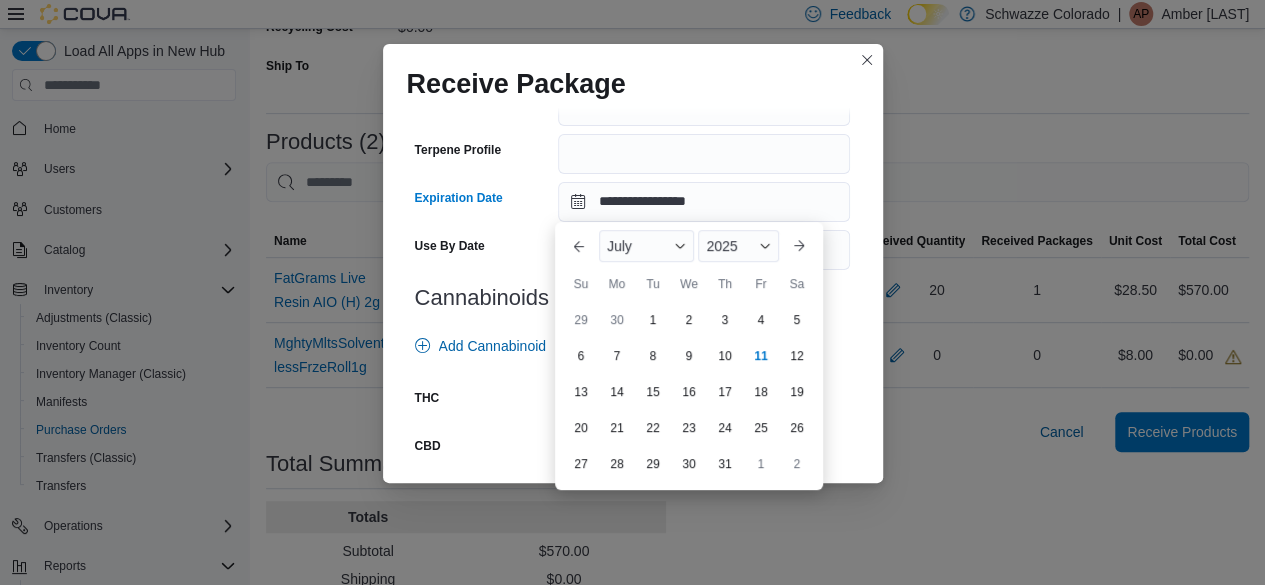 click on "**********" at bounding box center (633, 295) 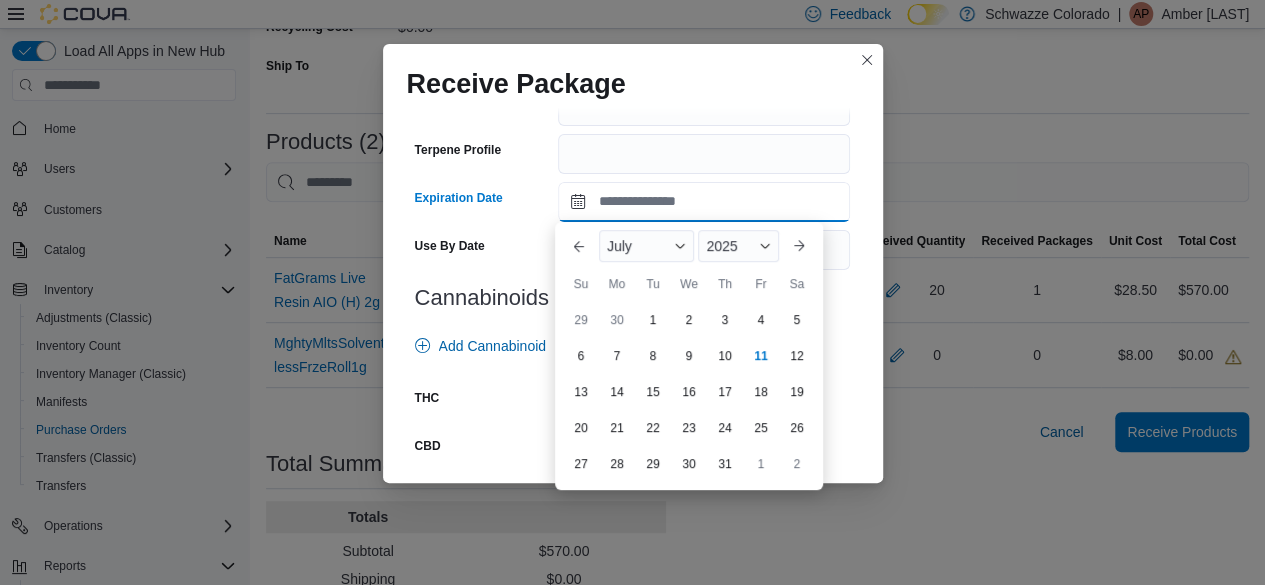 click on "Expiration Date" at bounding box center (704, 202) 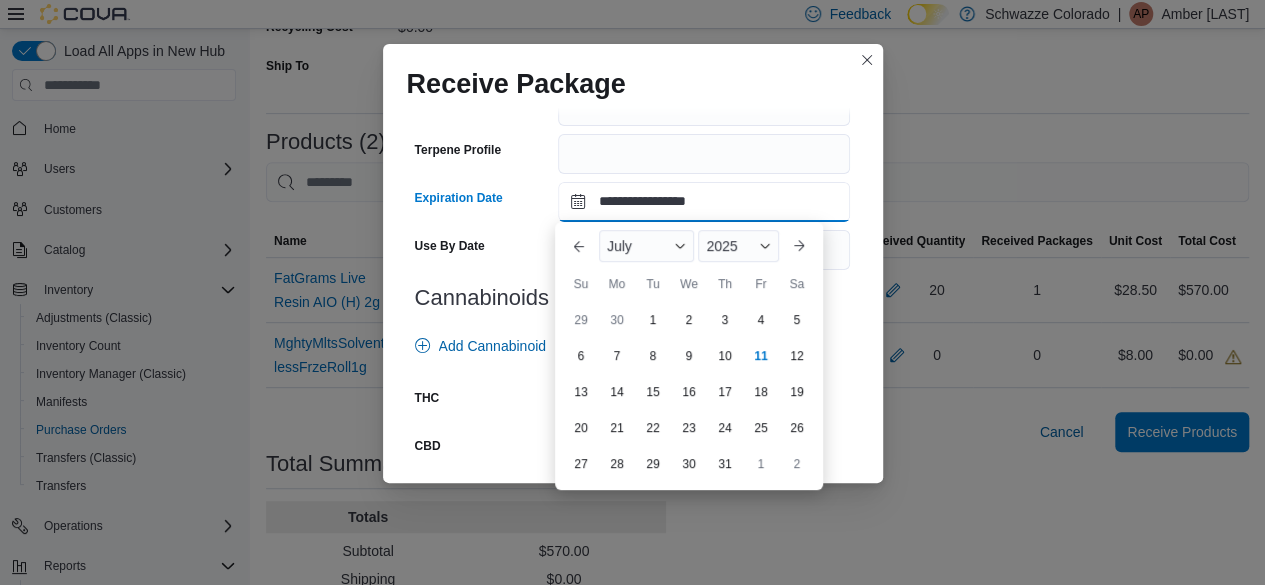 click on "**********" at bounding box center (704, 202) 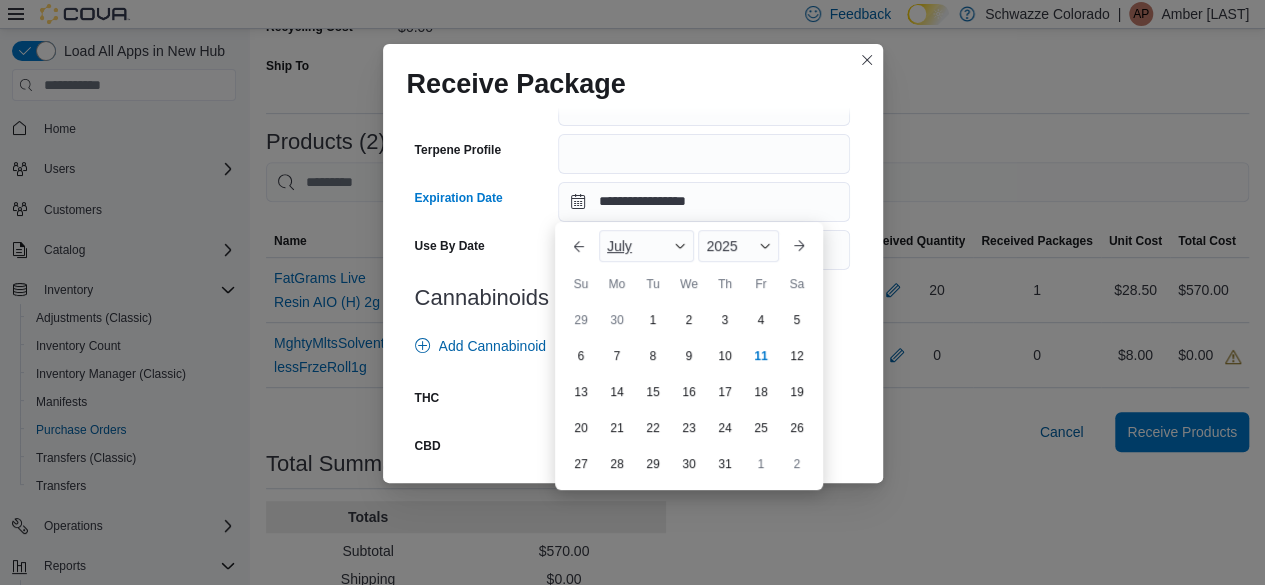 click on "July" at bounding box center (647, 246) 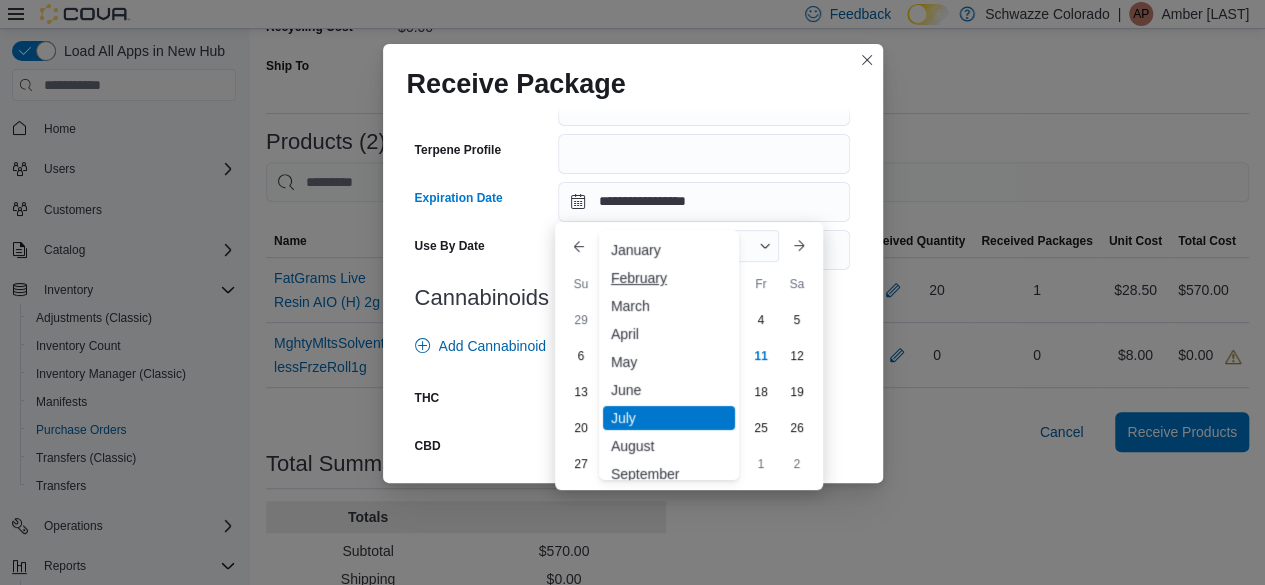 click on "February" at bounding box center [669, 278] 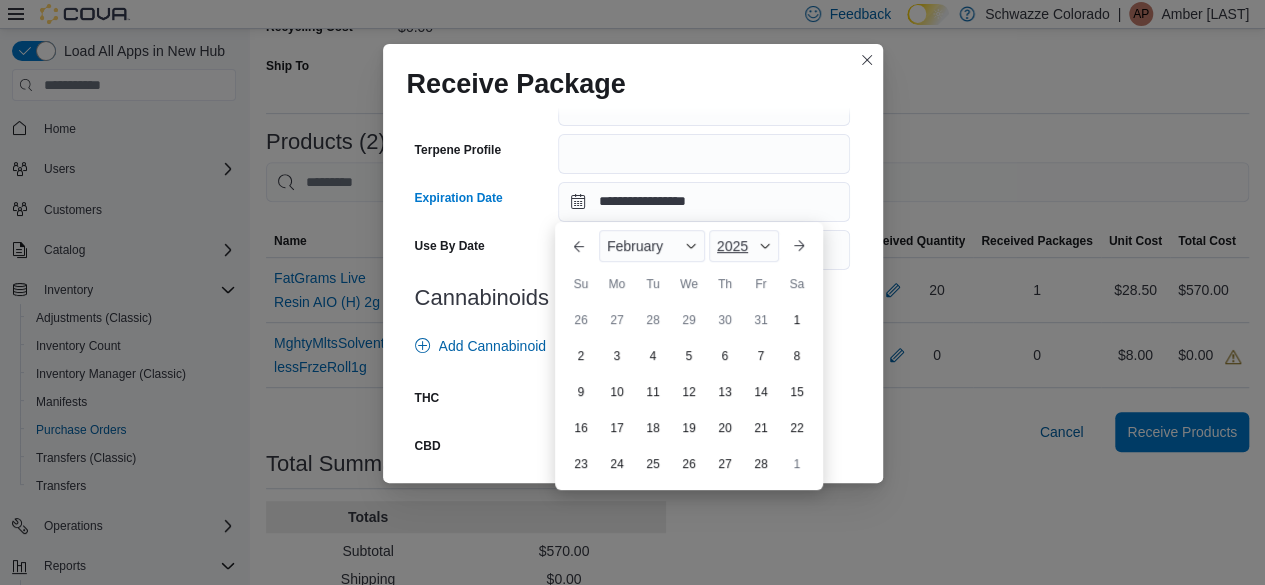 click on "2025" at bounding box center [744, 246] 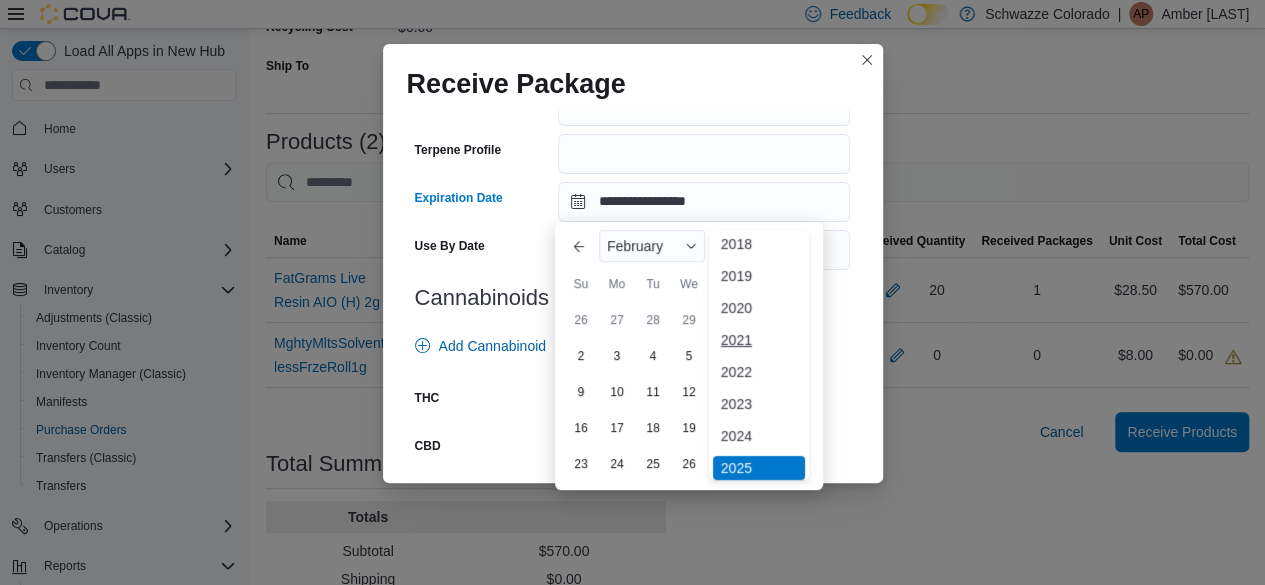 scroll, scrollTop: 48, scrollLeft: 0, axis: vertical 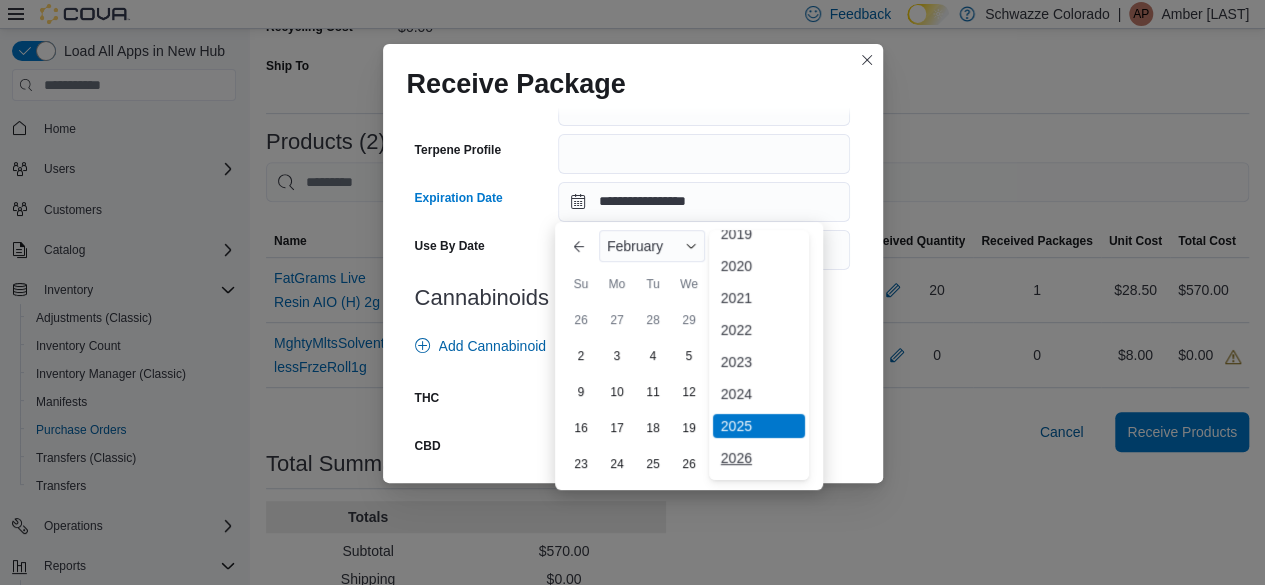 click on "2026" at bounding box center [759, 458] 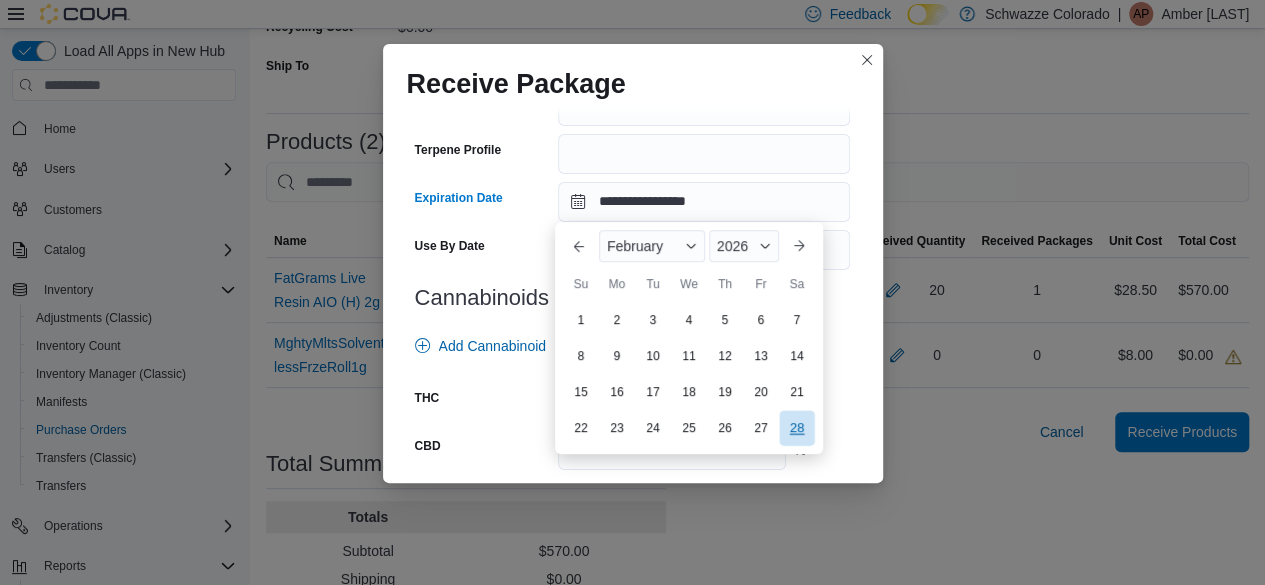 click on "28" at bounding box center (796, 428) 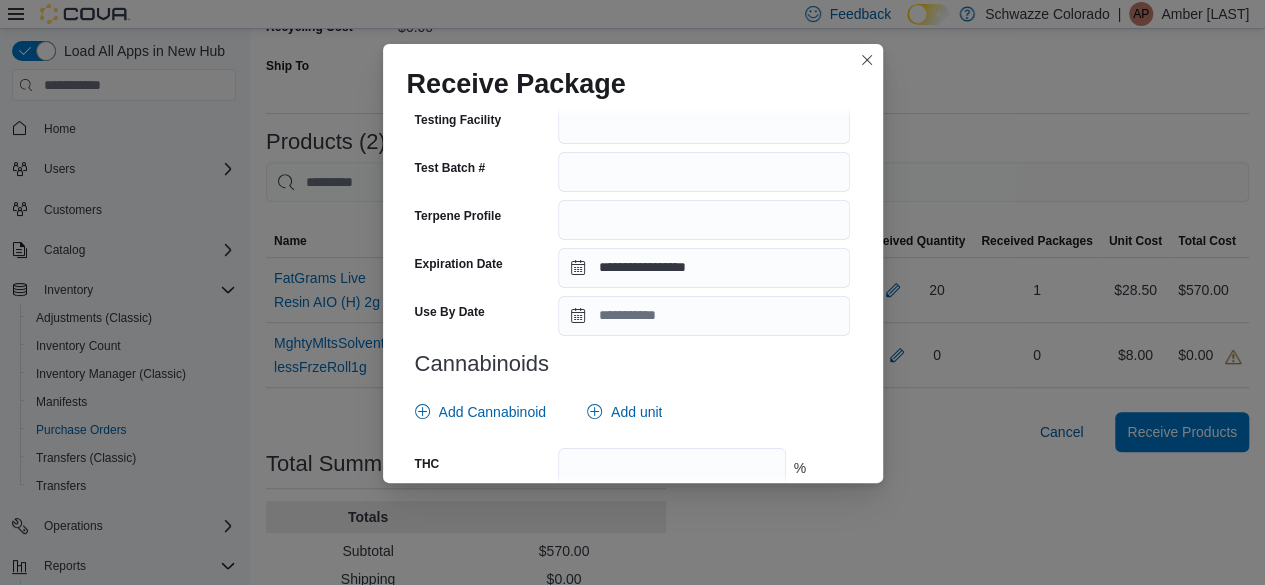 scroll, scrollTop: 828, scrollLeft: 0, axis: vertical 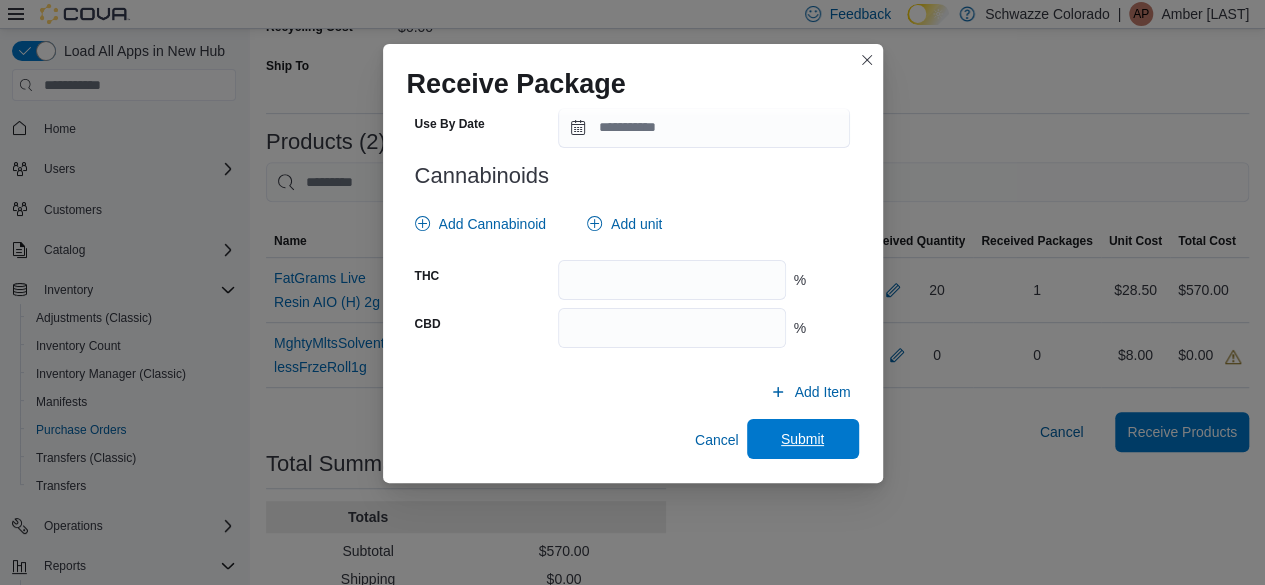 click on "Submit" at bounding box center [803, 439] 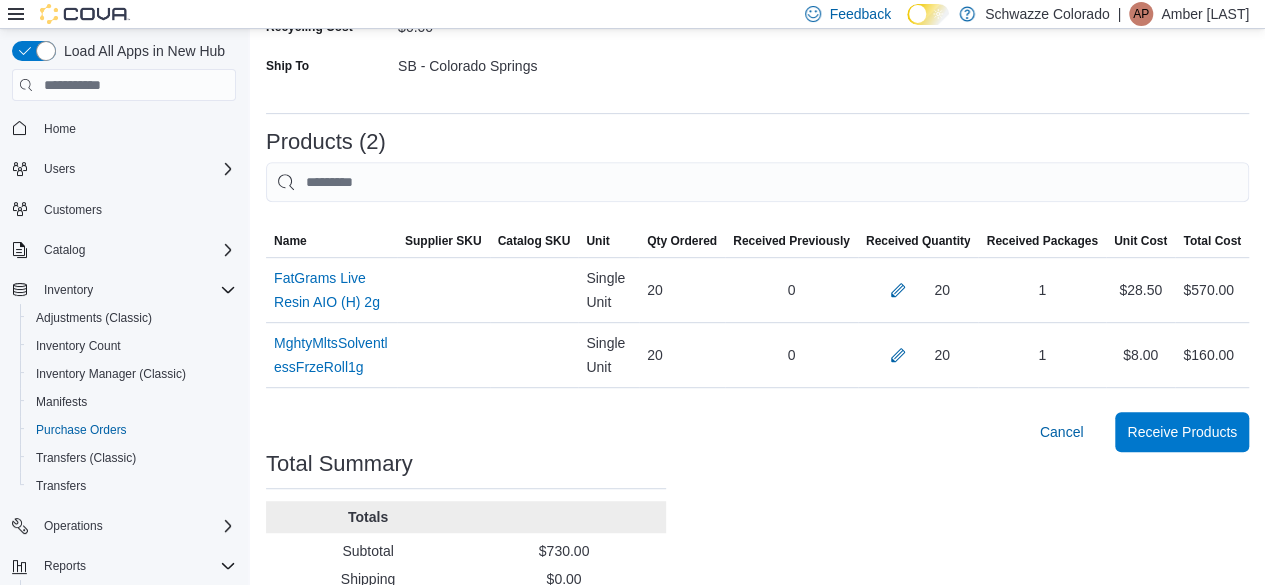 click on "Cancel Receive Products" at bounding box center [757, 432] 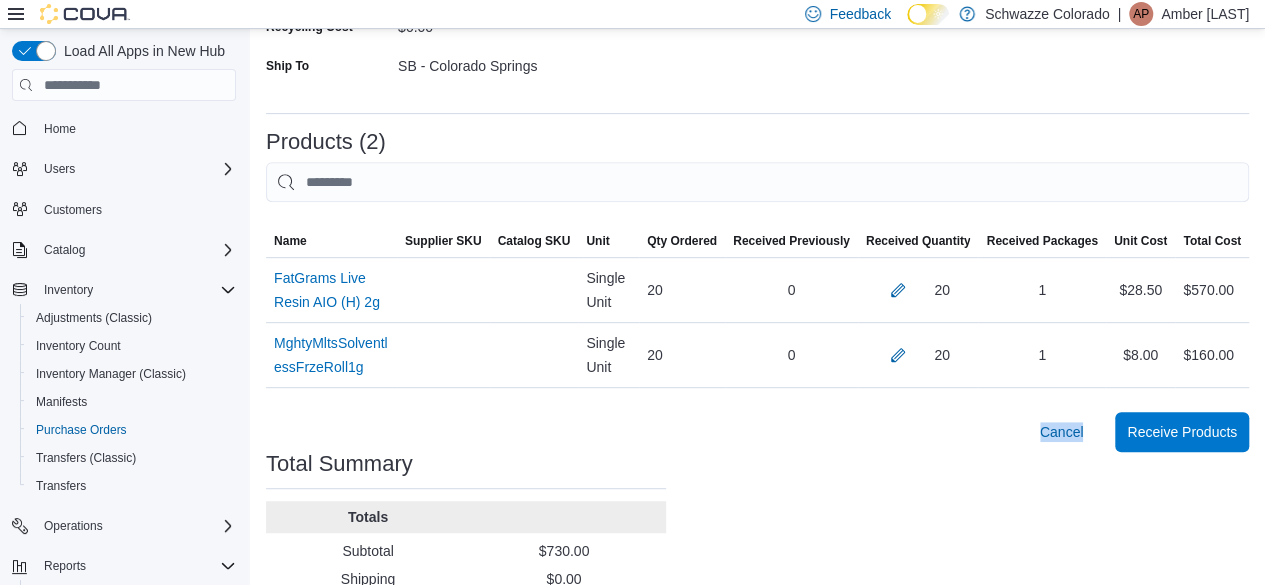 click on "Cancel Receive Products" at bounding box center (757, 432) 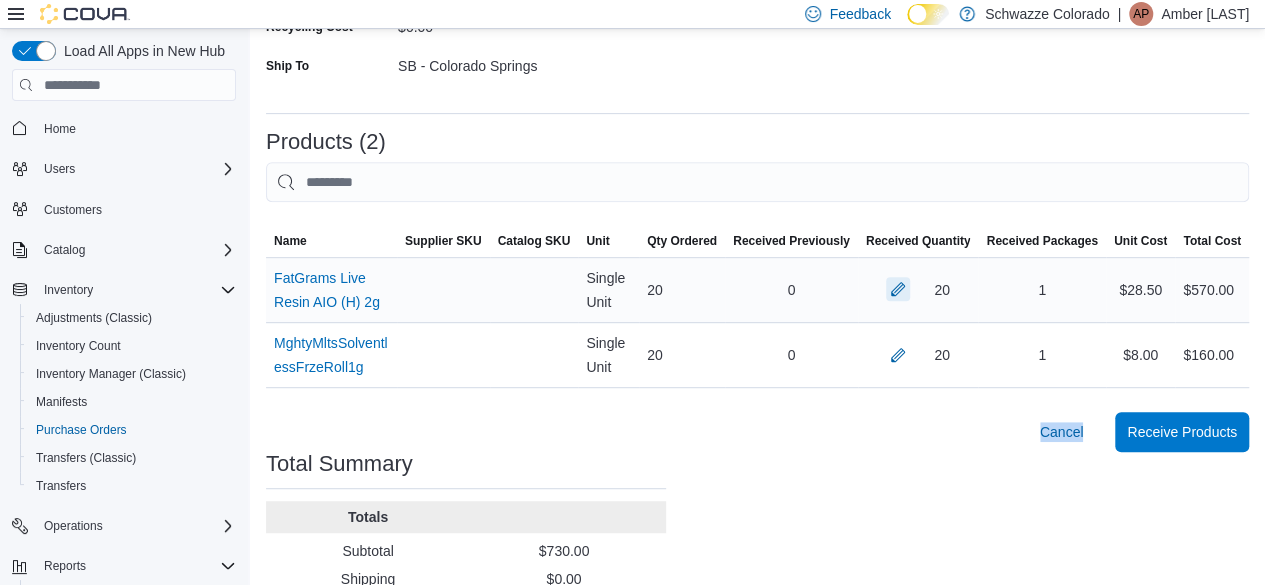 click at bounding box center (898, 289) 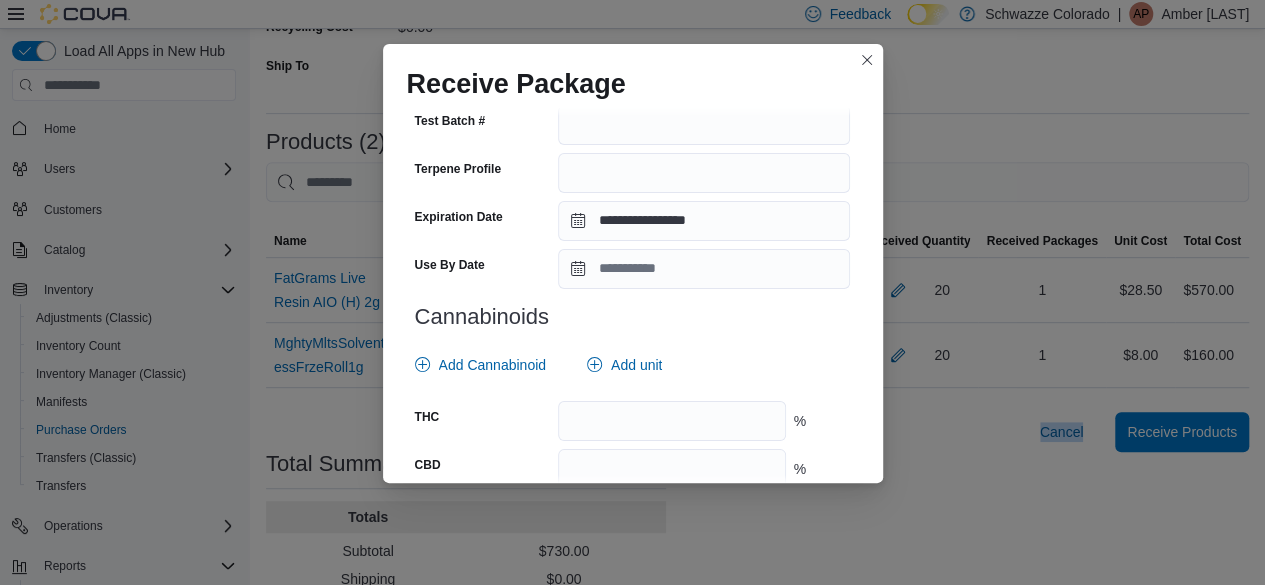 scroll, scrollTop: 666, scrollLeft: 0, axis: vertical 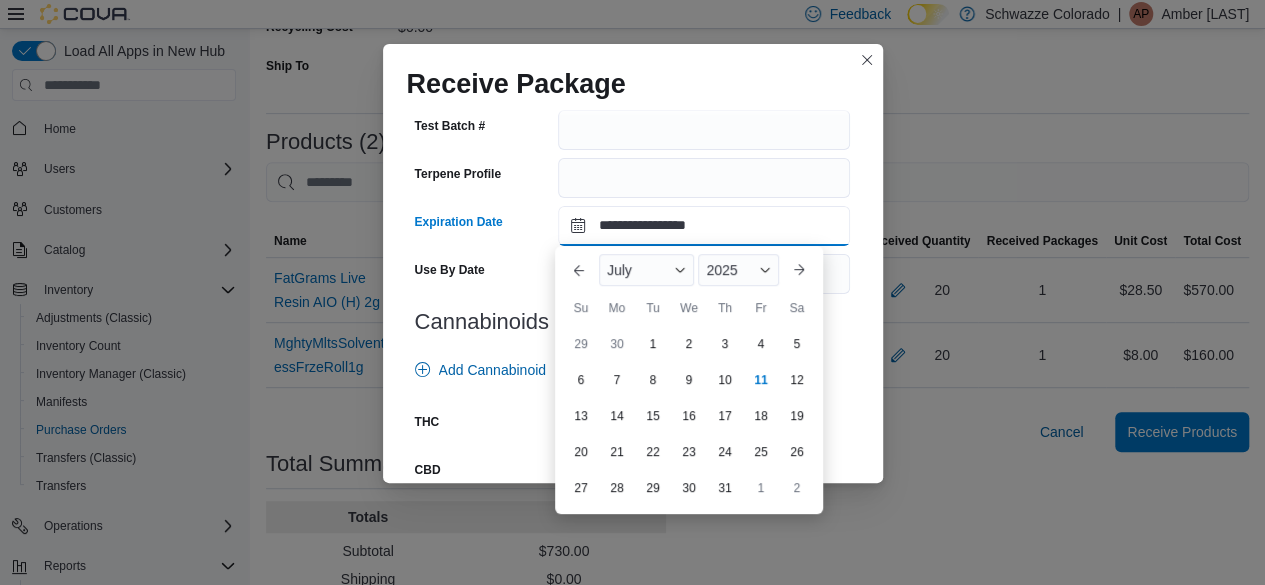 click on "**********" at bounding box center (704, 226) 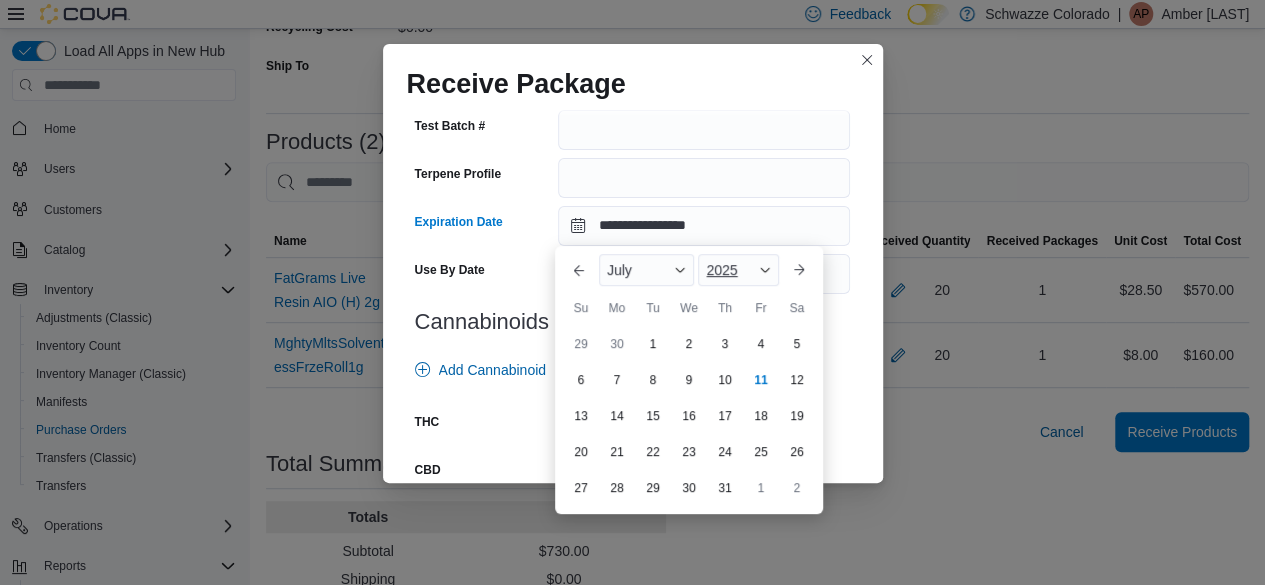 click on "2025" at bounding box center (738, 270) 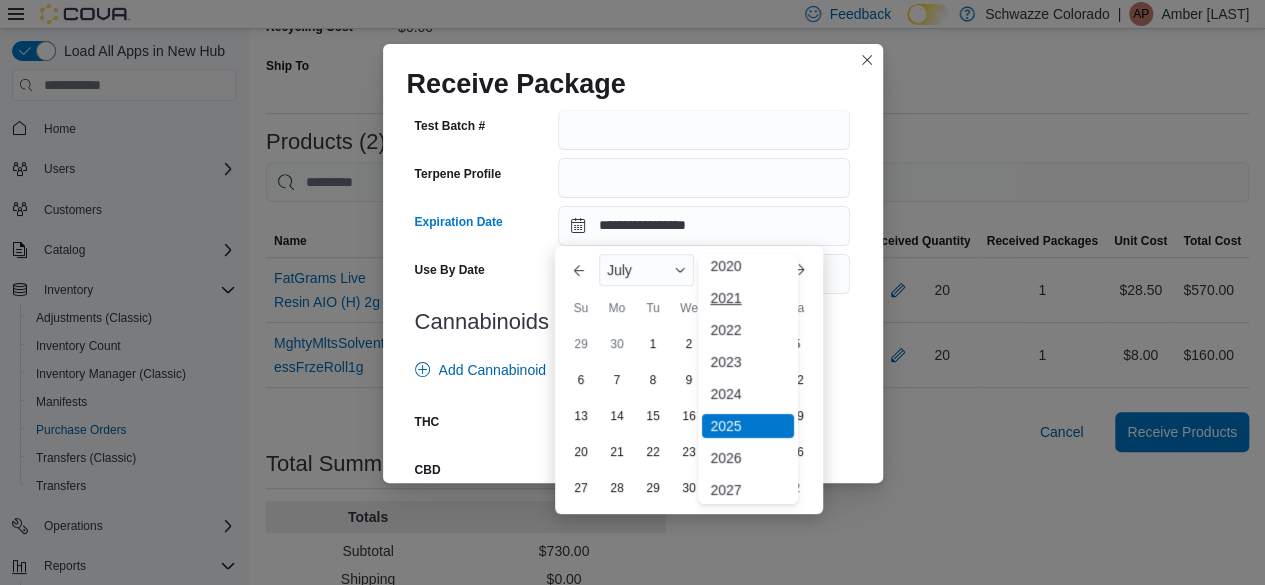 scroll, scrollTop: 73, scrollLeft: 0, axis: vertical 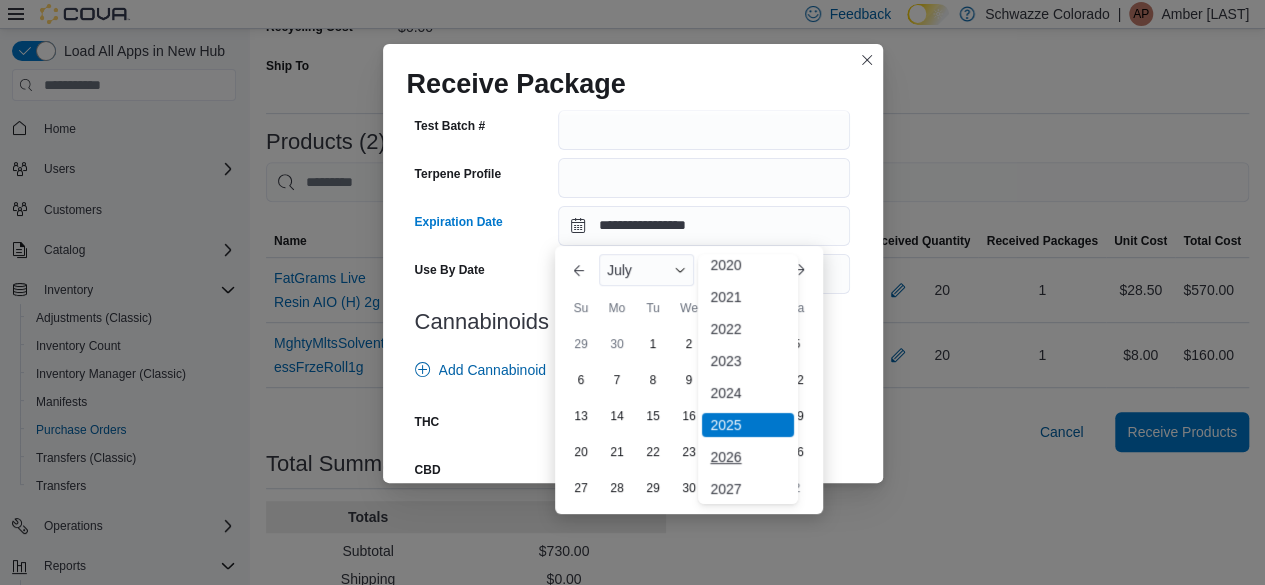 click on "2026" at bounding box center (748, 457) 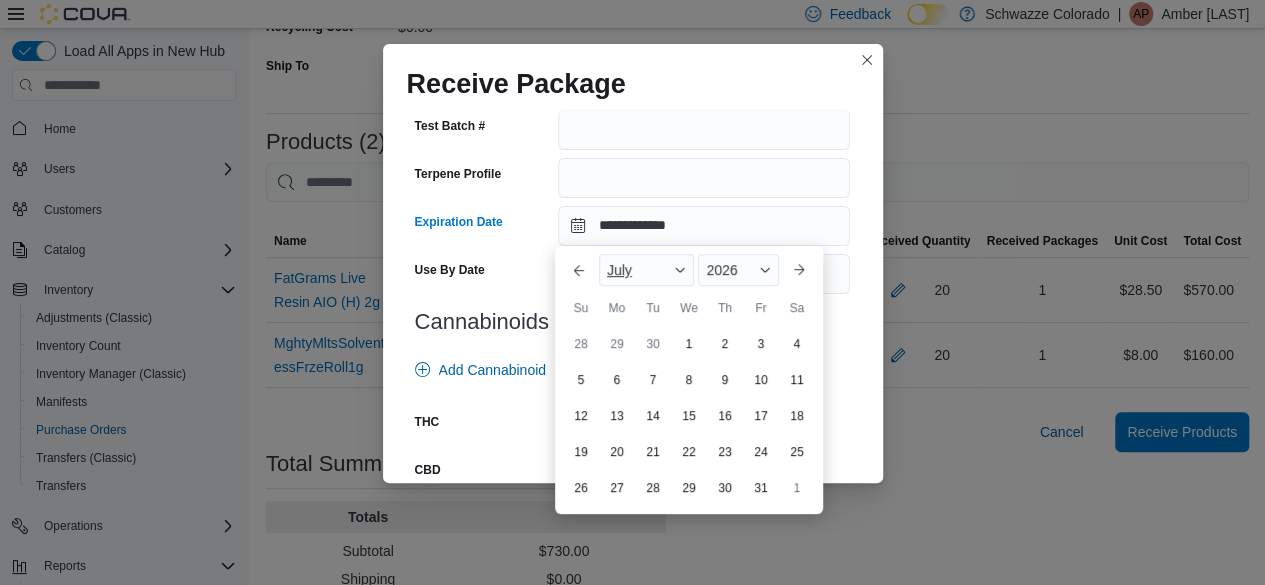 click on "July" at bounding box center (647, 270) 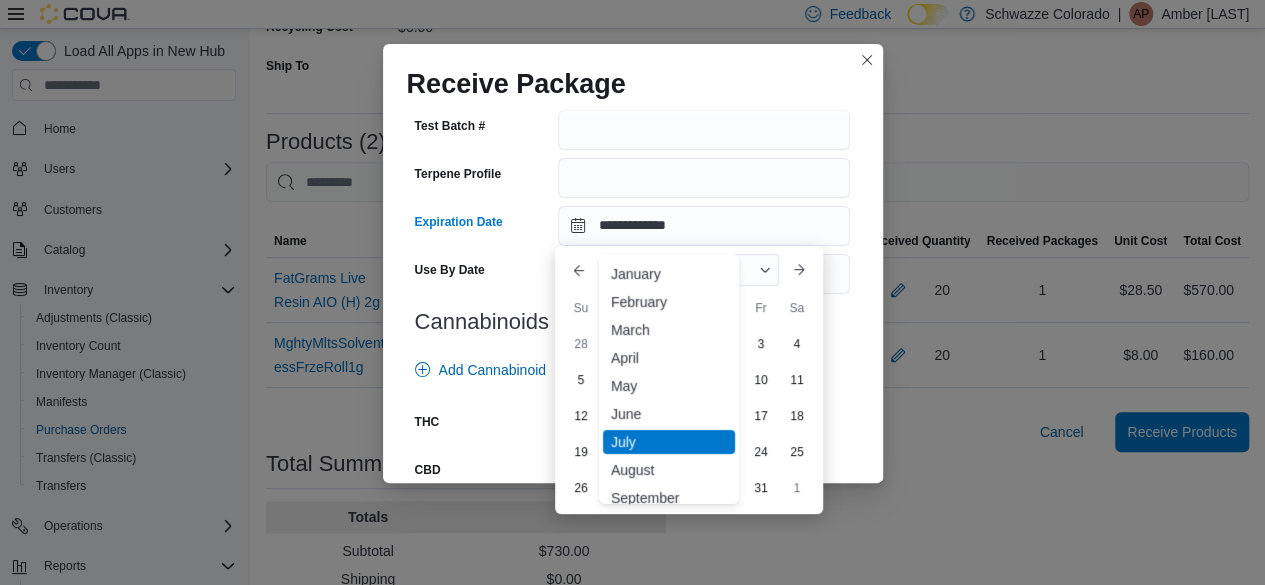 click on "January" at bounding box center [669, 274] 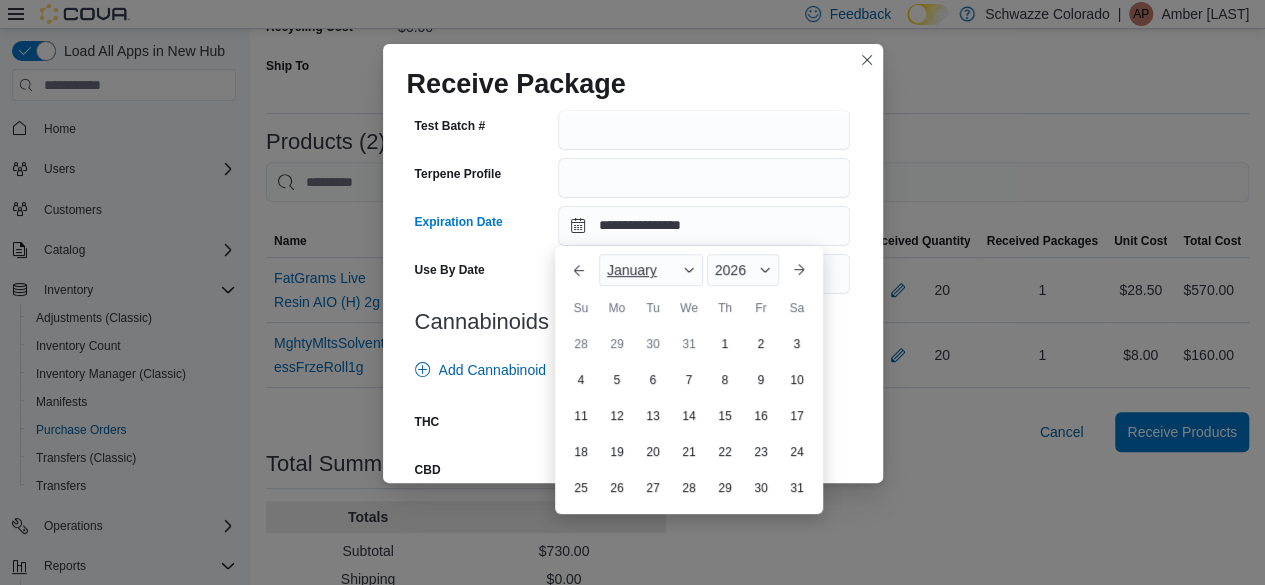 click on "January" at bounding box center [651, 270] 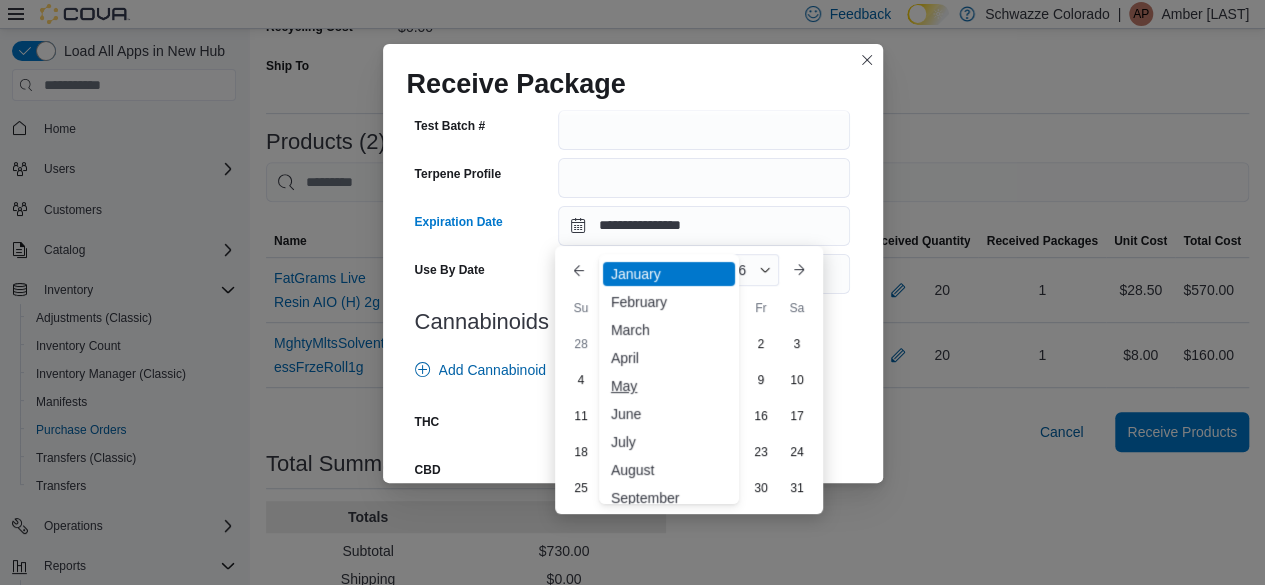 scroll, scrollTop: 77, scrollLeft: 0, axis: vertical 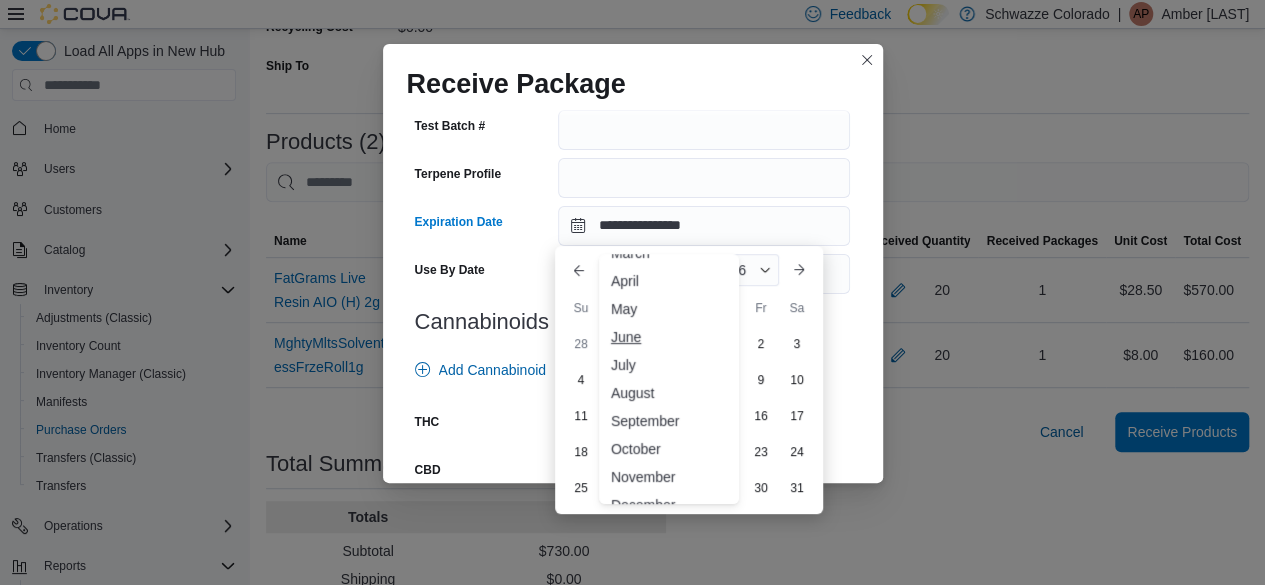 click on "June" at bounding box center (669, 337) 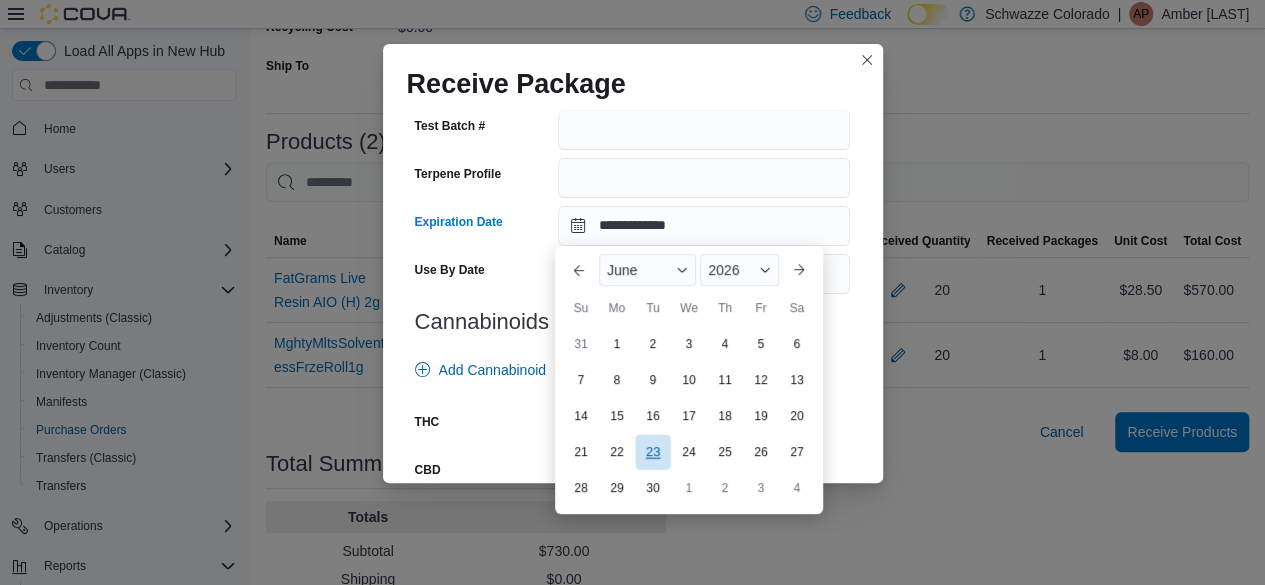 click on "23" at bounding box center (652, 452) 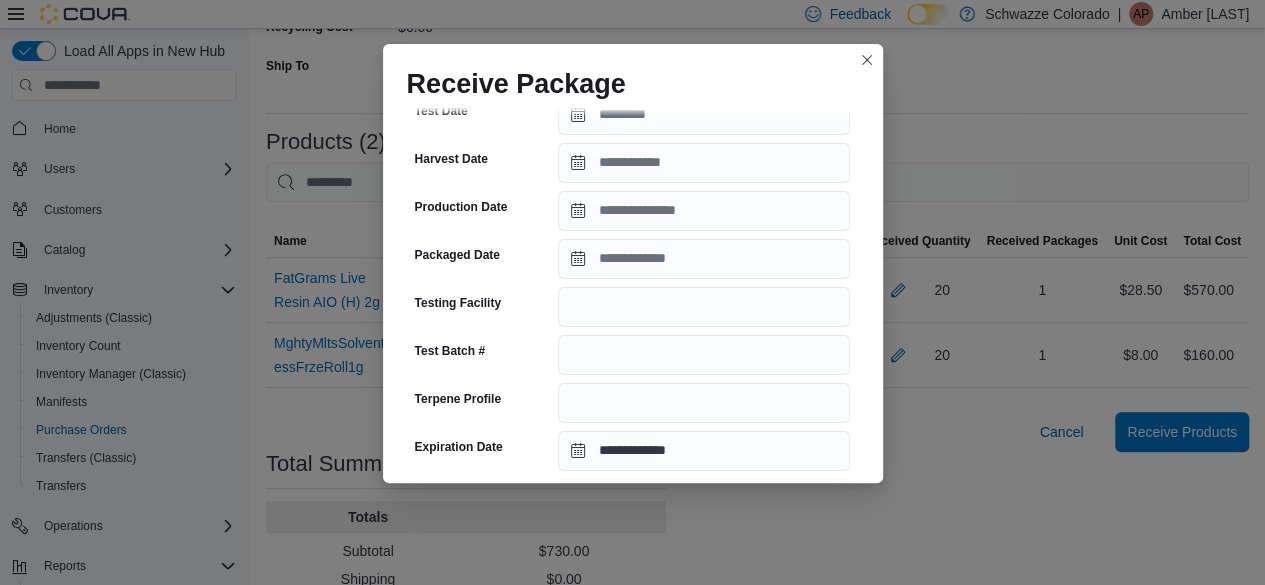 scroll, scrollTop: 812, scrollLeft: 0, axis: vertical 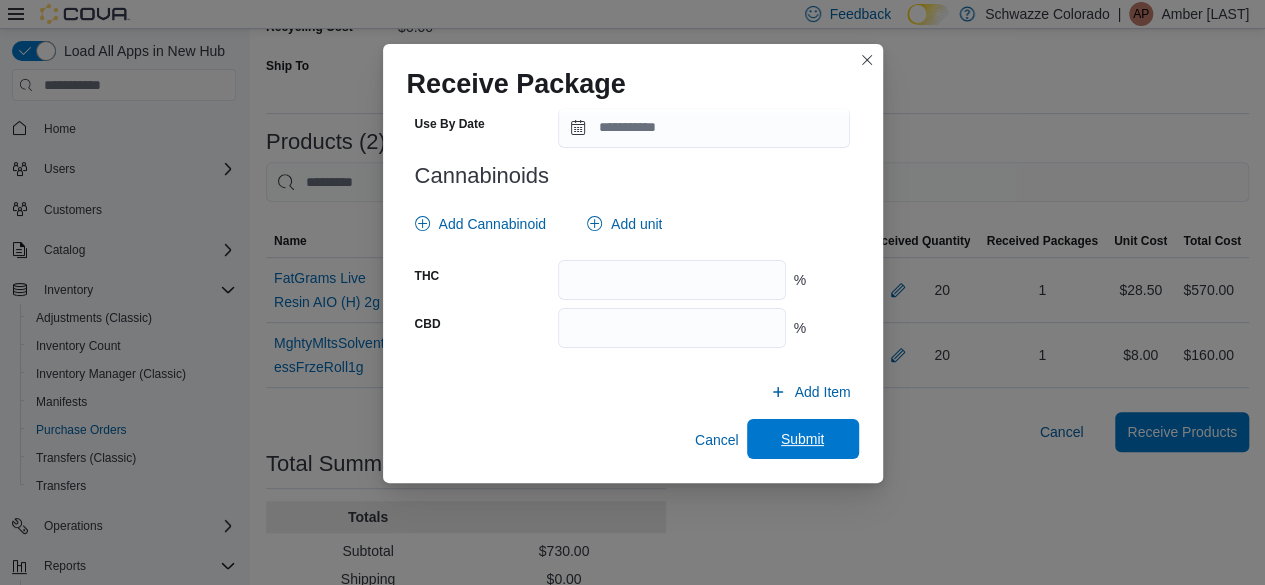 click on "Submit" at bounding box center (803, 439) 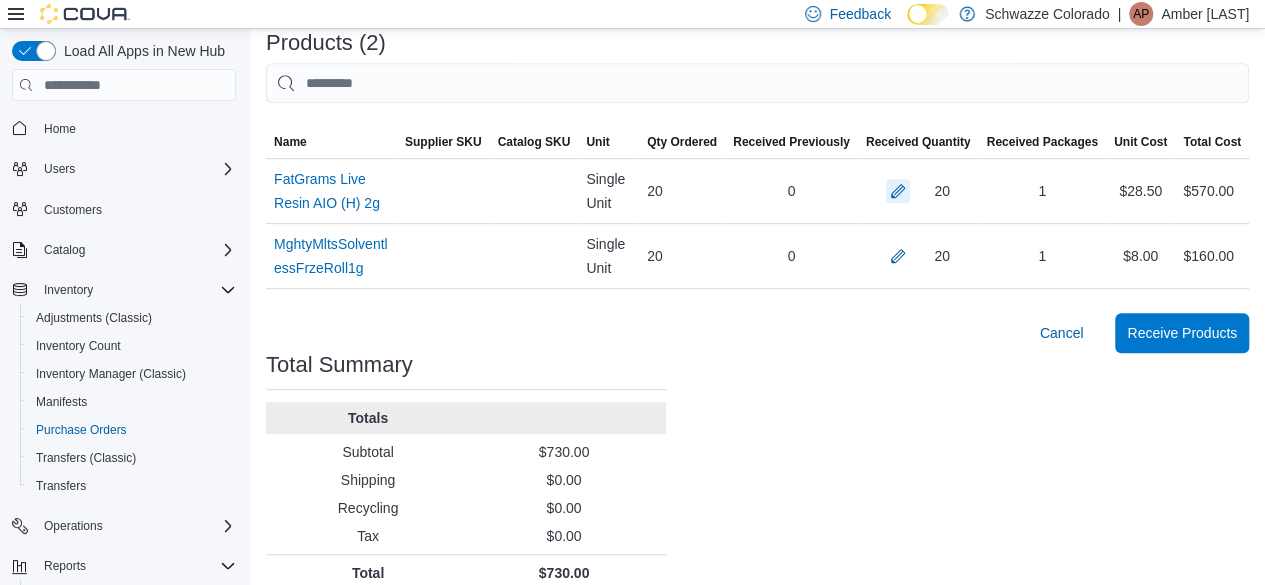 scroll, scrollTop: 462, scrollLeft: 0, axis: vertical 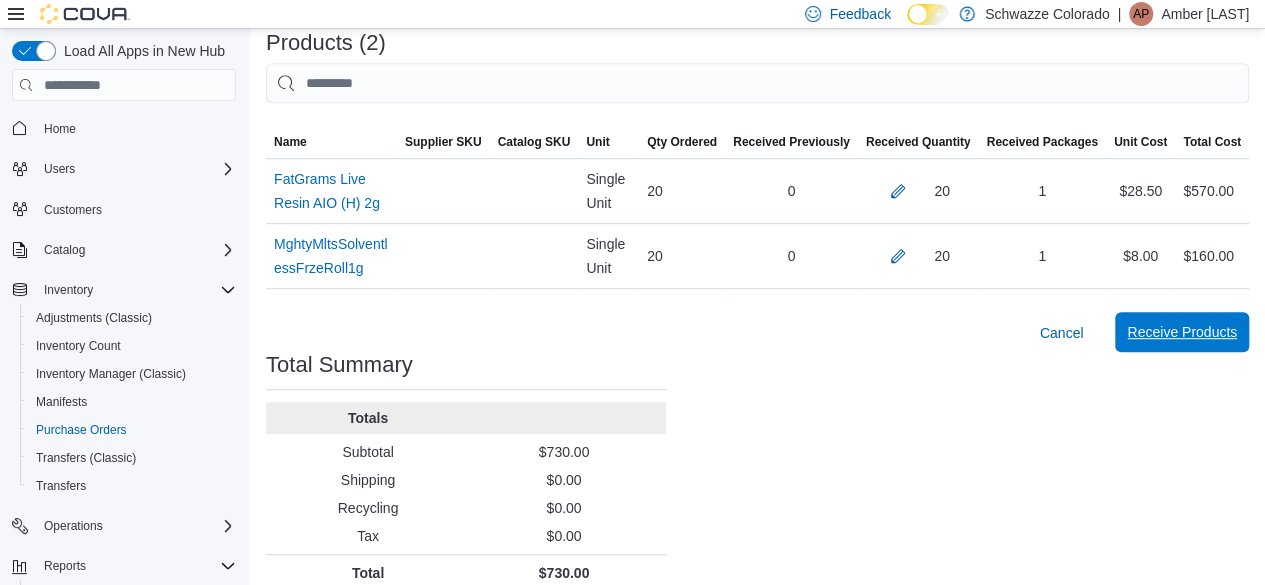 click on "Receive Products" at bounding box center [1182, 332] 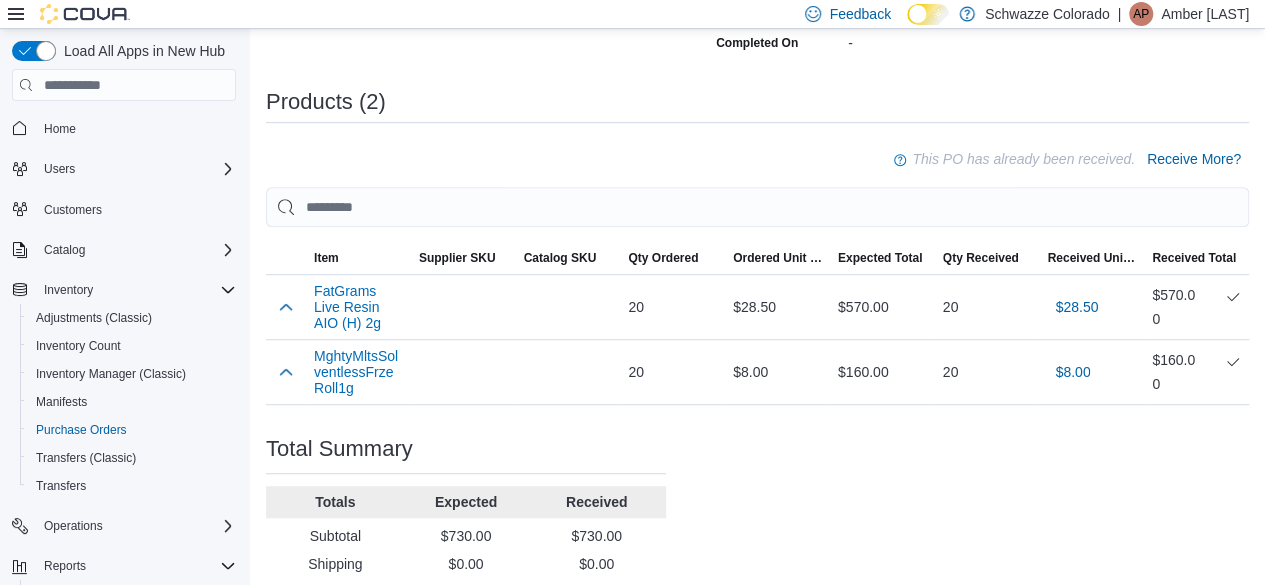 scroll, scrollTop: 466, scrollLeft: 0, axis: vertical 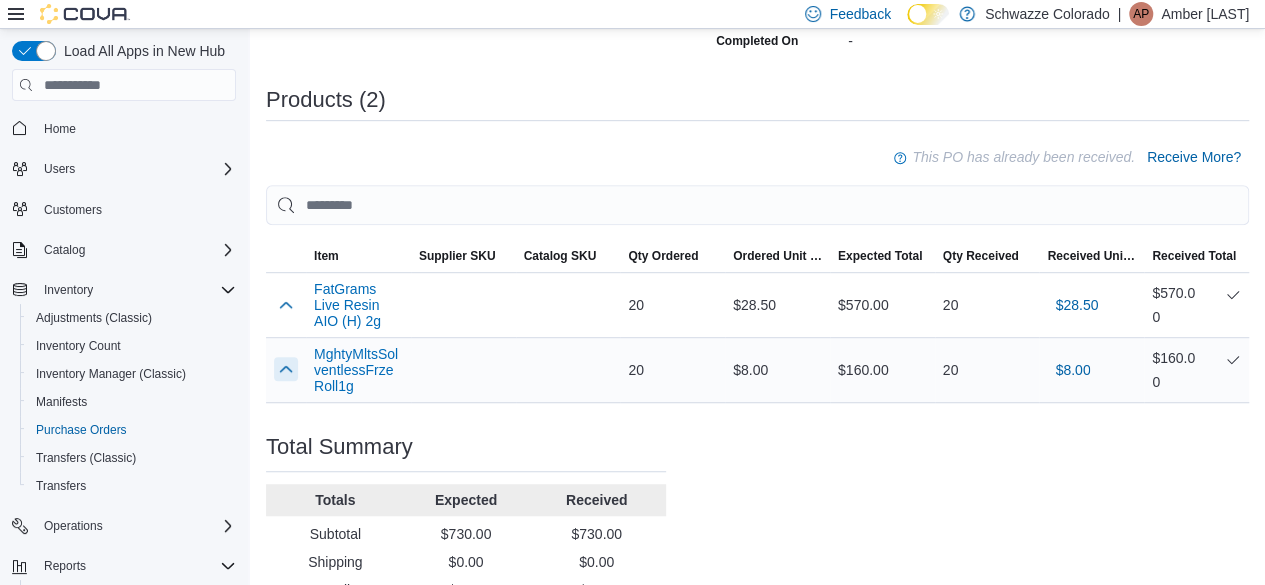 click at bounding box center [286, 369] 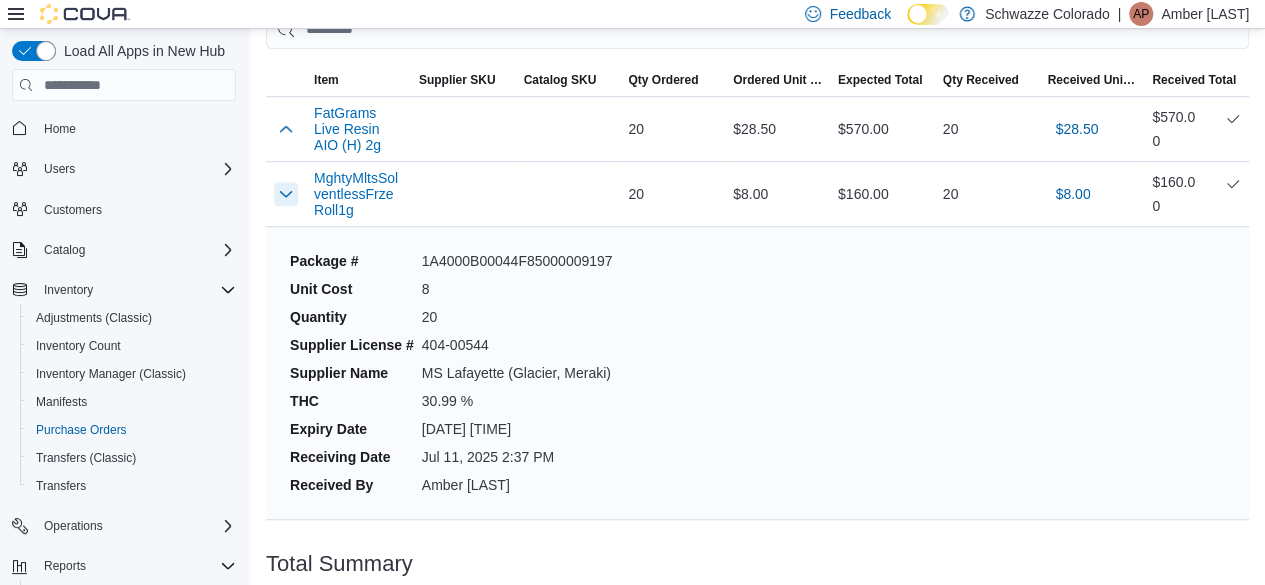 scroll, scrollTop: 640, scrollLeft: 0, axis: vertical 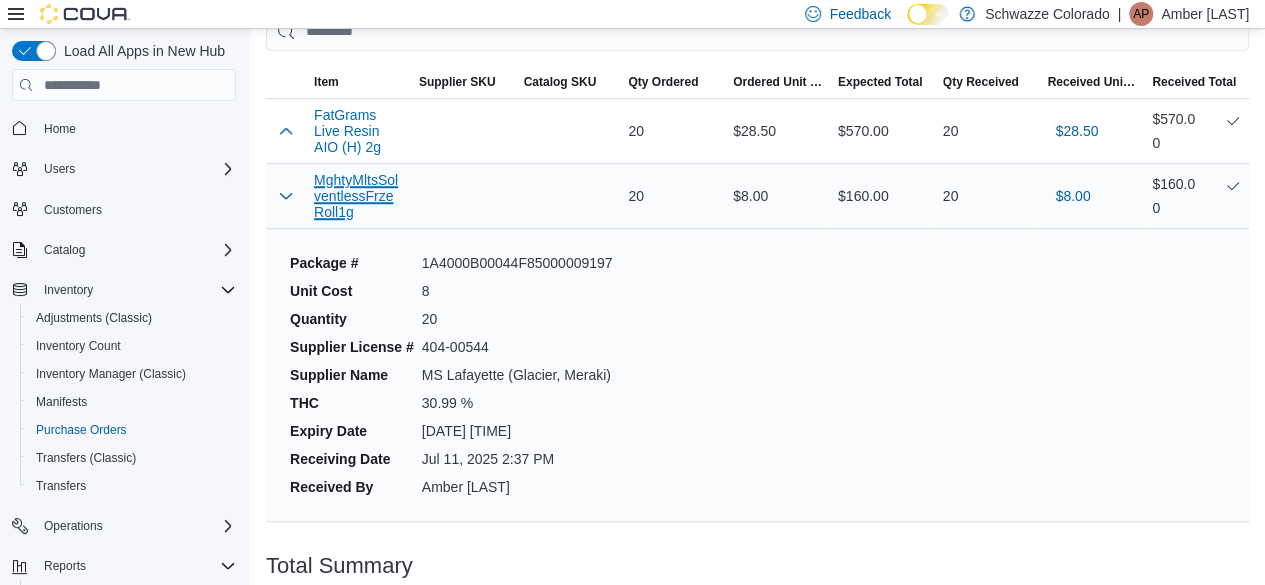 click on "MghtyMltsSolventlessFrzeRoll1g" at bounding box center (358, 196) 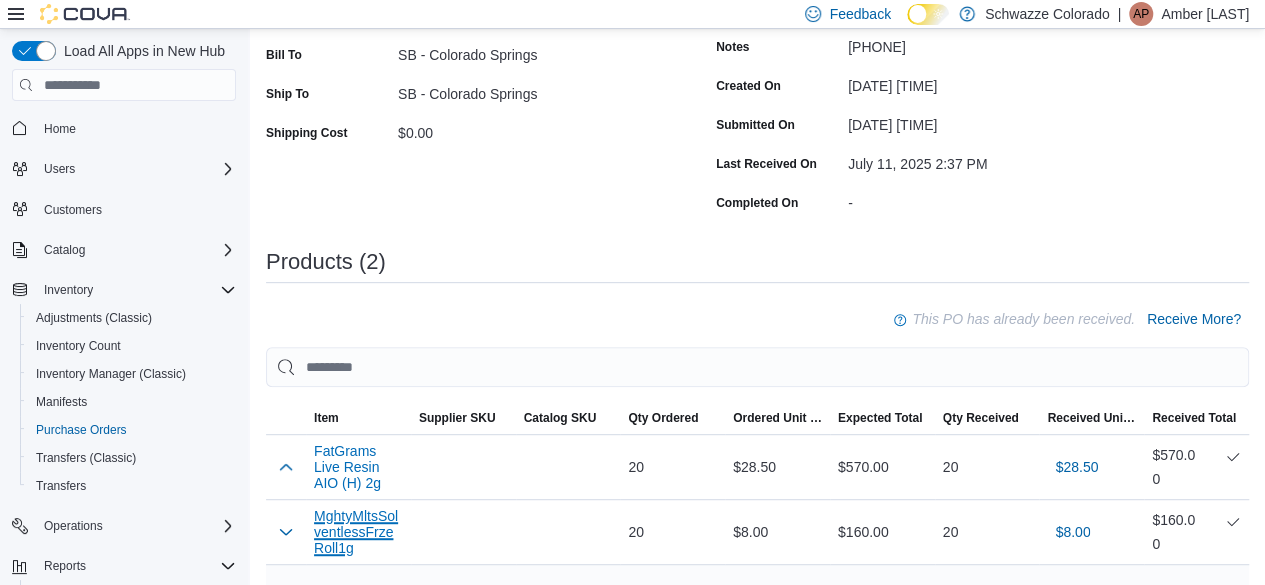 scroll, scrollTop: 294, scrollLeft: 0, axis: vertical 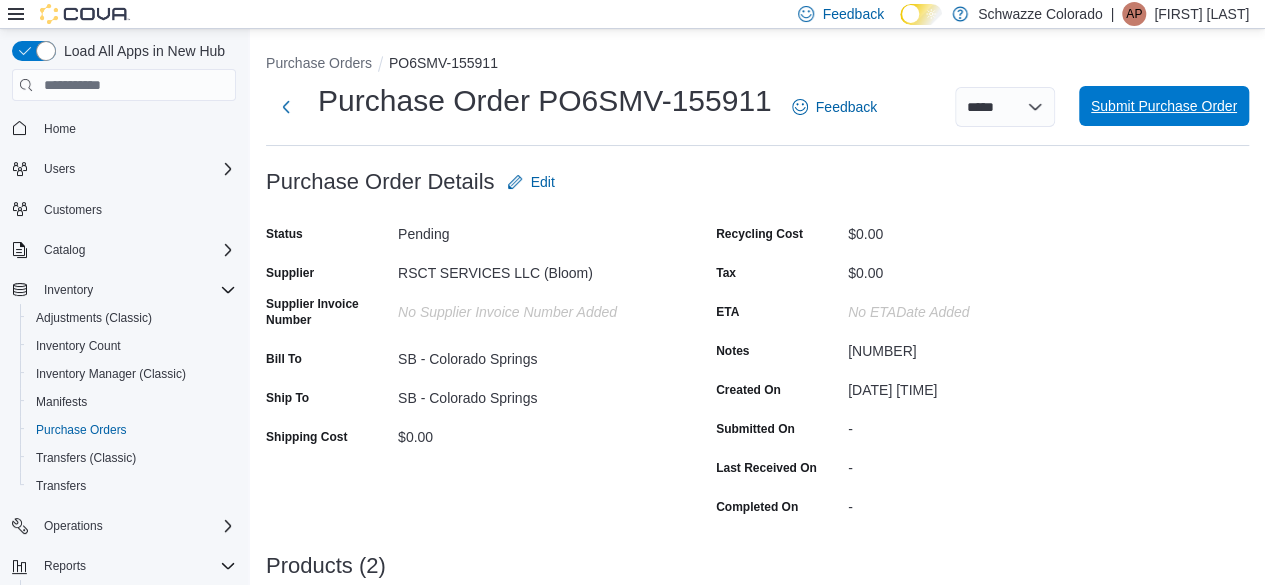 click on "Submit Purchase Order" at bounding box center (1164, 106) 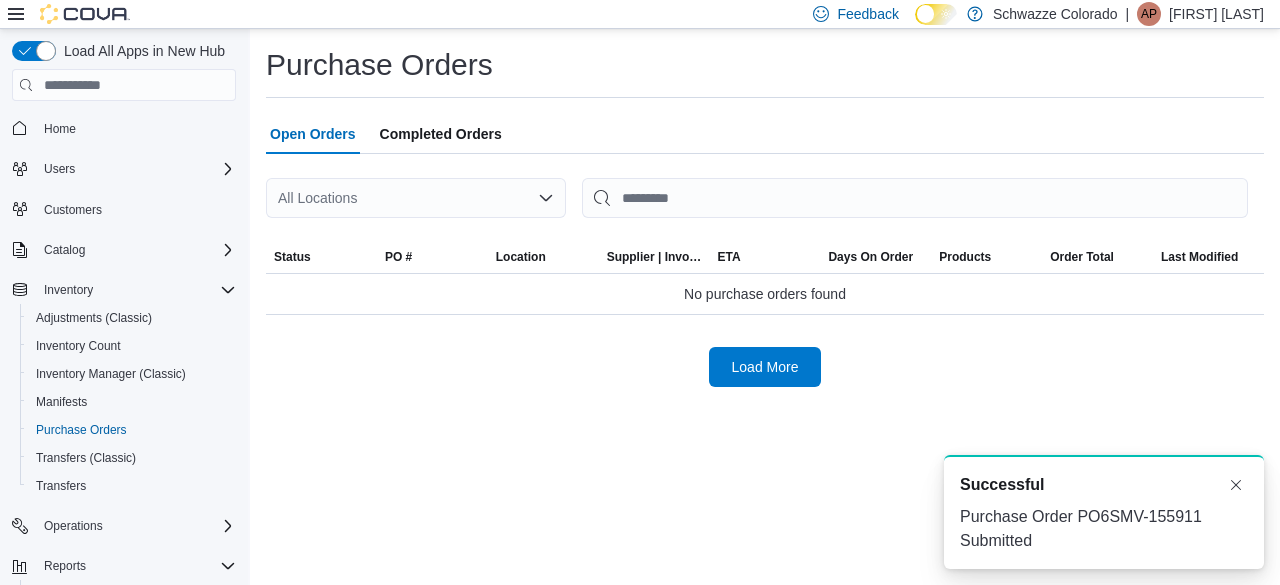 scroll, scrollTop: 0, scrollLeft: 0, axis: both 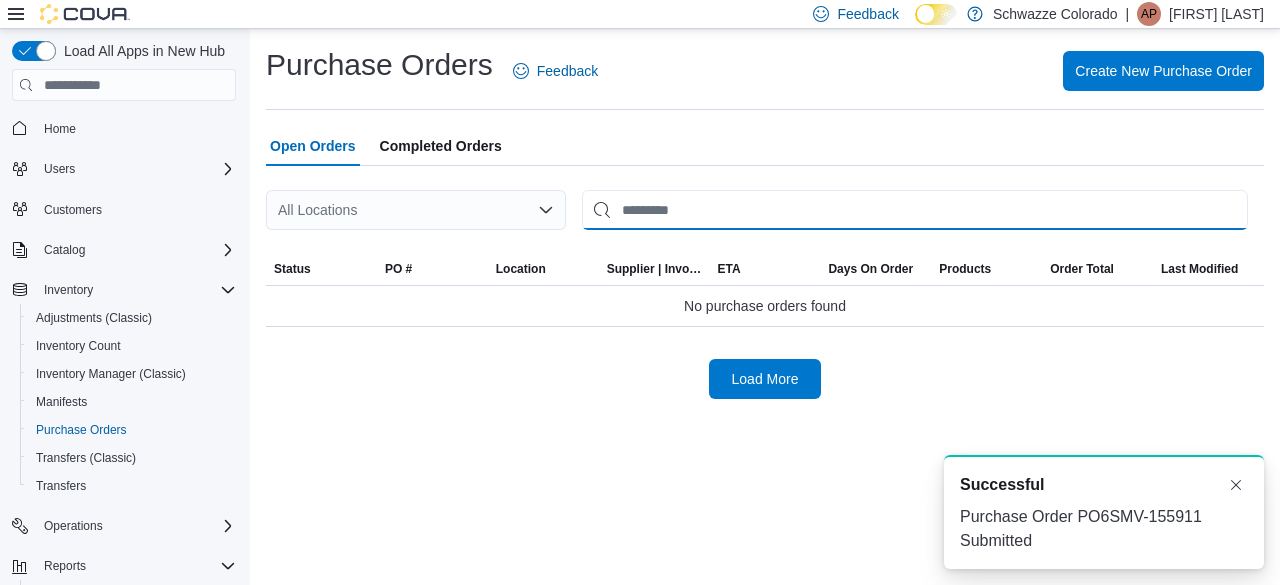 click at bounding box center (915, 210) 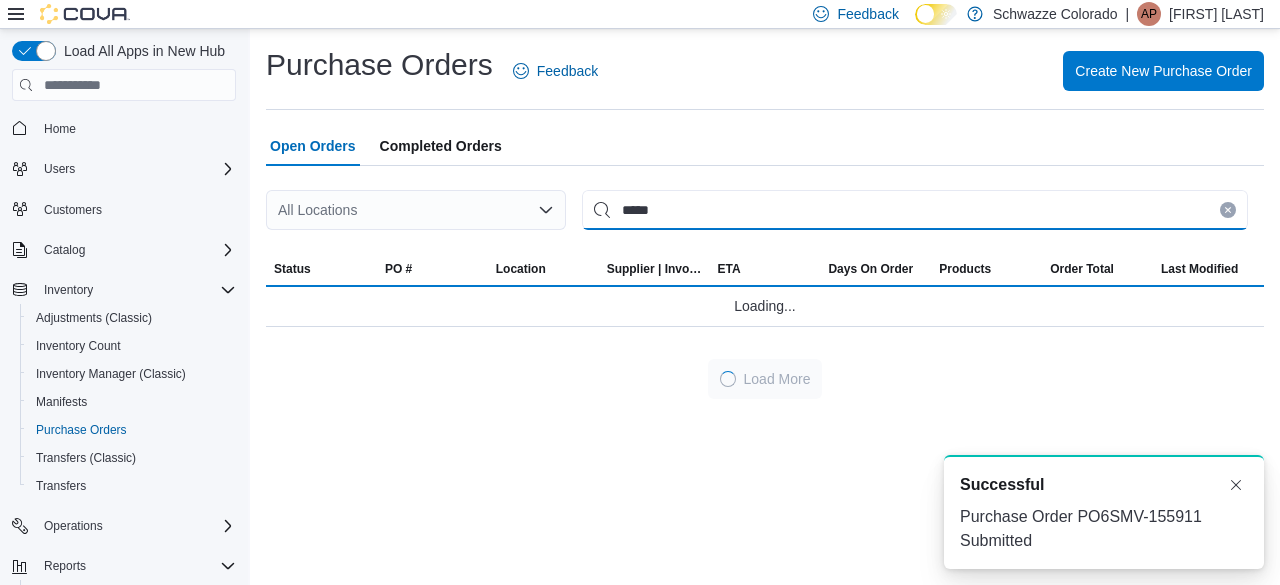 type on "*****" 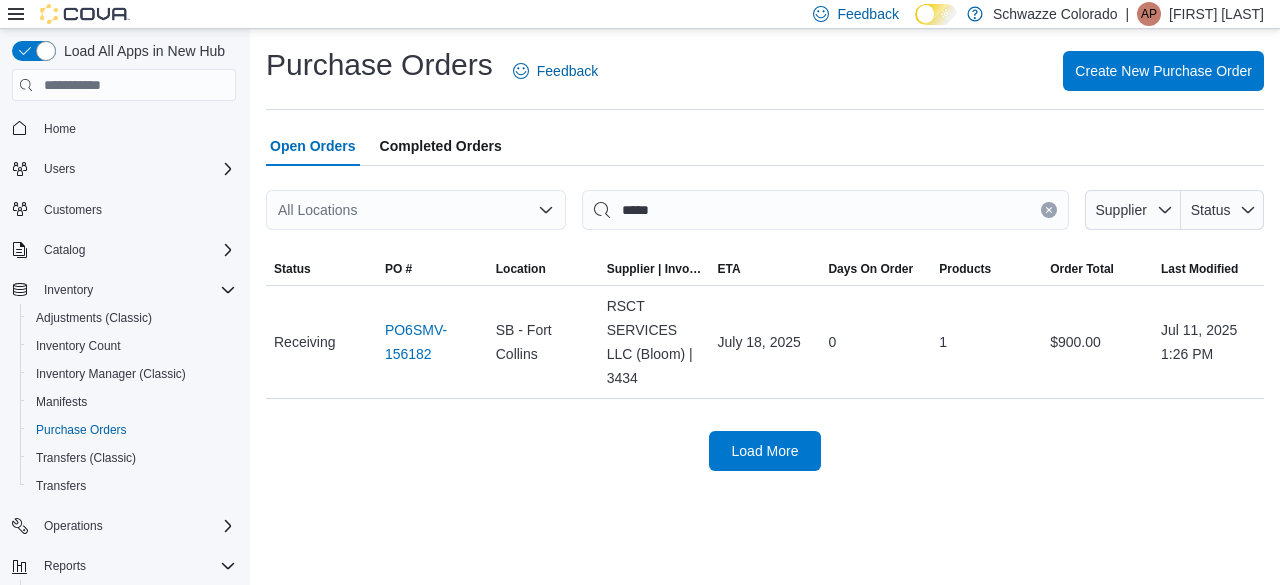 click on "All Locations" at bounding box center (416, 210) 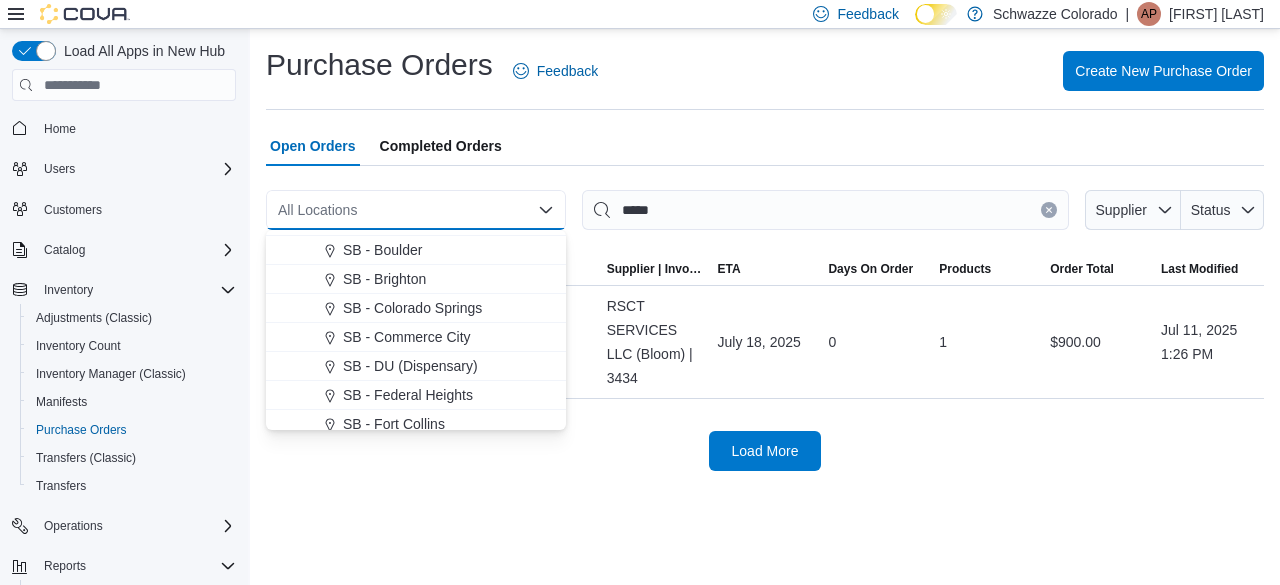 scroll, scrollTop: 367, scrollLeft: 0, axis: vertical 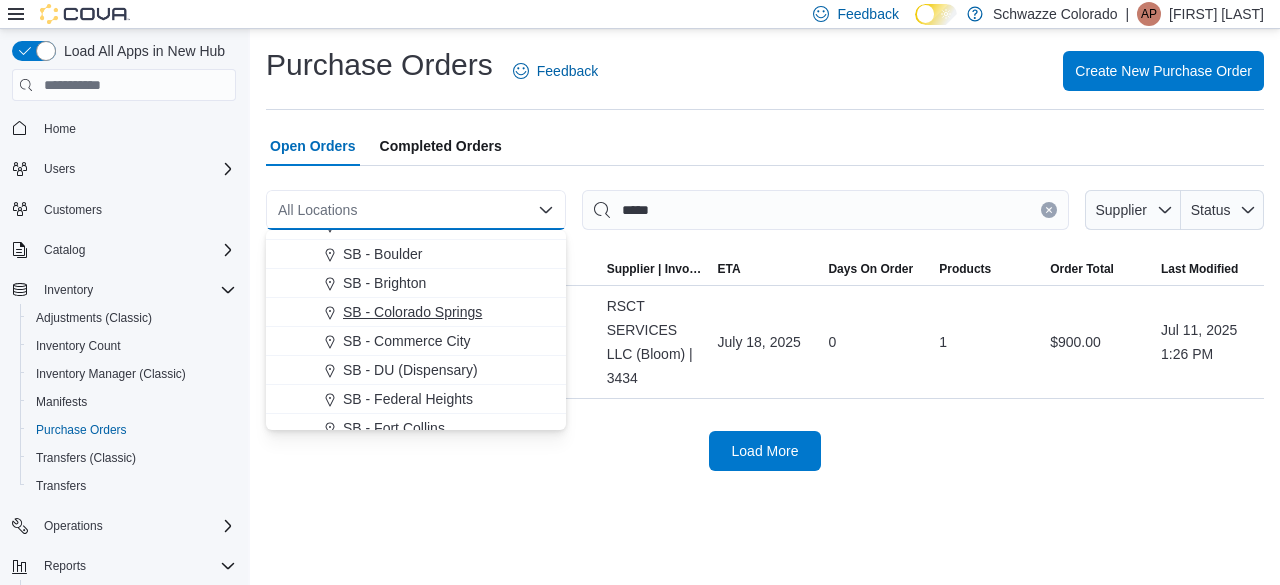 click on "SB - Colorado Springs" at bounding box center [412, 312] 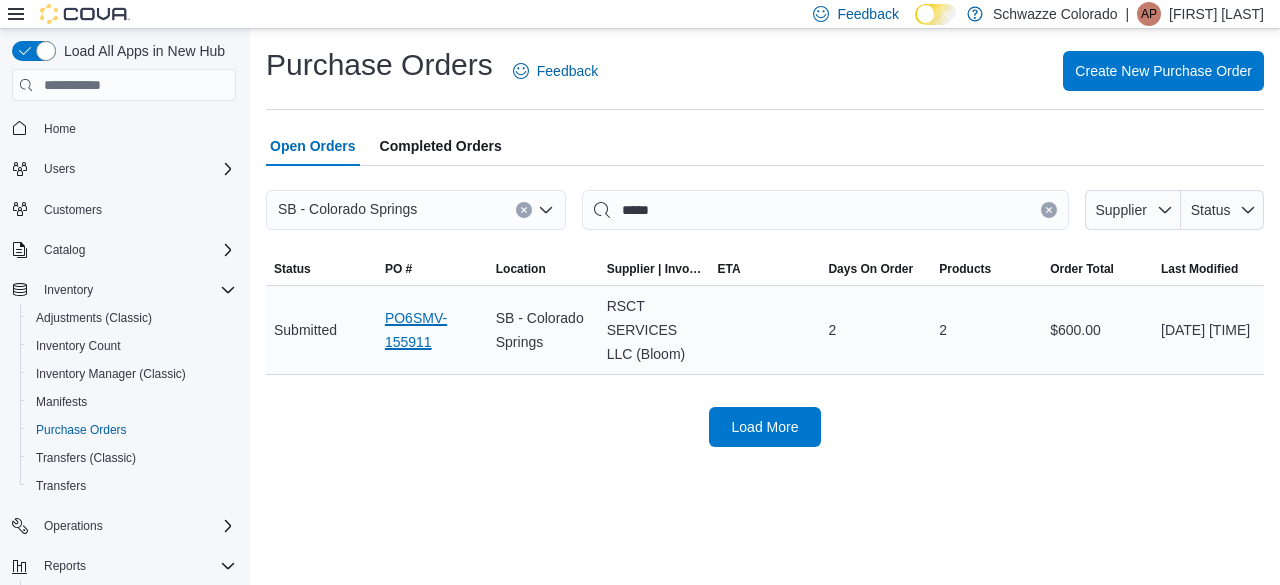 click on "PO6SMV-155911" at bounding box center [432, 330] 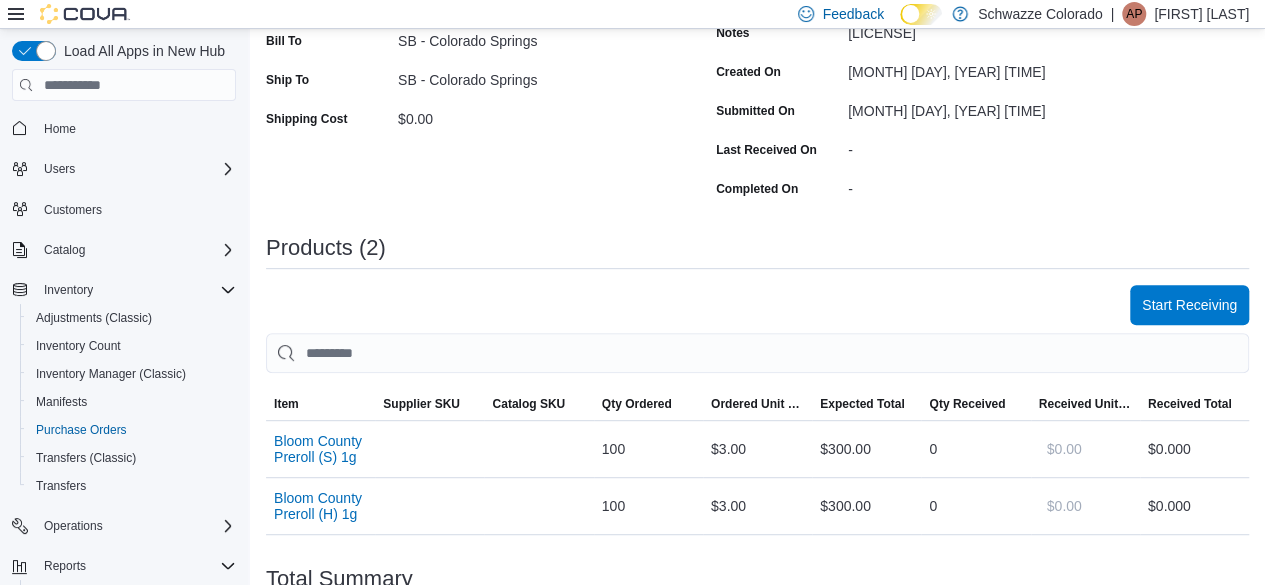 scroll, scrollTop: 310, scrollLeft: 0, axis: vertical 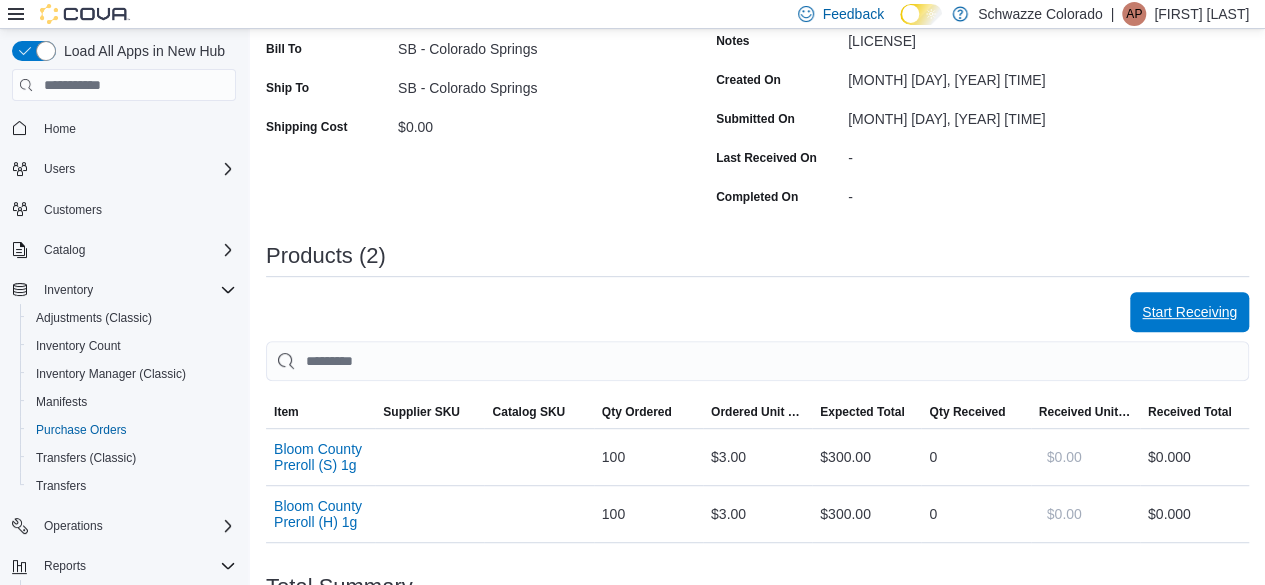 click on "Start Receiving" at bounding box center [1189, 312] 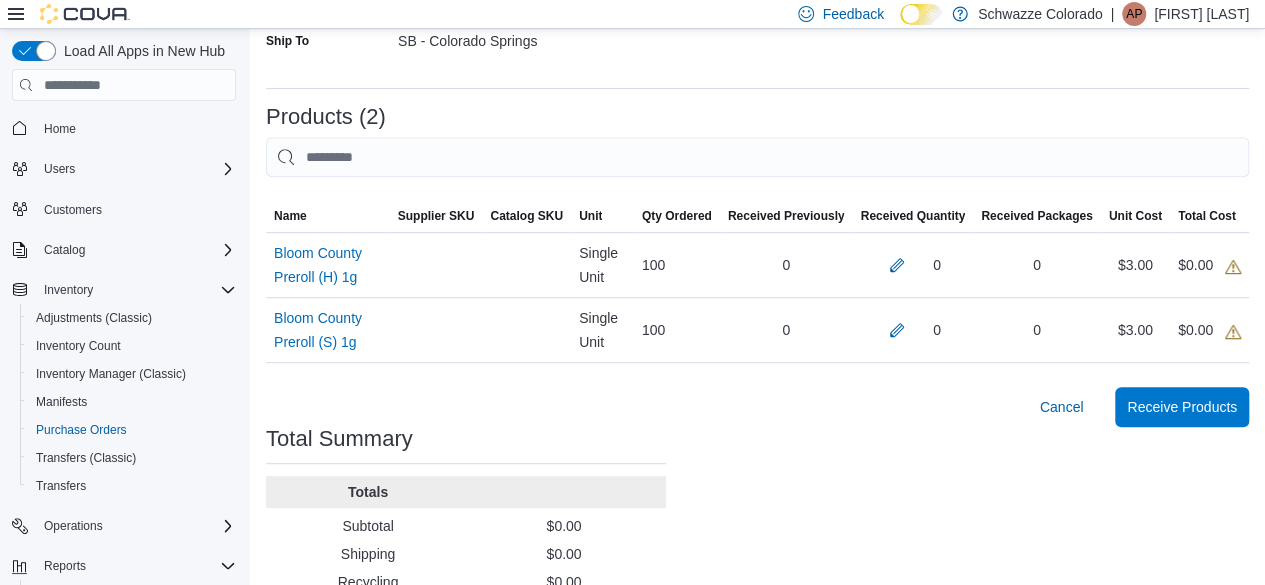 scroll, scrollTop: 415, scrollLeft: 0, axis: vertical 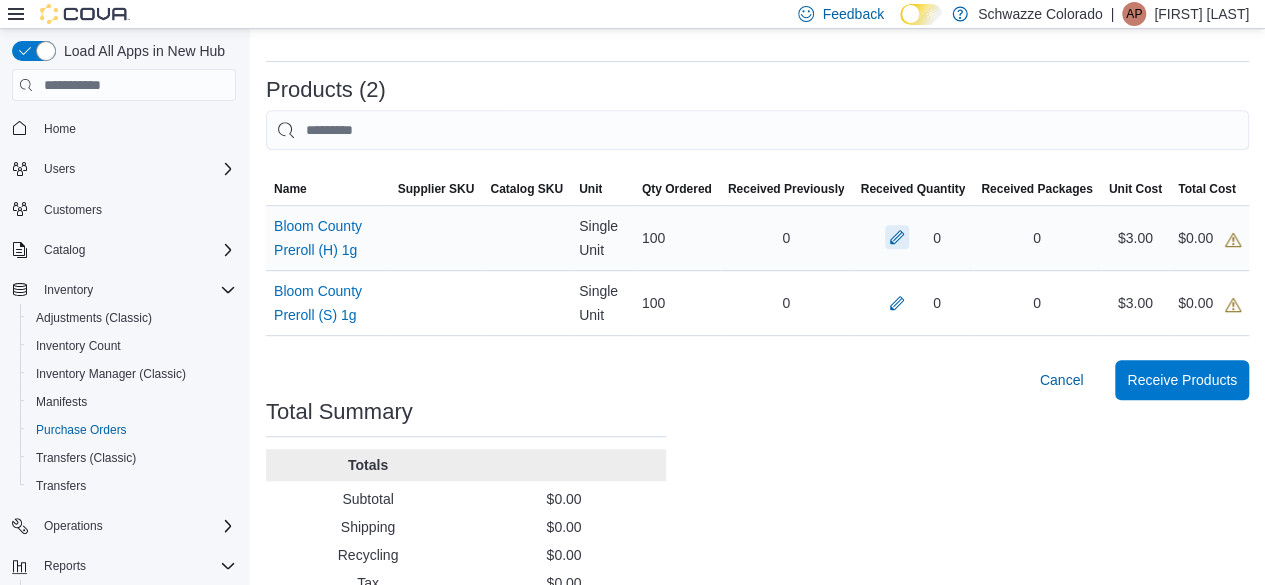 click at bounding box center (897, 237) 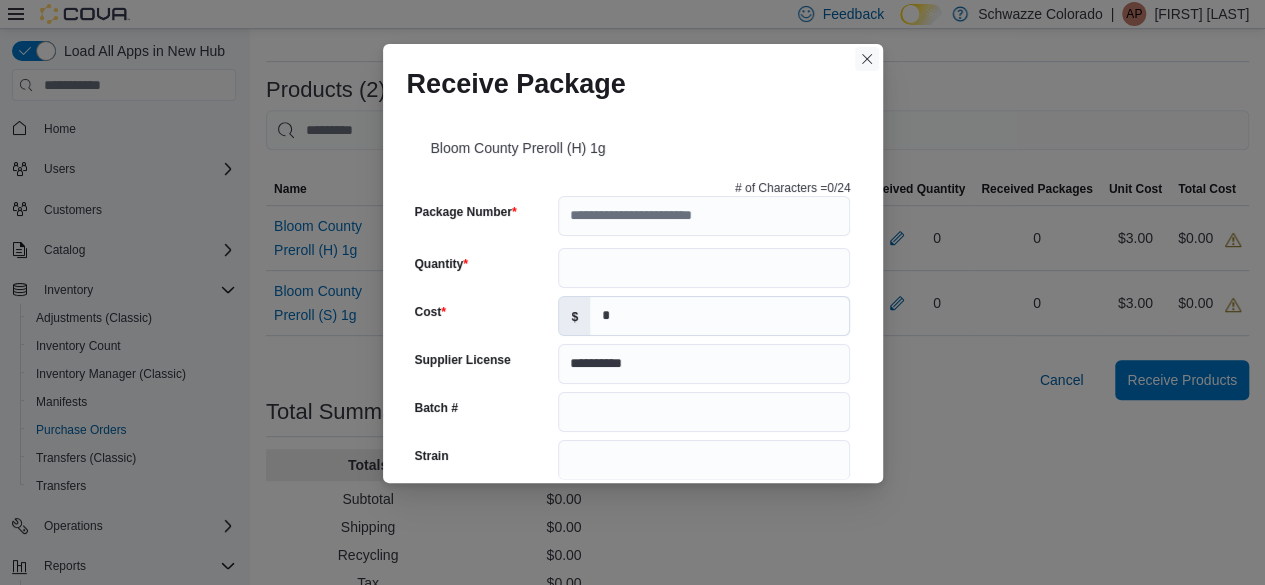 click at bounding box center [867, 59] 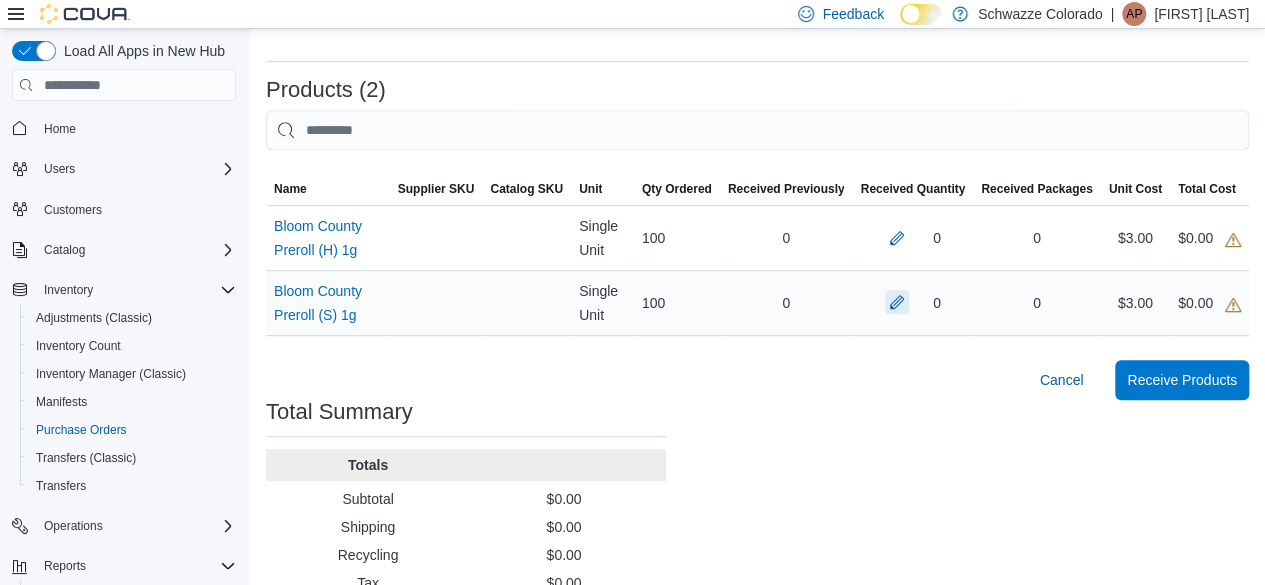 click at bounding box center (897, 302) 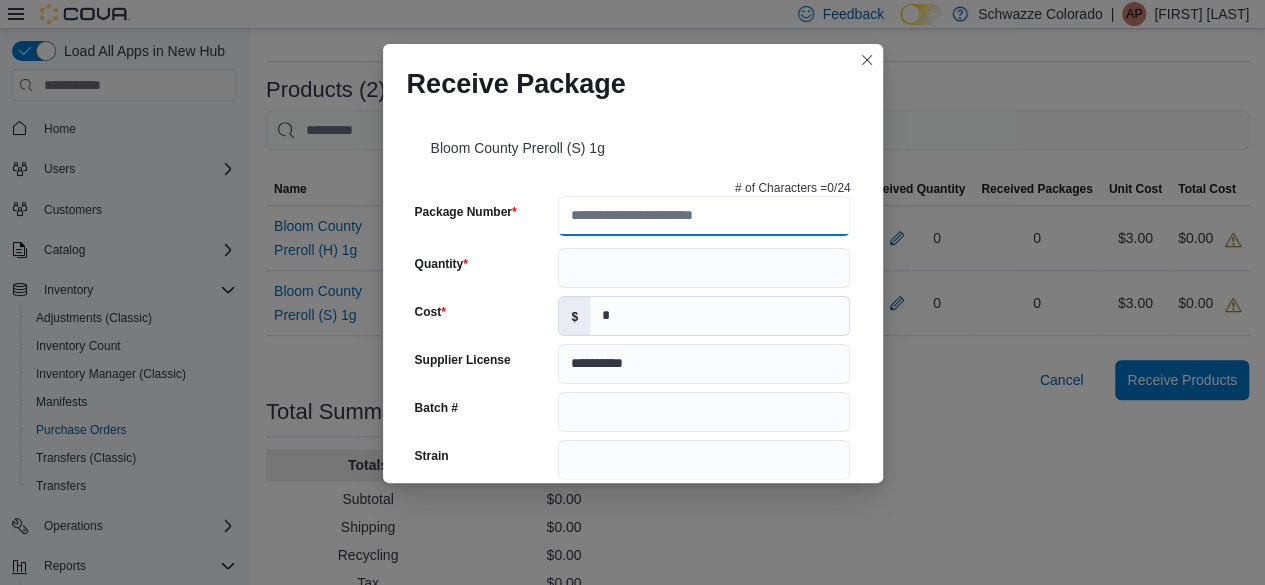 click on "Package Number" at bounding box center [704, 216] 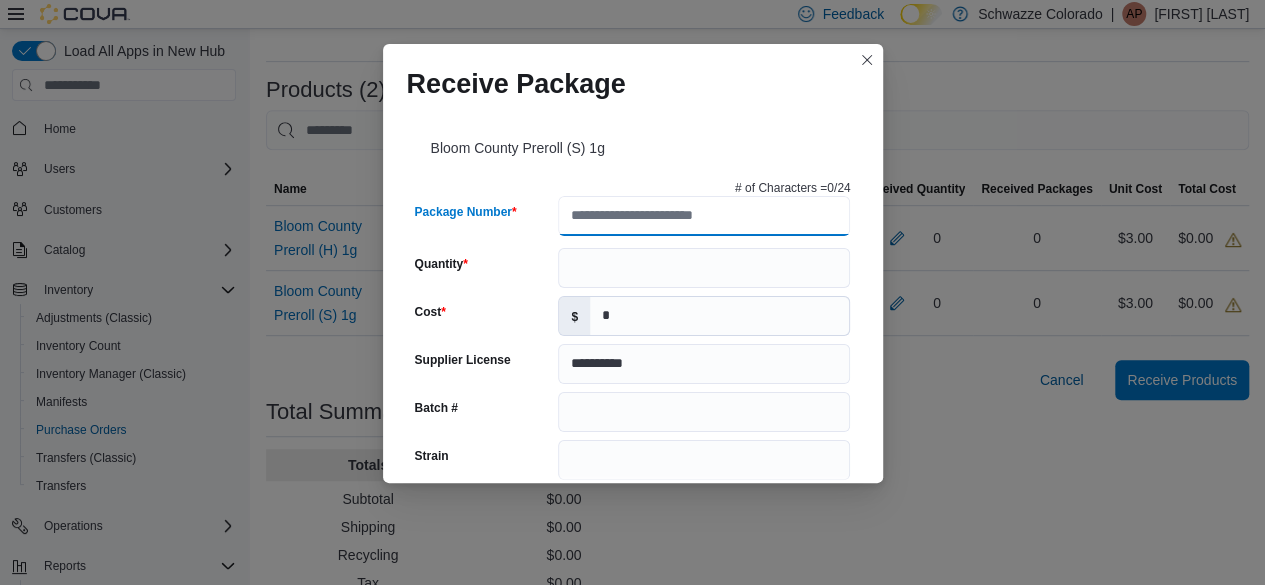 paste on "**********" 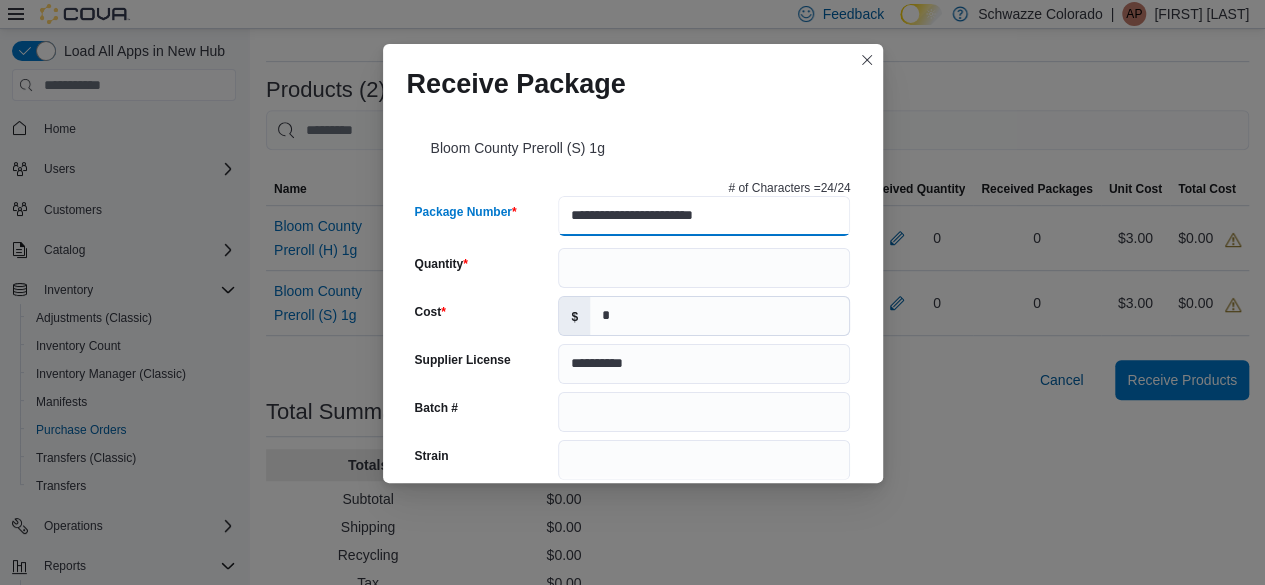 type on "**********" 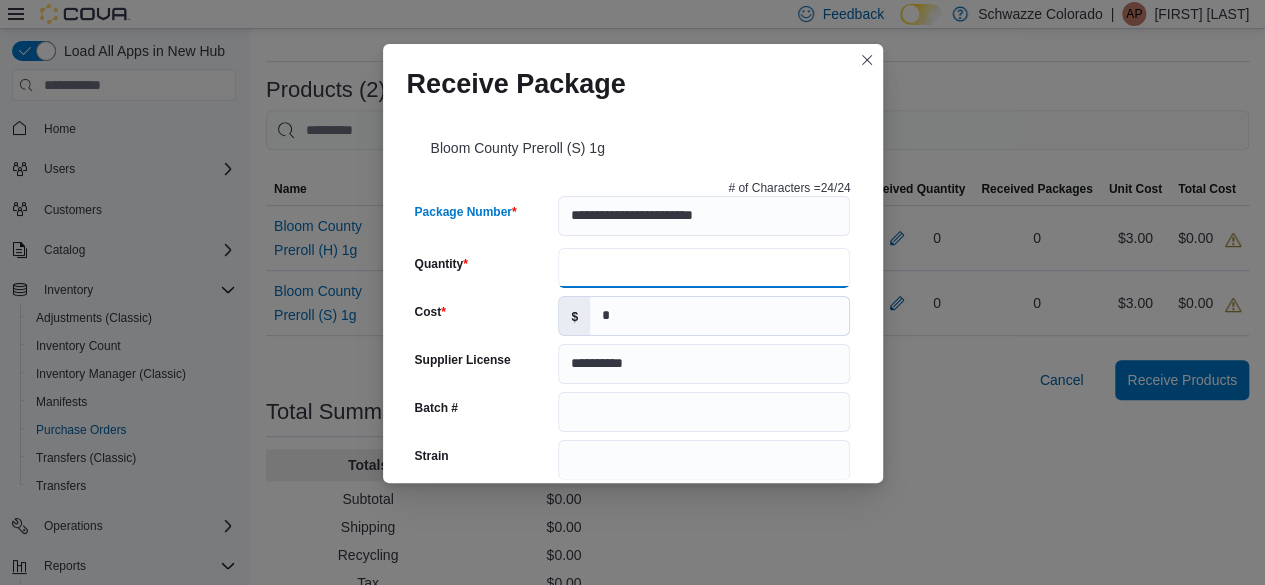 click on "Quantity" at bounding box center [704, 268] 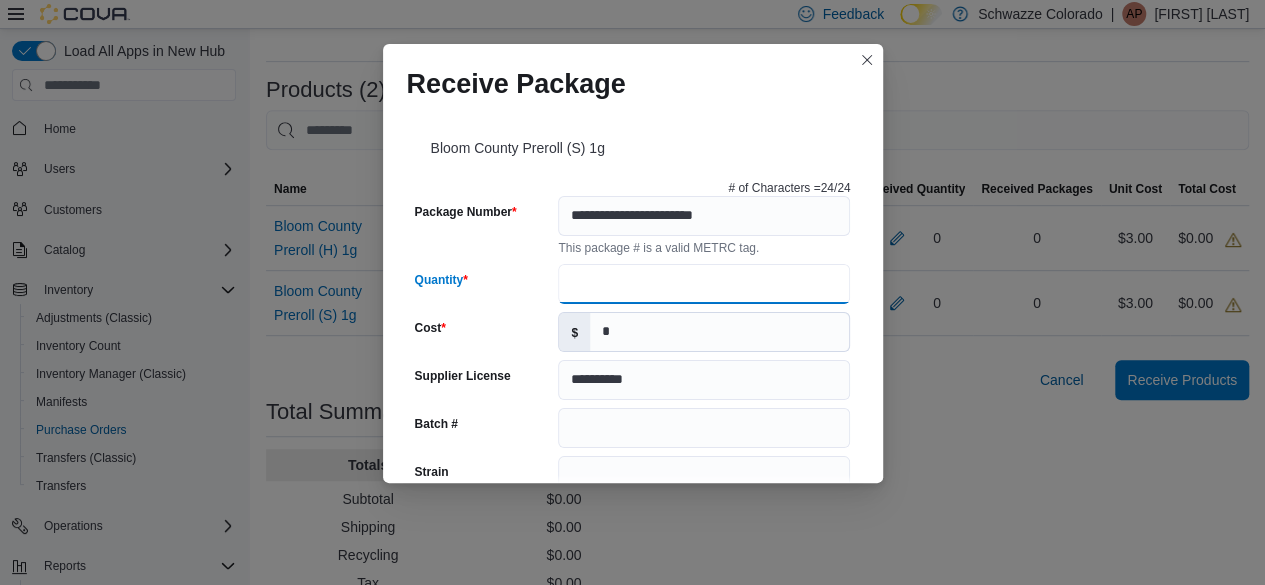 type on "***" 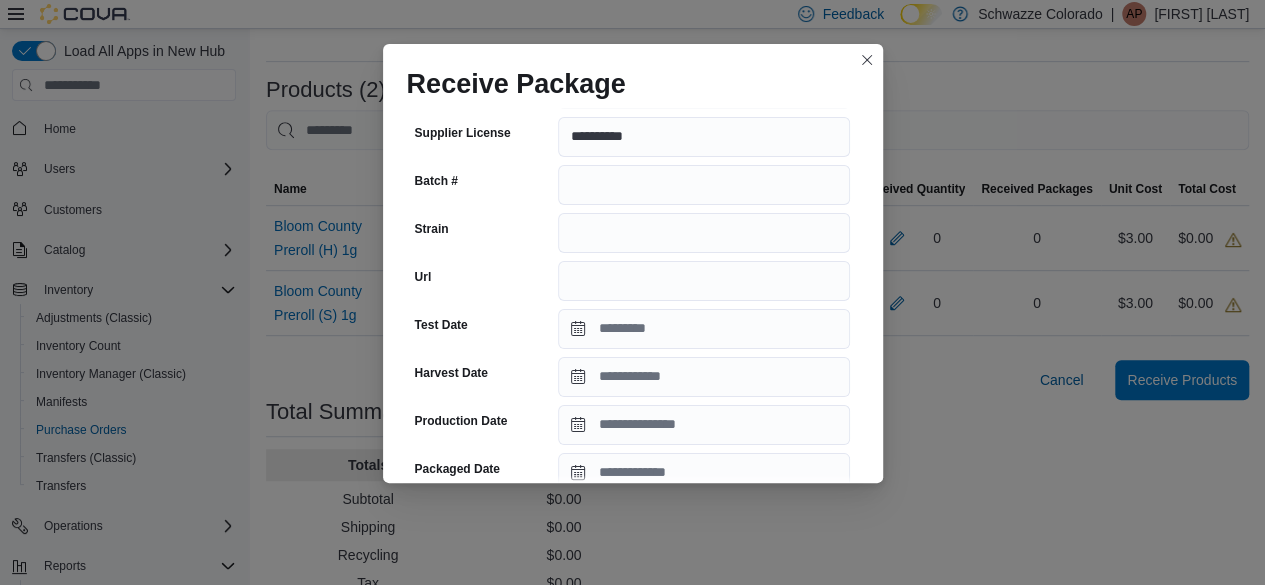 scroll, scrollTop: 252, scrollLeft: 0, axis: vertical 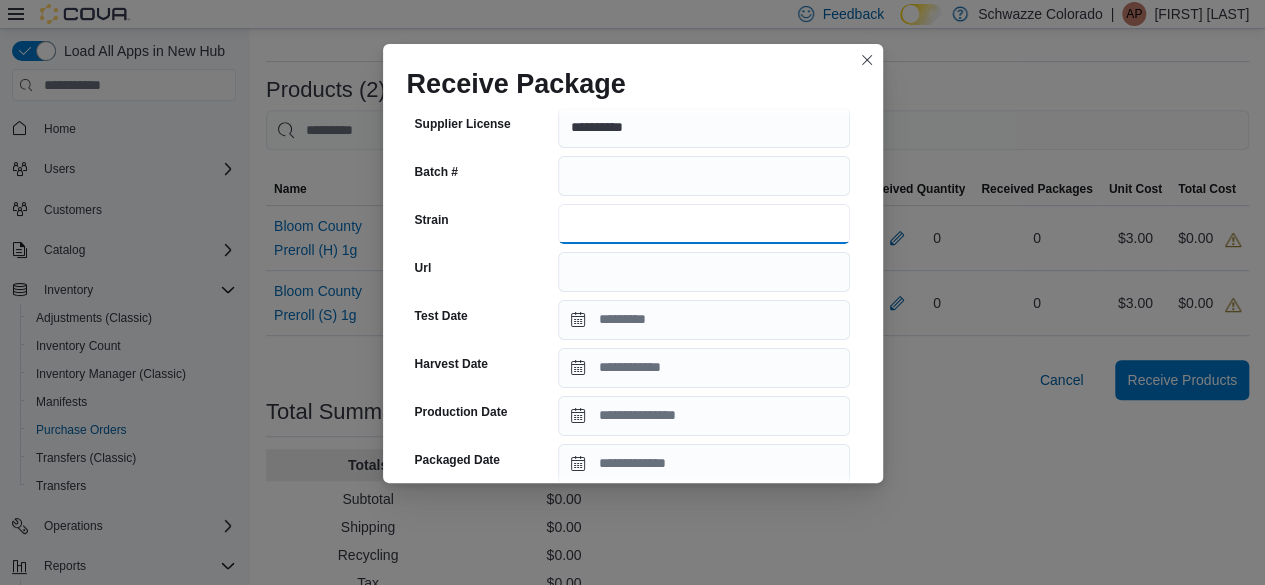 click on "Strain" at bounding box center (704, 224) 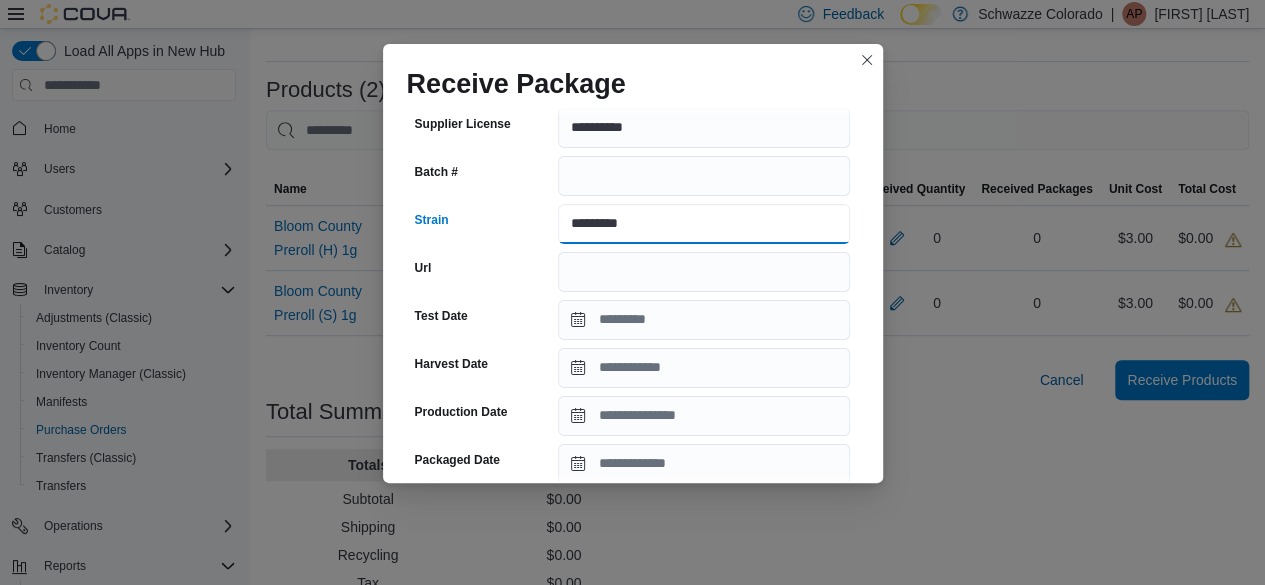 type on "********" 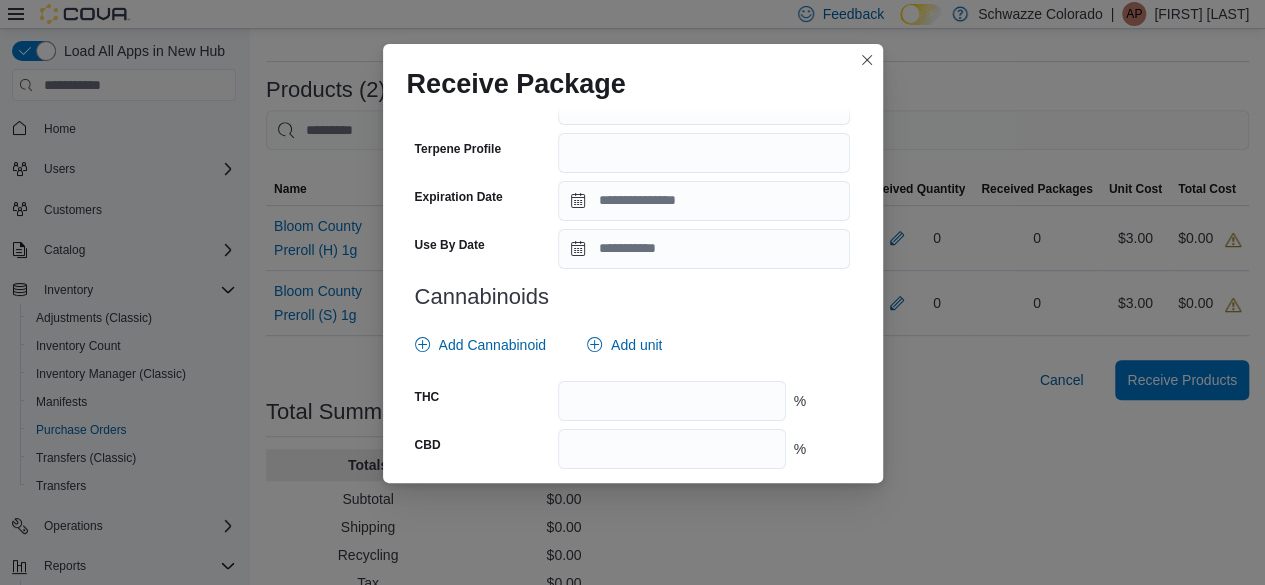 scroll, scrollTop: 708, scrollLeft: 0, axis: vertical 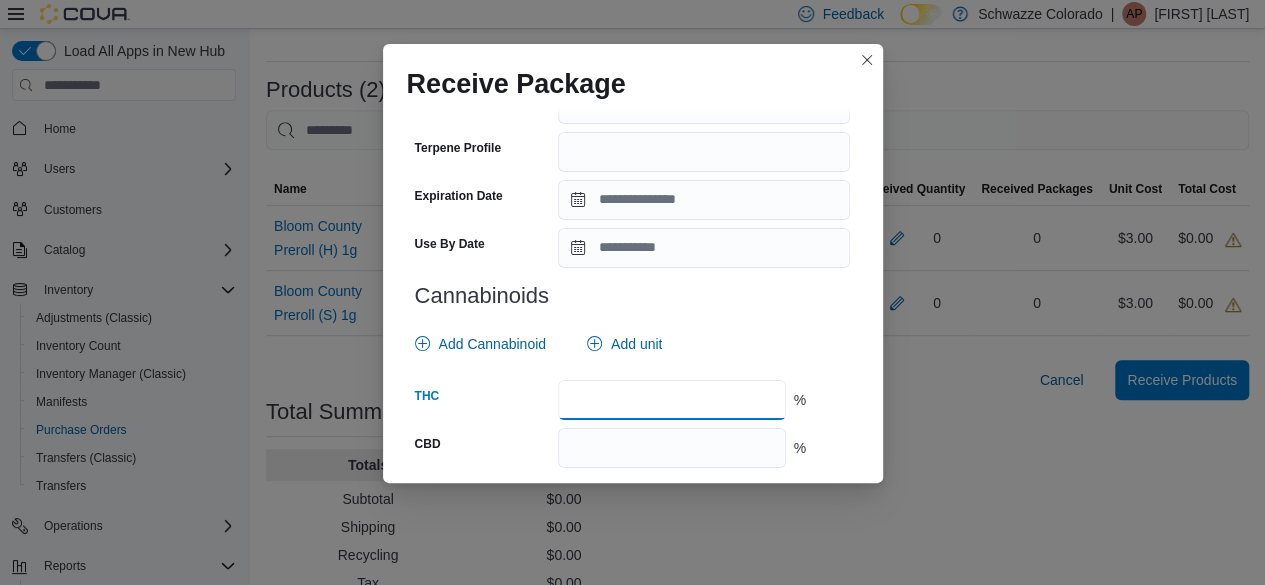 click at bounding box center [671, 400] 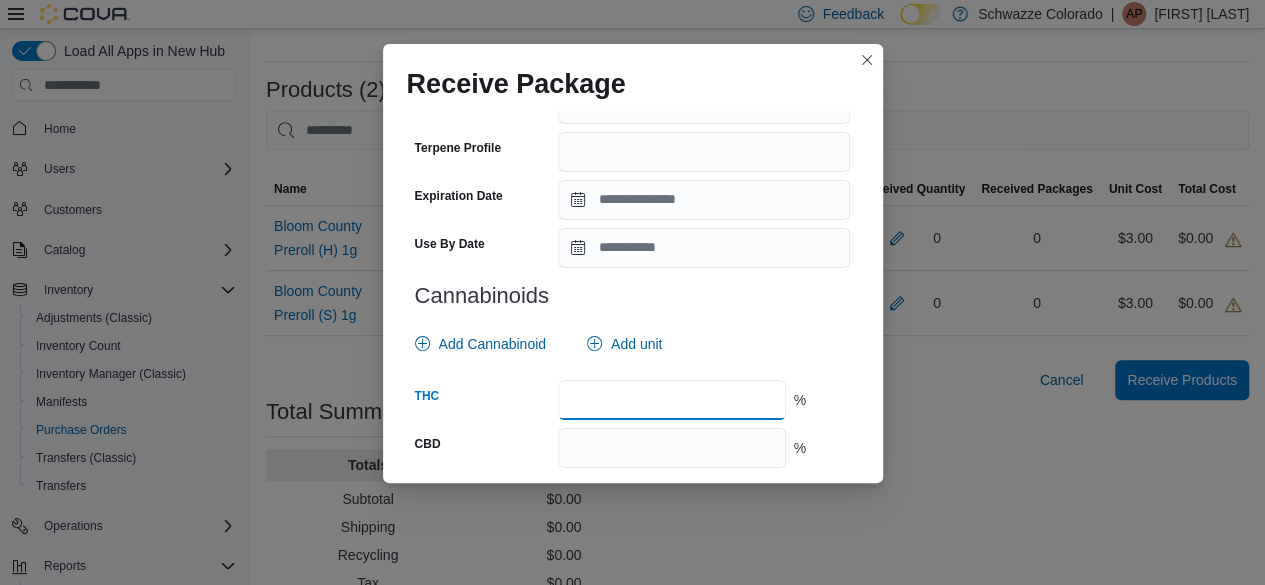 click at bounding box center (671, 400) 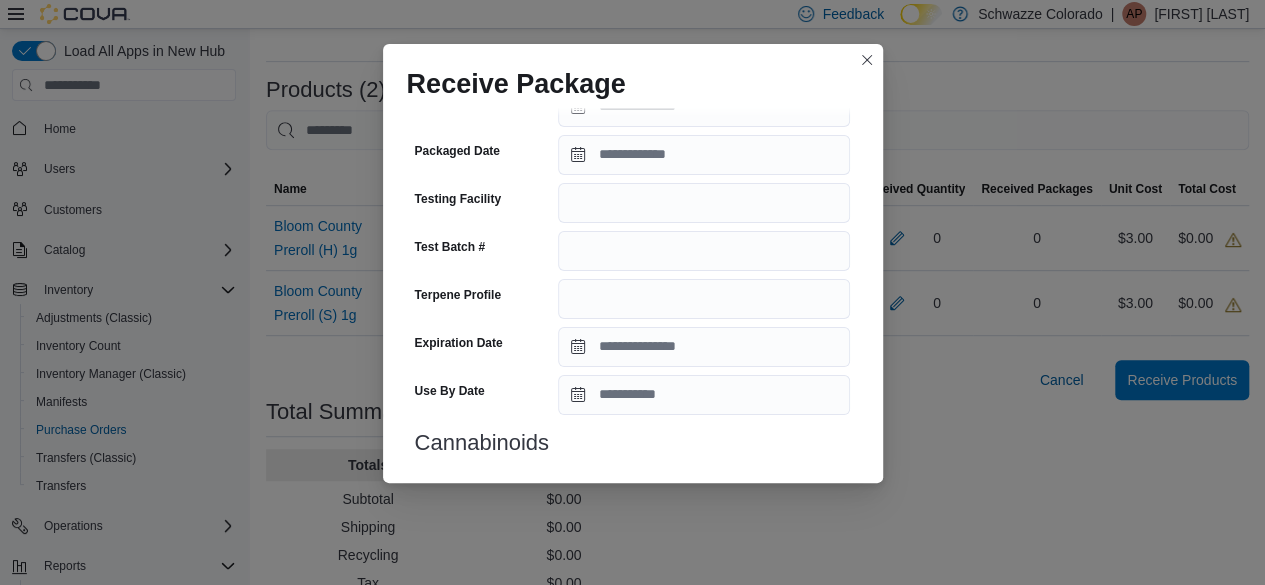scroll, scrollTop: 560, scrollLeft: 0, axis: vertical 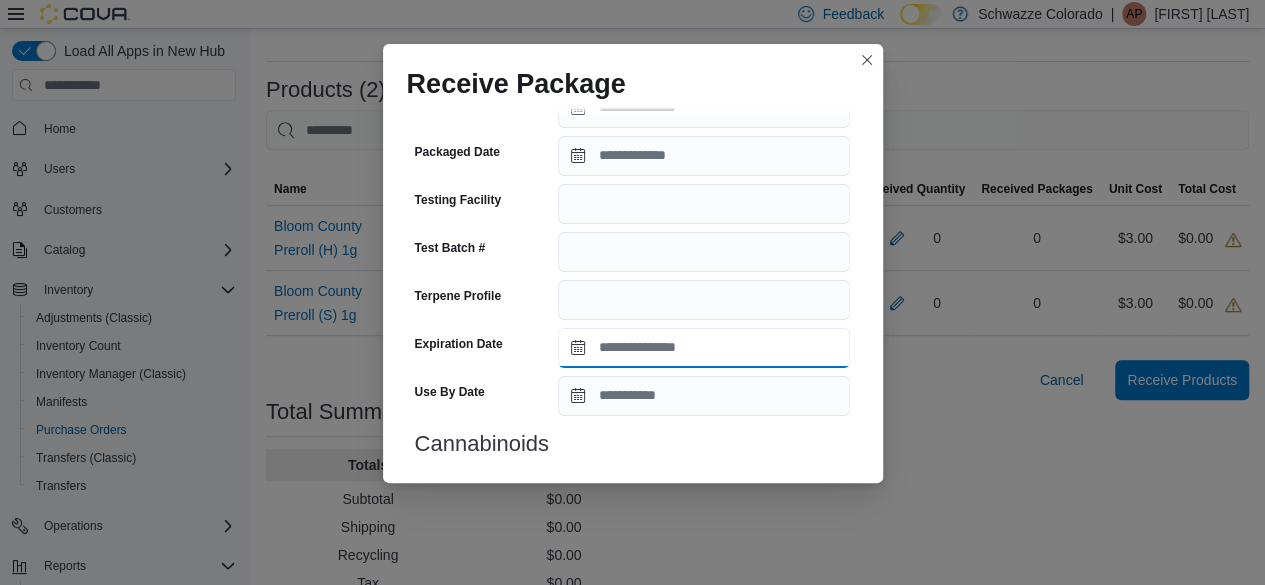 click on "Expiration Date" at bounding box center (704, 348) 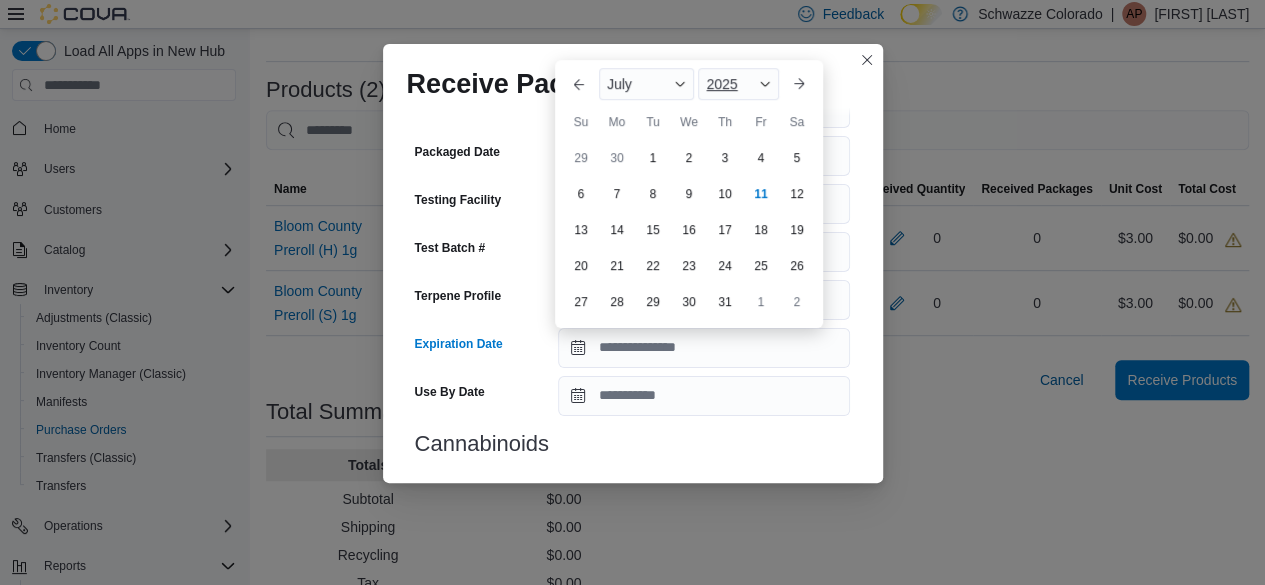 click on "2025" at bounding box center (738, 84) 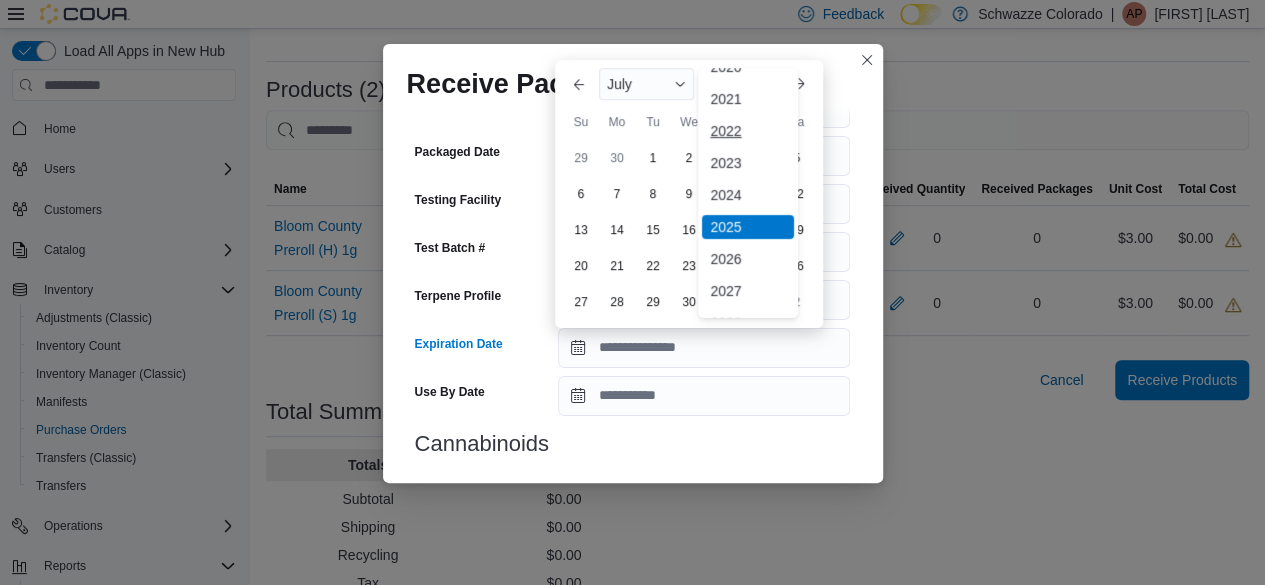 scroll, scrollTop: 86, scrollLeft: 0, axis: vertical 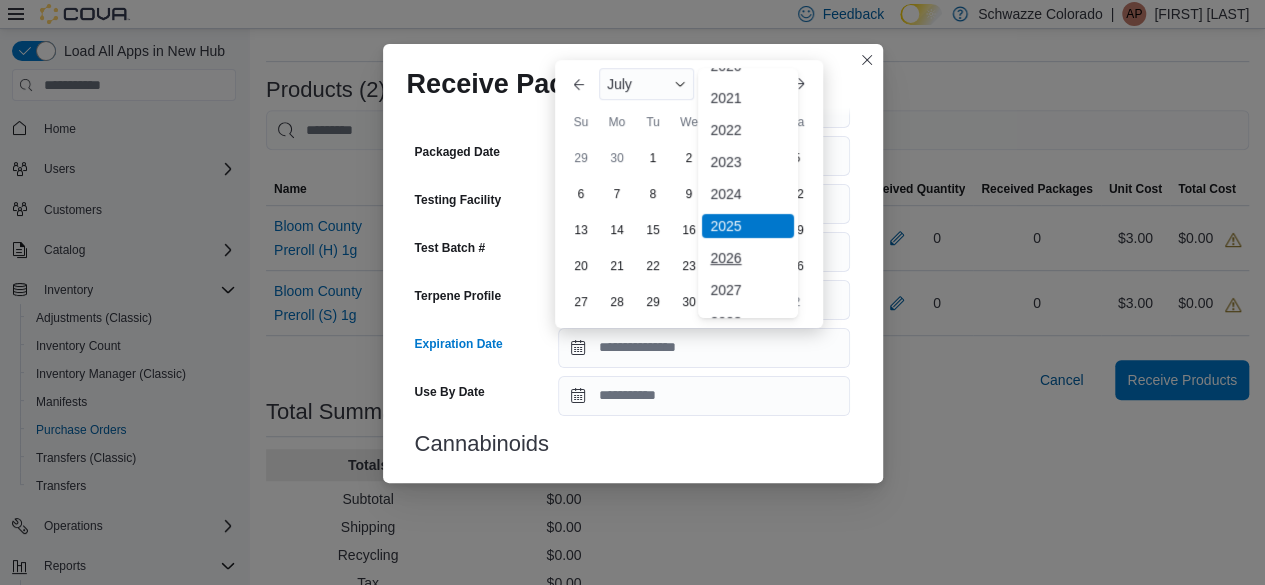 click on "2026" at bounding box center [748, 258] 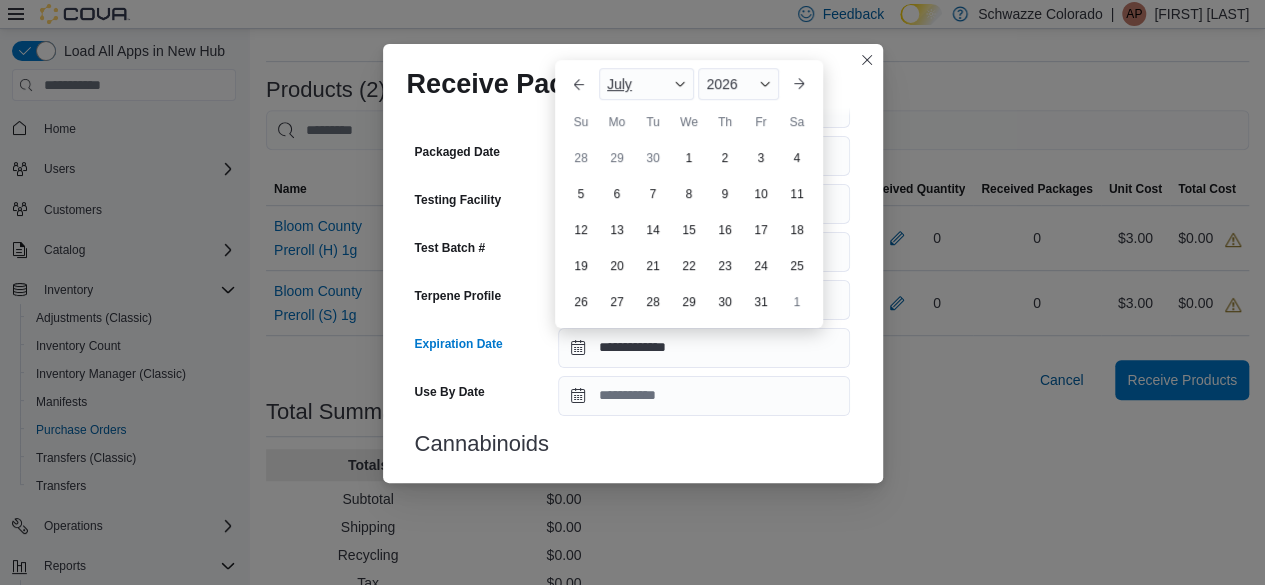click on "July" at bounding box center (647, 84) 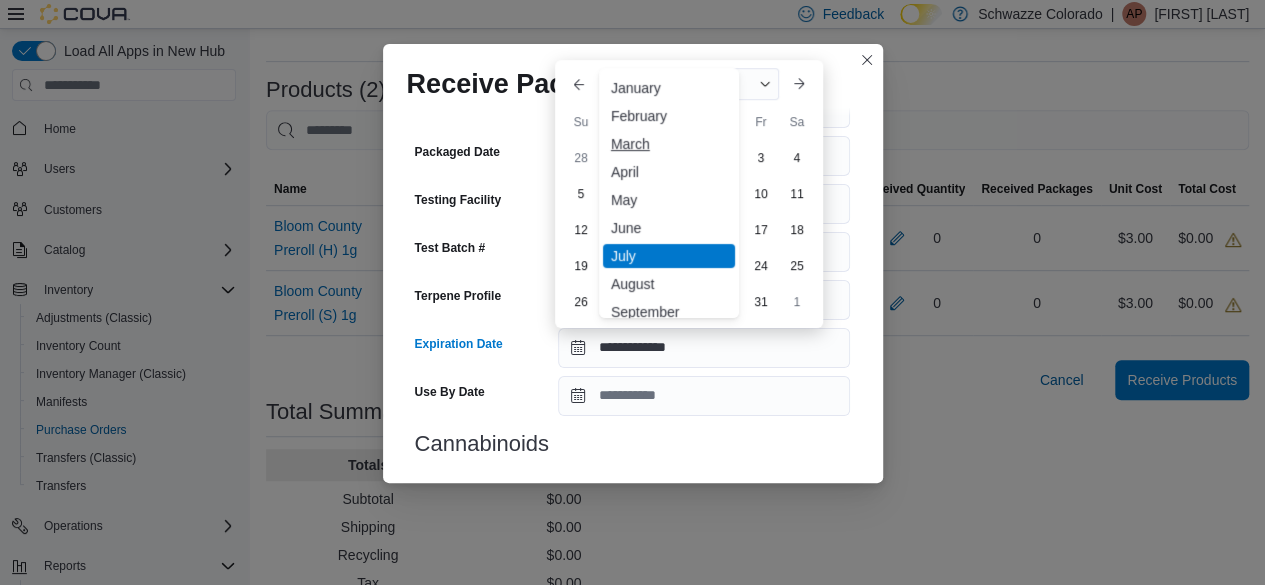 click on "March" at bounding box center [669, 144] 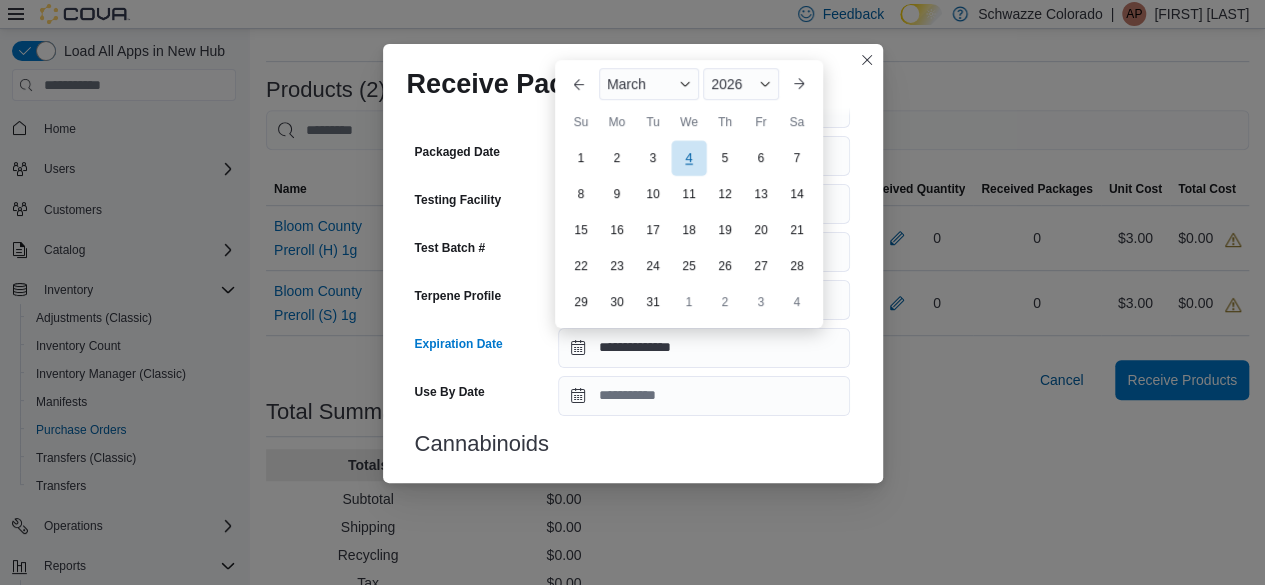 click on "4" at bounding box center [688, 158] 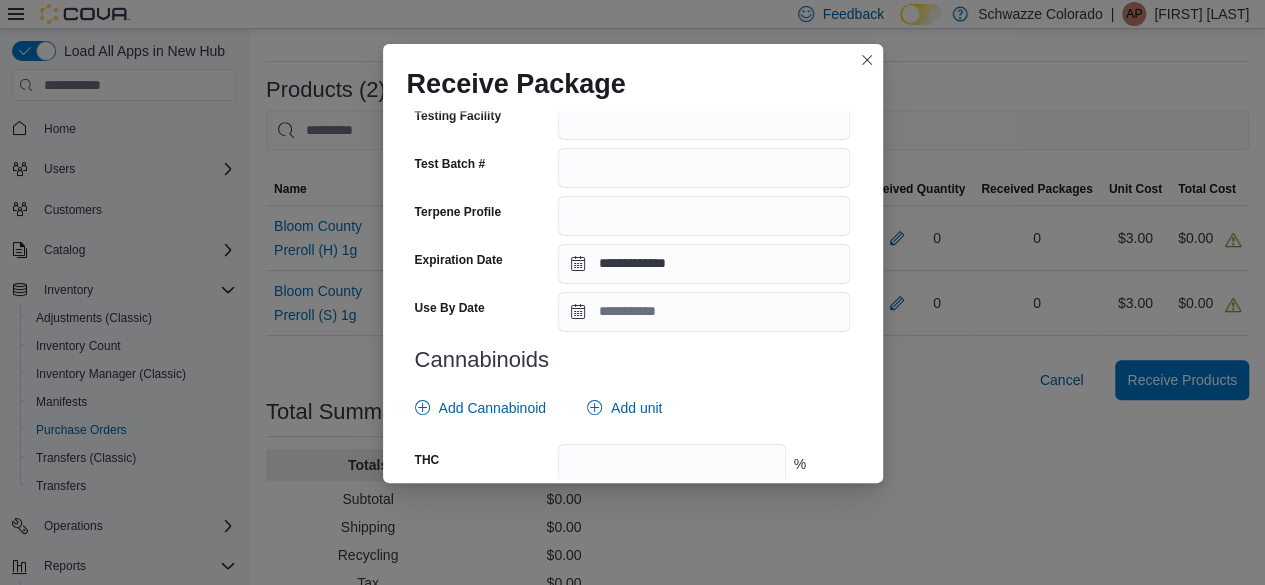 scroll, scrollTop: 828, scrollLeft: 0, axis: vertical 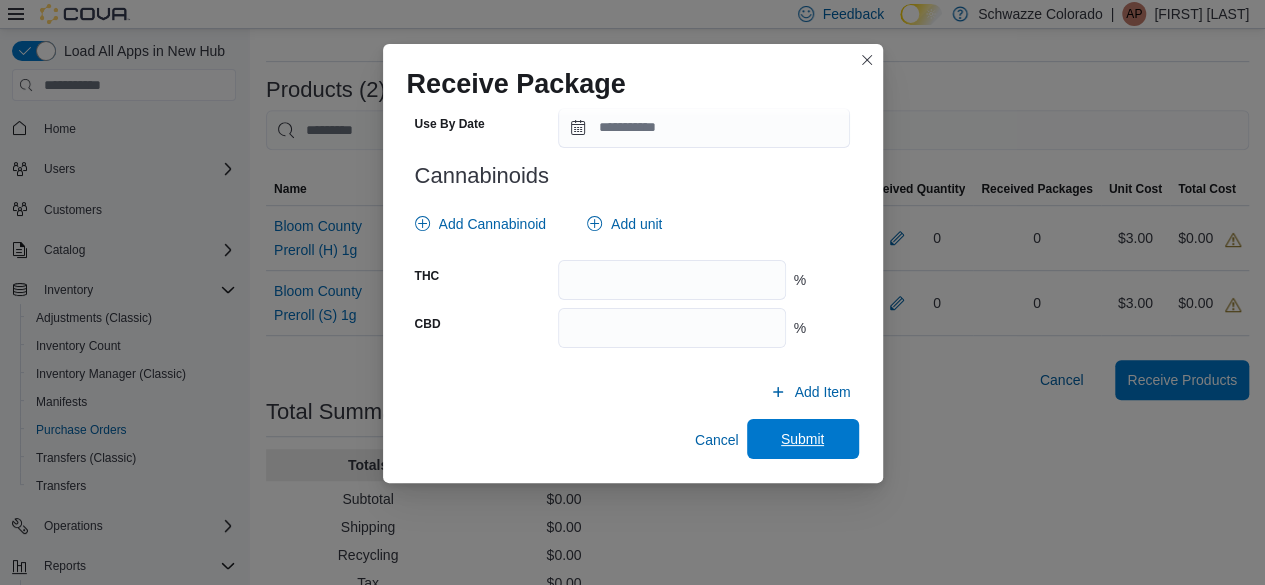 click on "Submit" at bounding box center (803, 439) 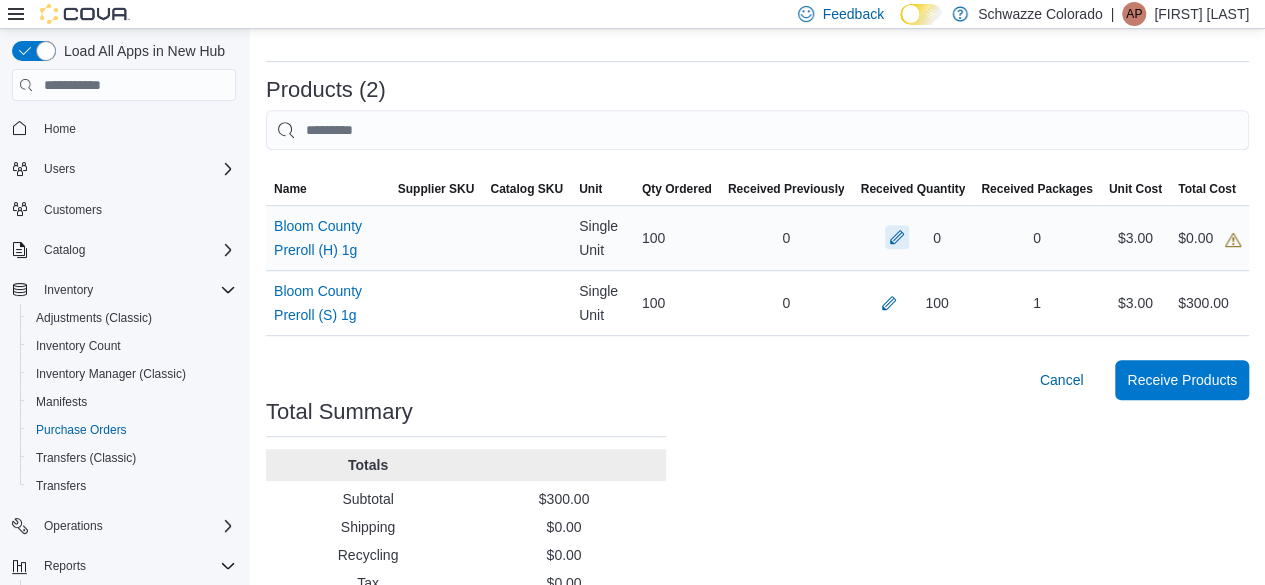 click at bounding box center (897, 237) 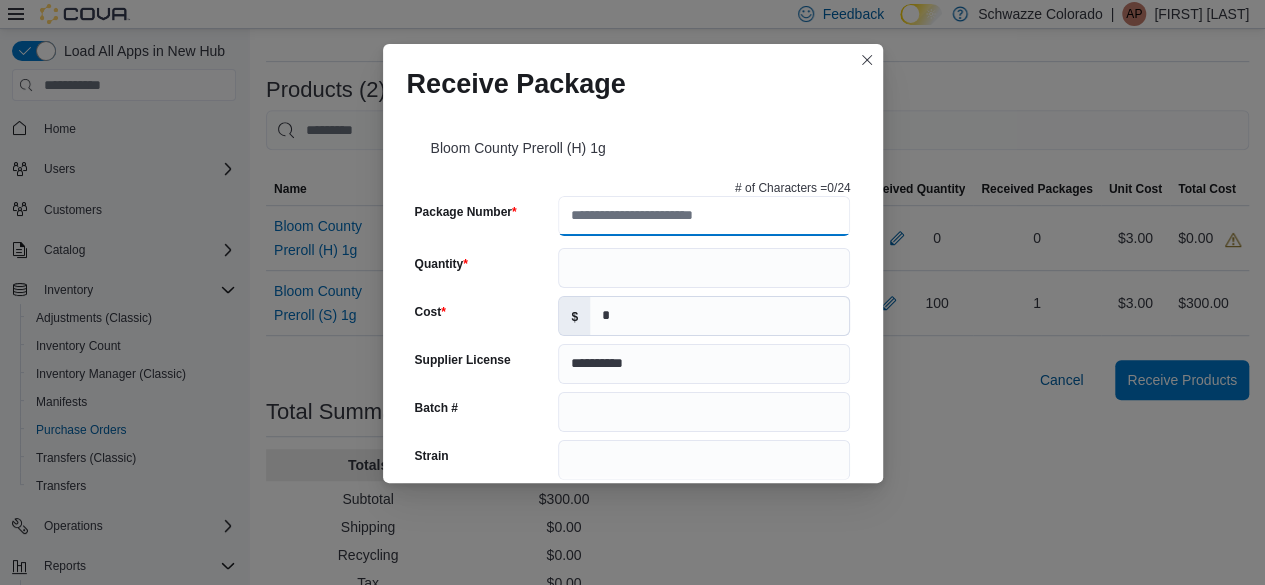 click on "Package Number" at bounding box center [704, 216] 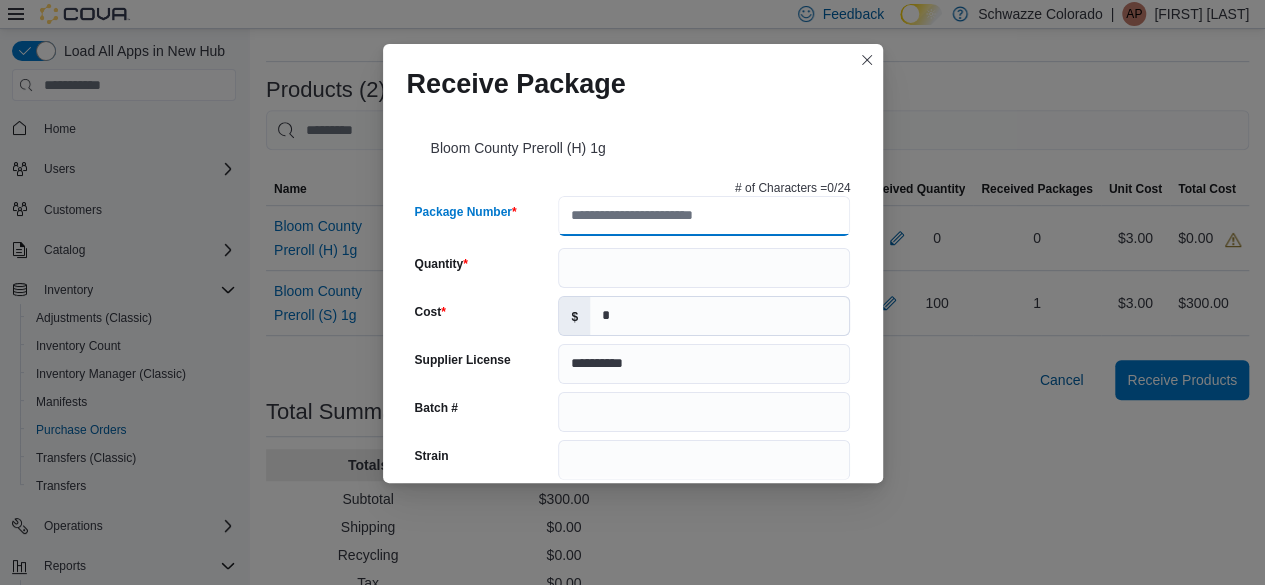 paste on "**********" 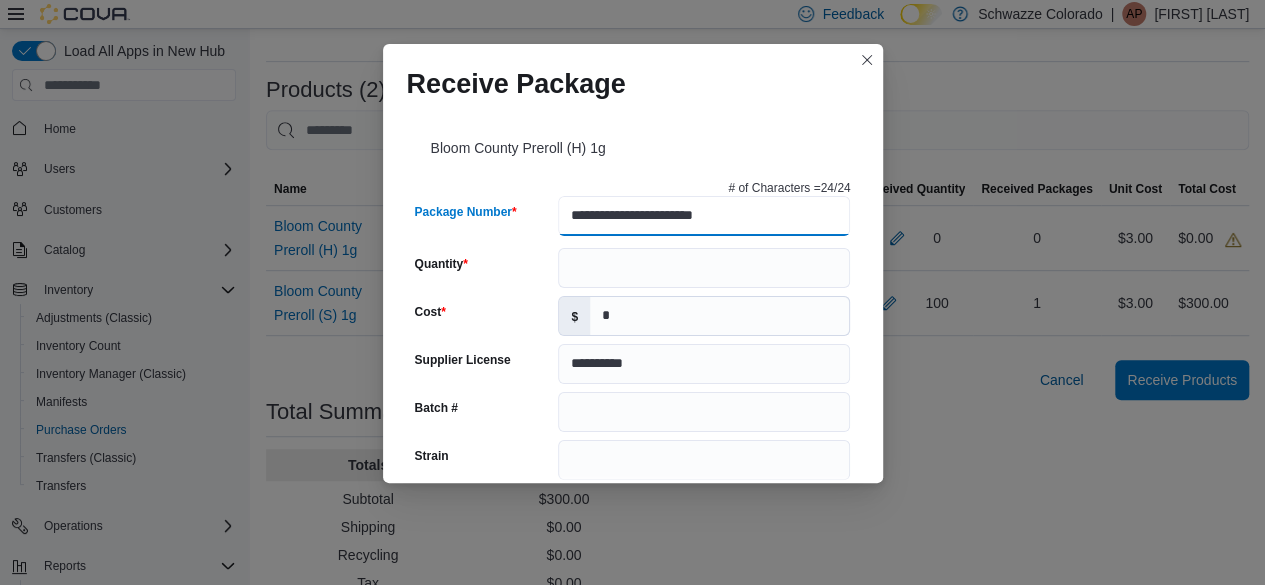 type on "**********" 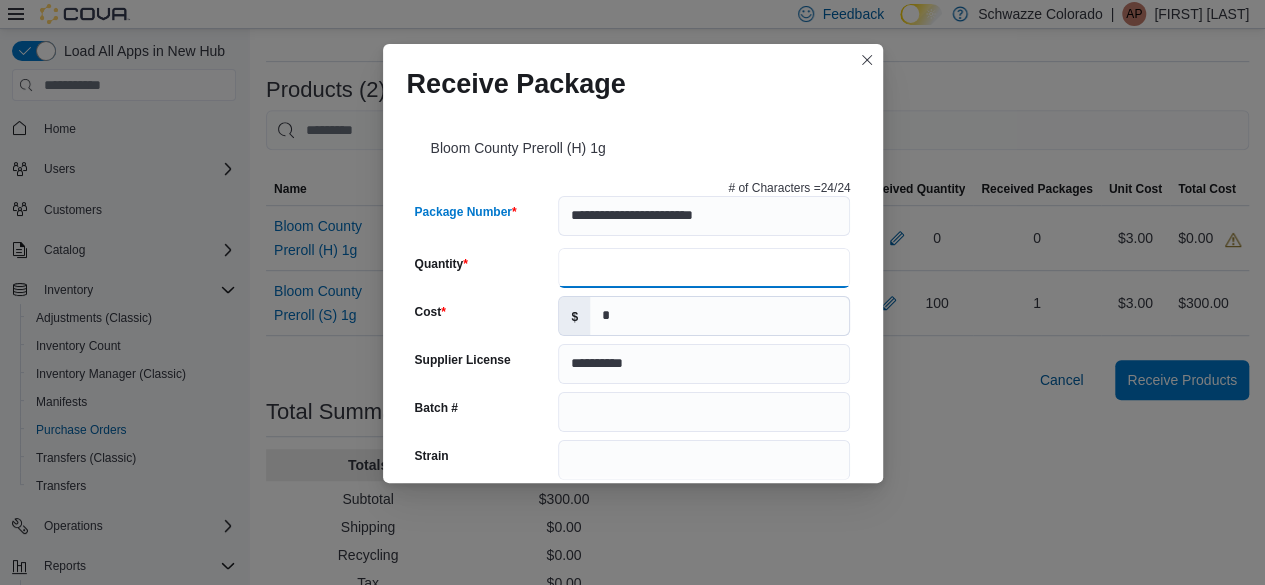 click on "Quantity" at bounding box center (704, 268) 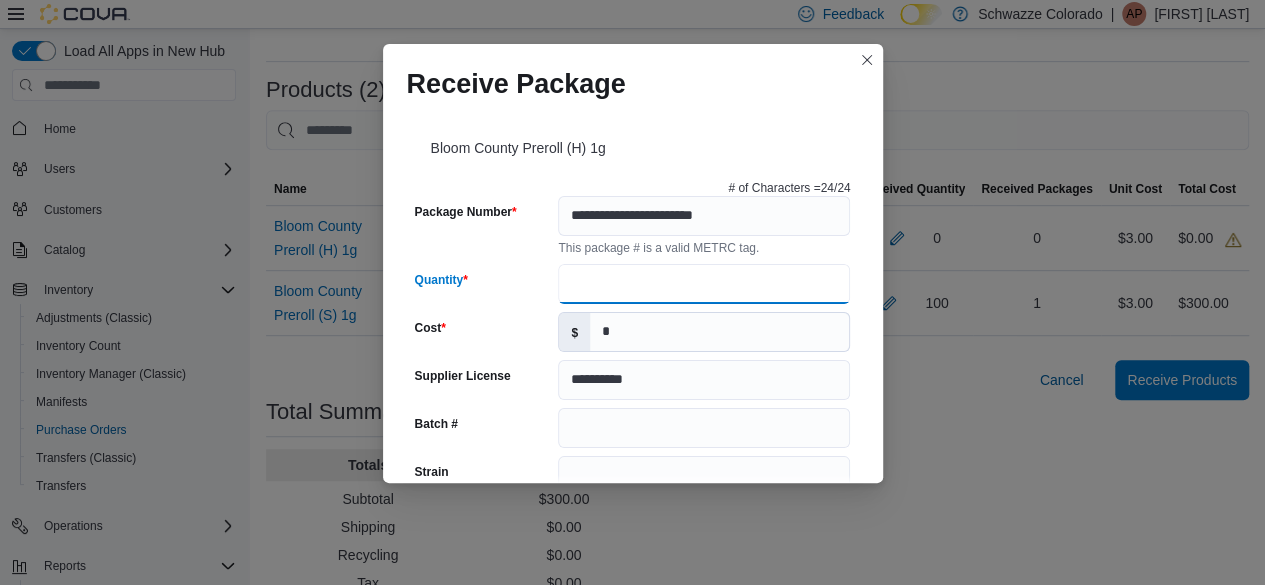 type on "***" 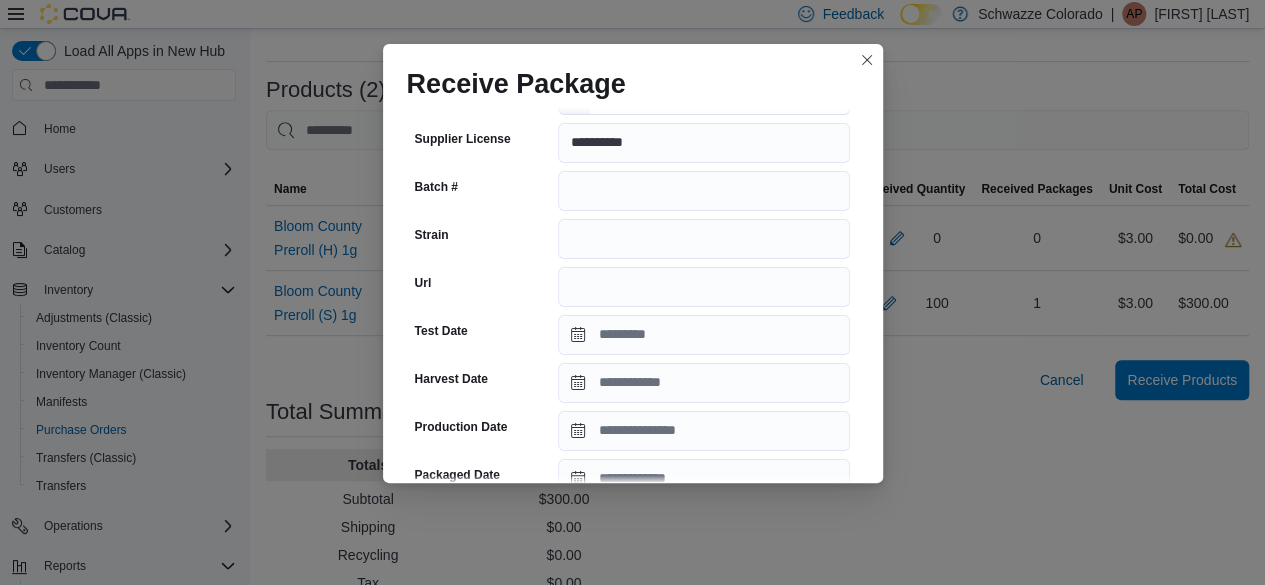 scroll, scrollTop: 236, scrollLeft: 0, axis: vertical 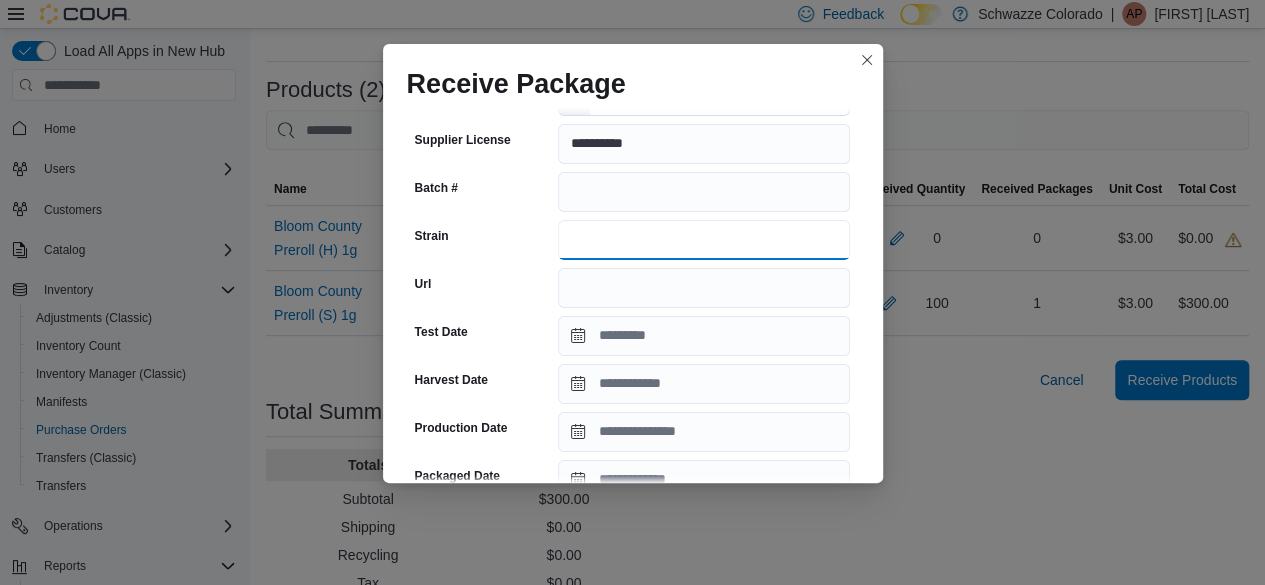 click on "Strain" at bounding box center (704, 240) 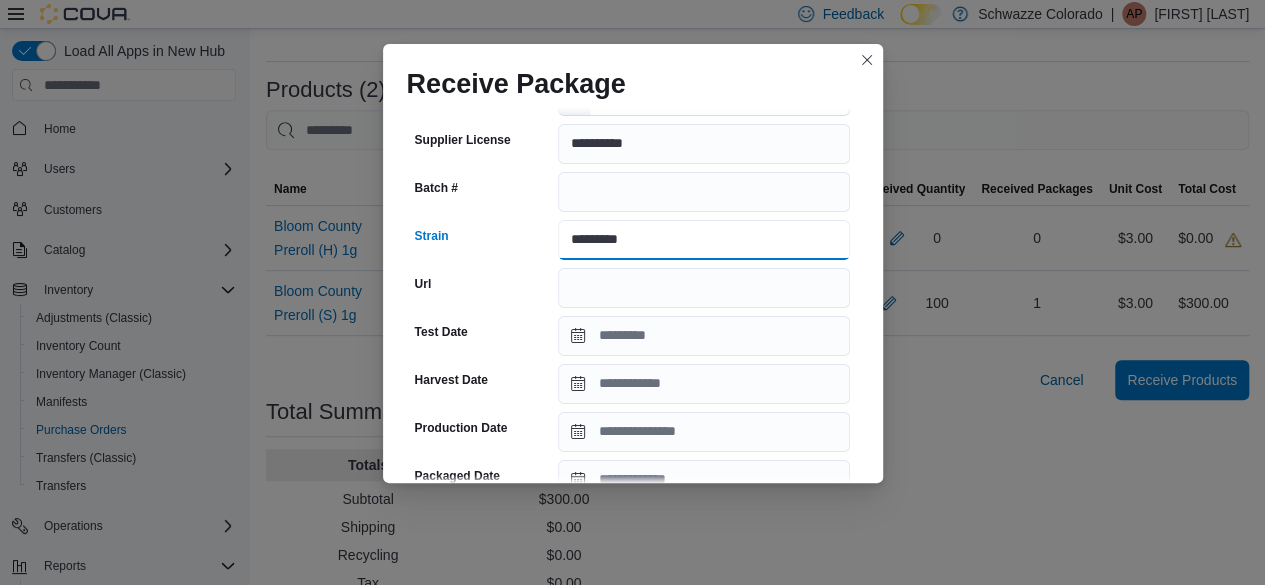 type on "*********" 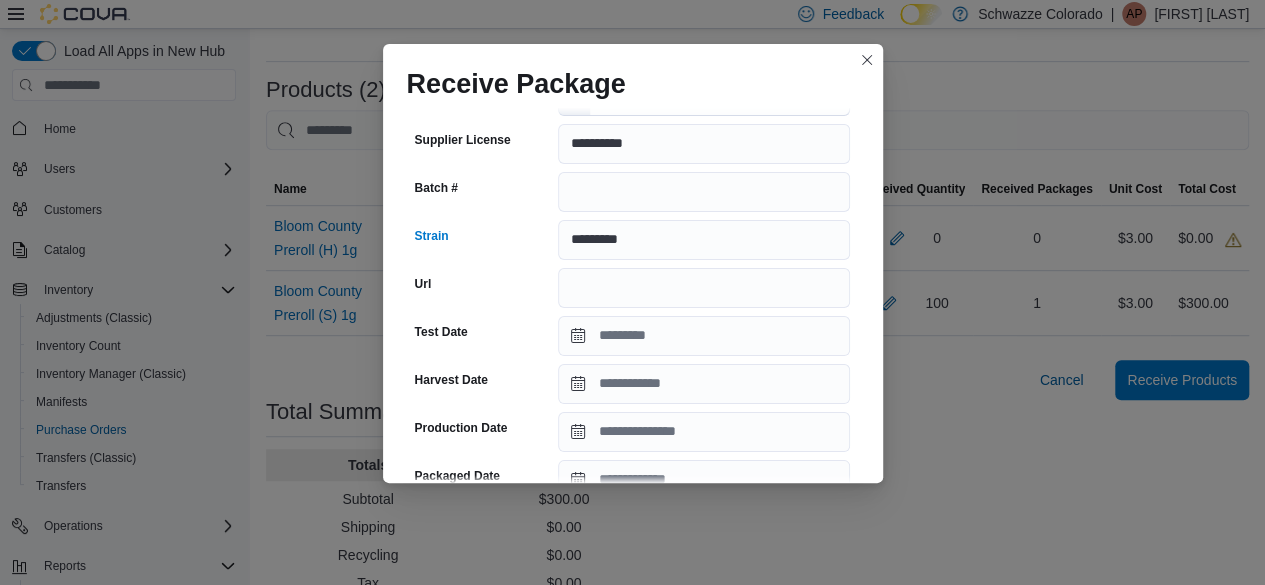 scroll, scrollTop: 237, scrollLeft: 0, axis: vertical 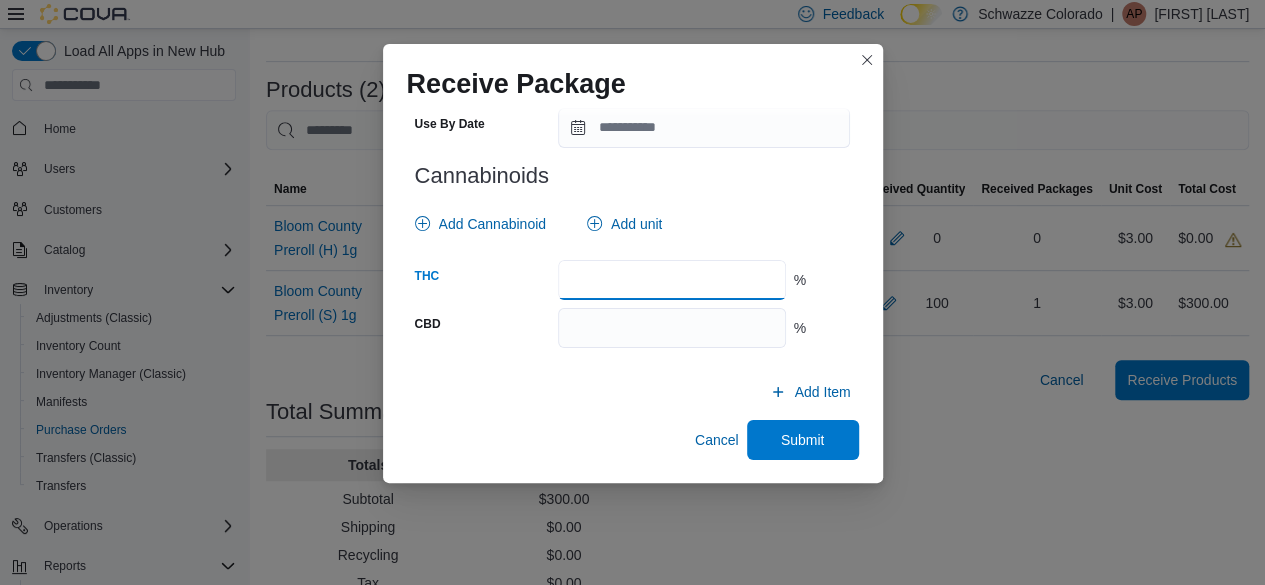 click at bounding box center [671, 280] 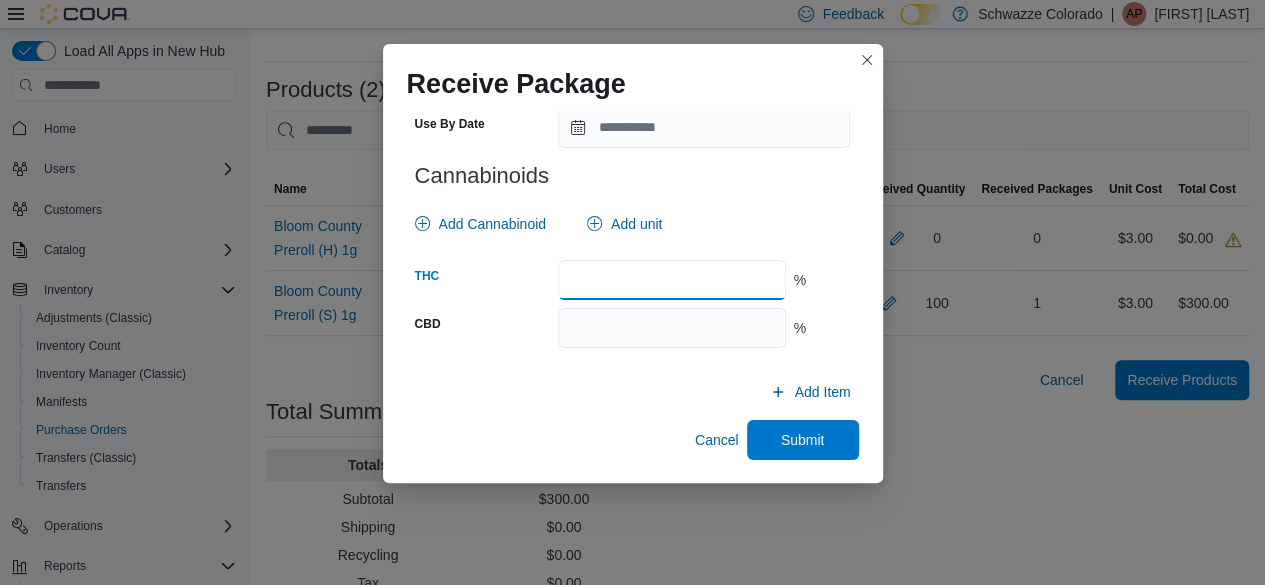 type on "*****" 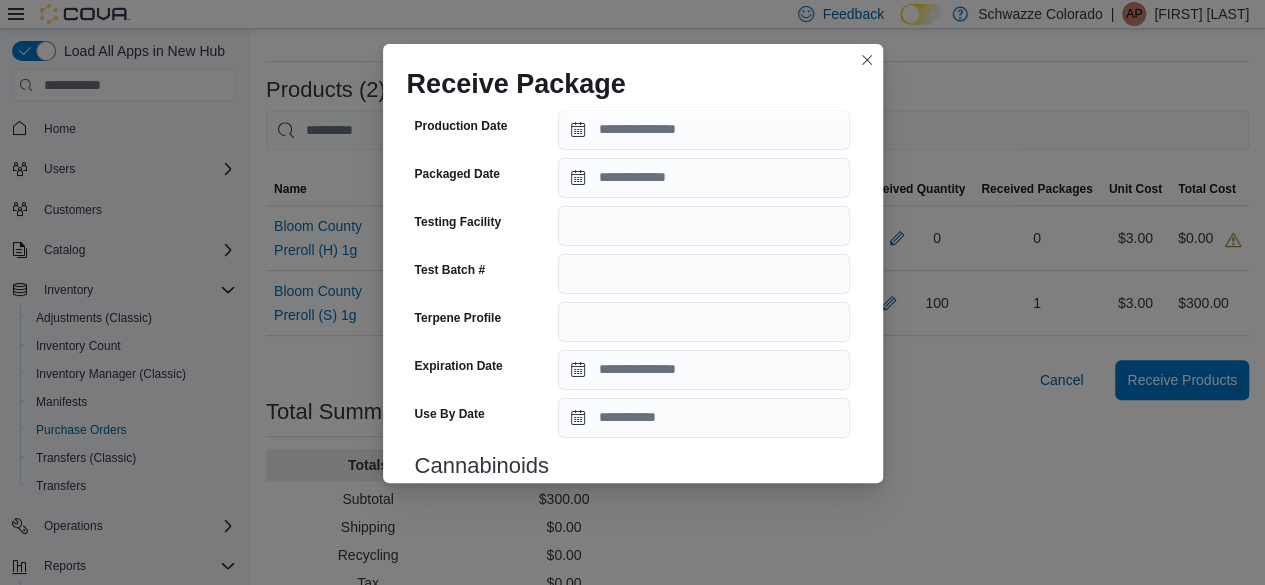 scroll, scrollTop: 536, scrollLeft: 0, axis: vertical 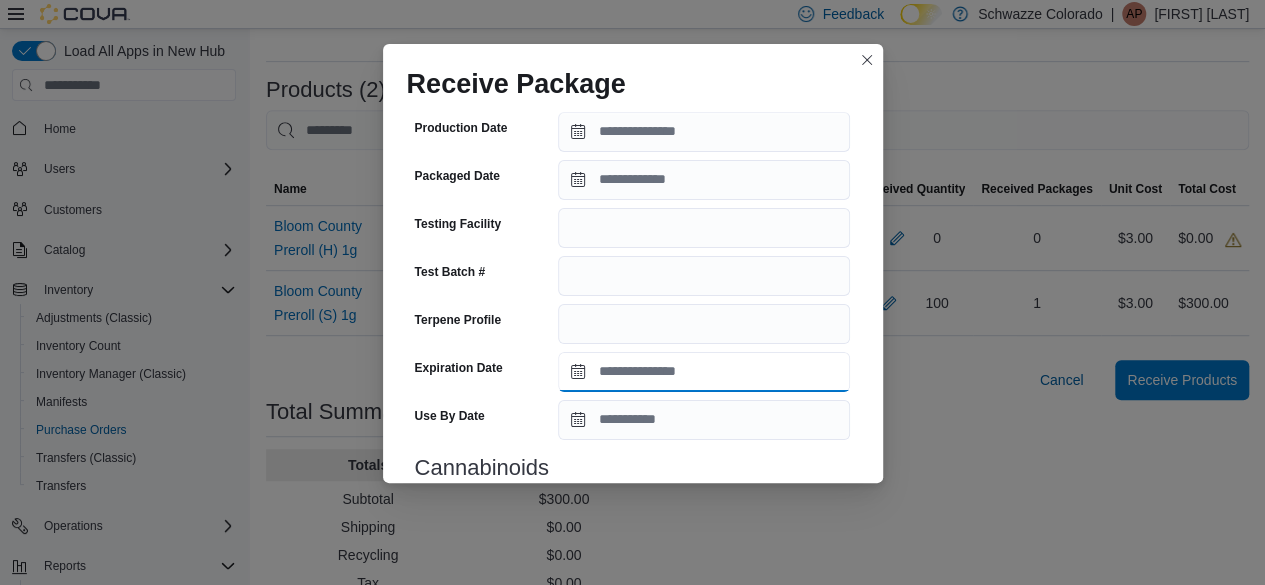 click on "Expiration Date" at bounding box center [704, 372] 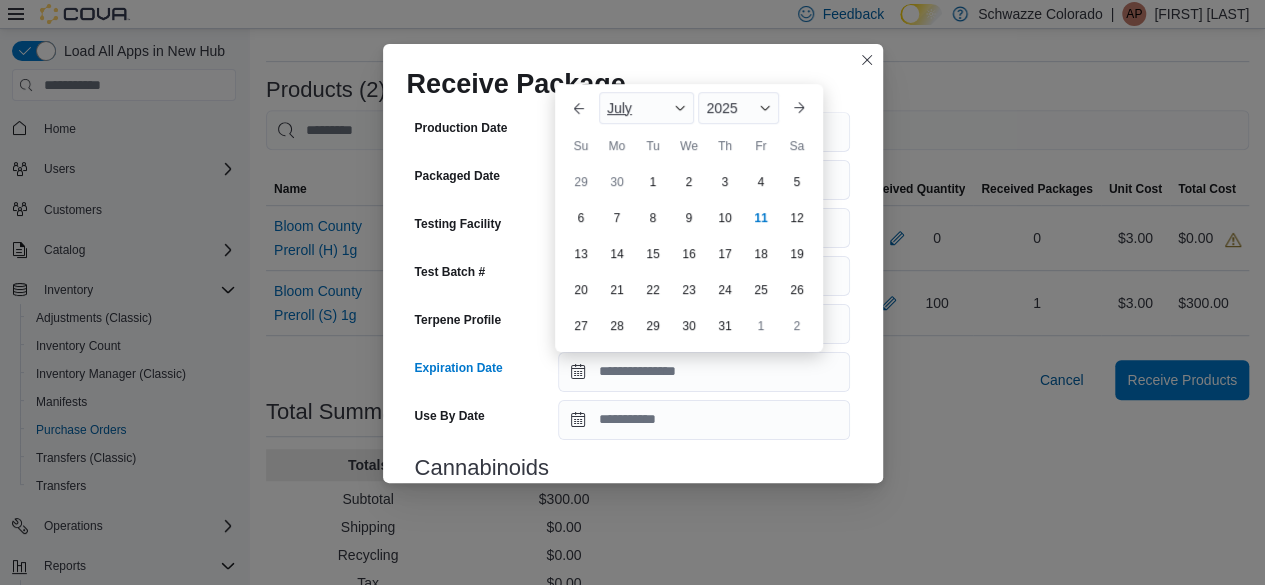 click at bounding box center [680, 108] 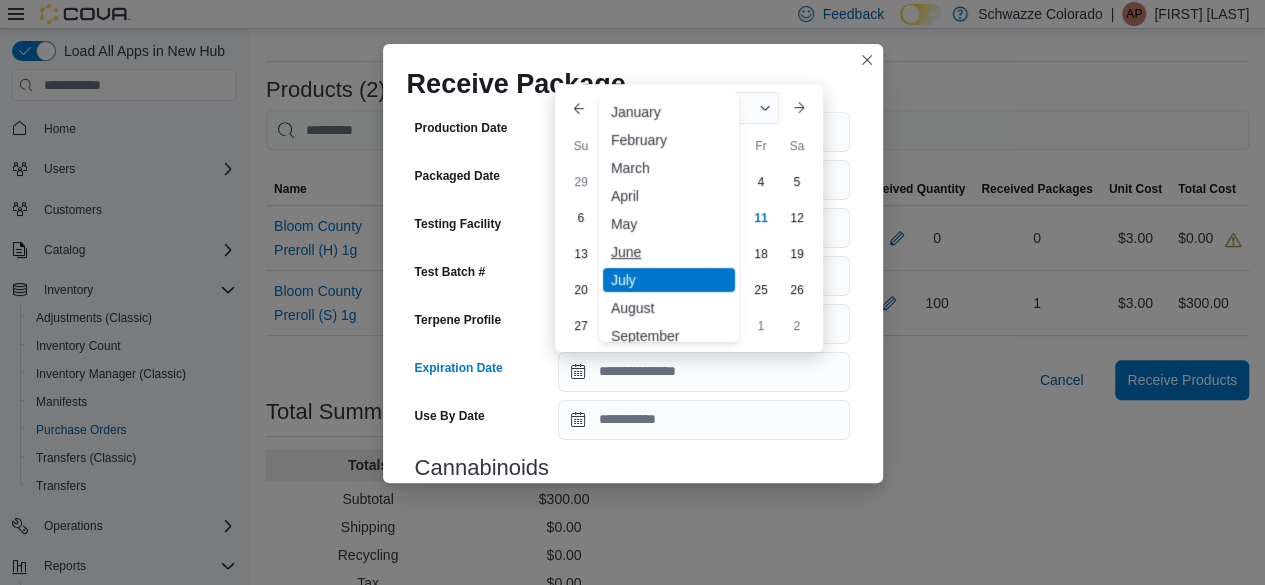 click on "June" at bounding box center [669, 252] 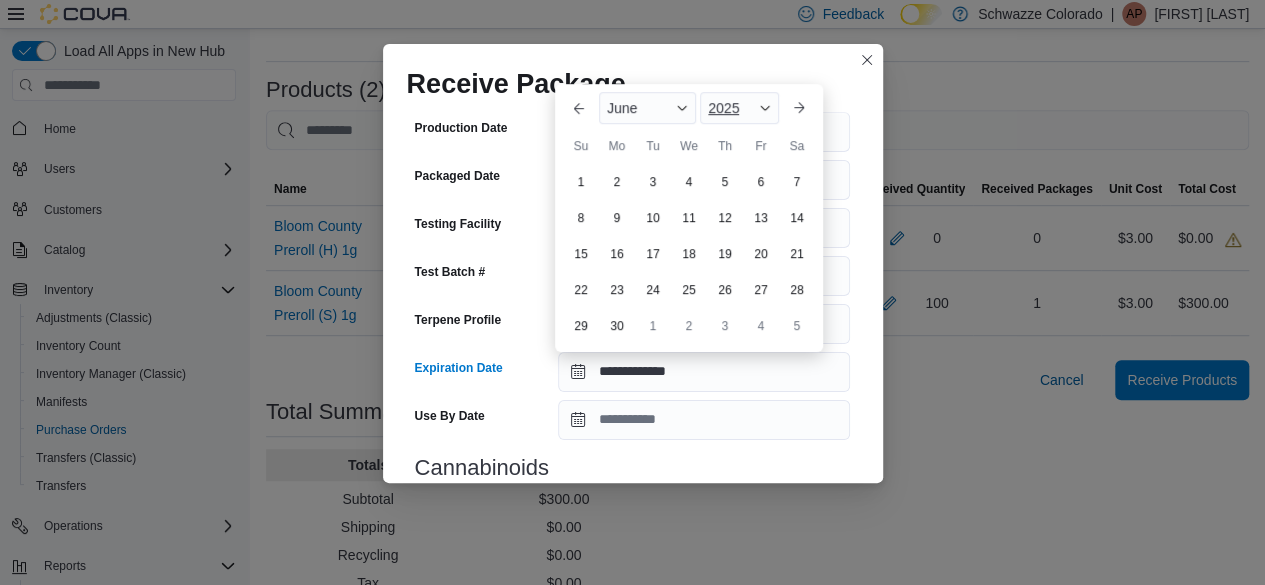 click on "2025" at bounding box center (723, 108) 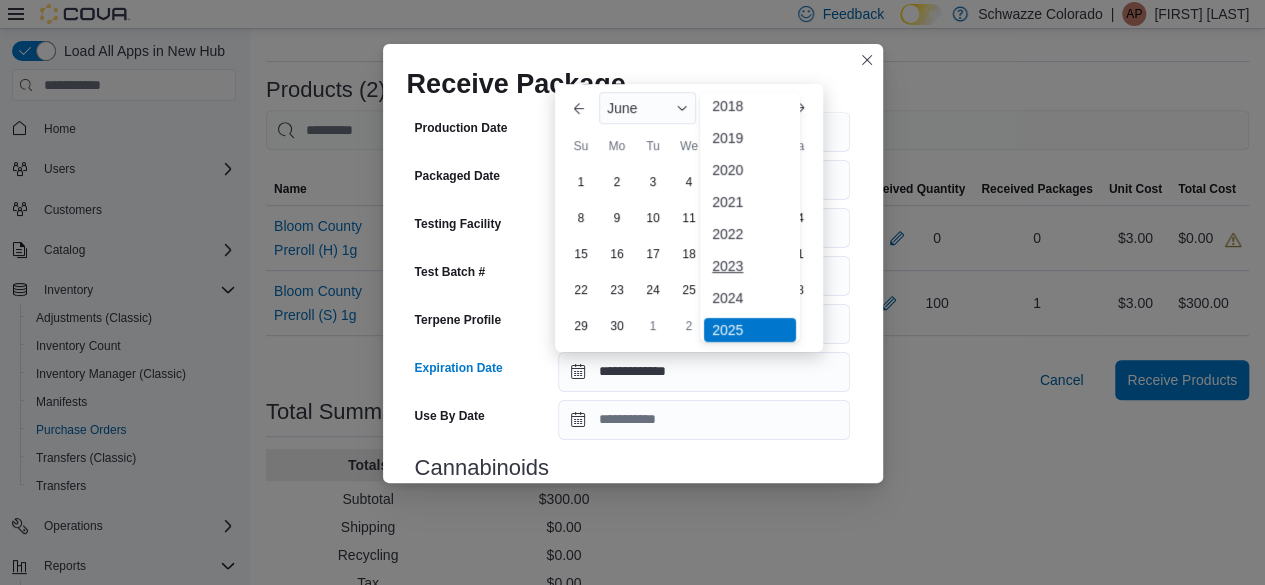 scroll, scrollTop: 51, scrollLeft: 0, axis: vertical 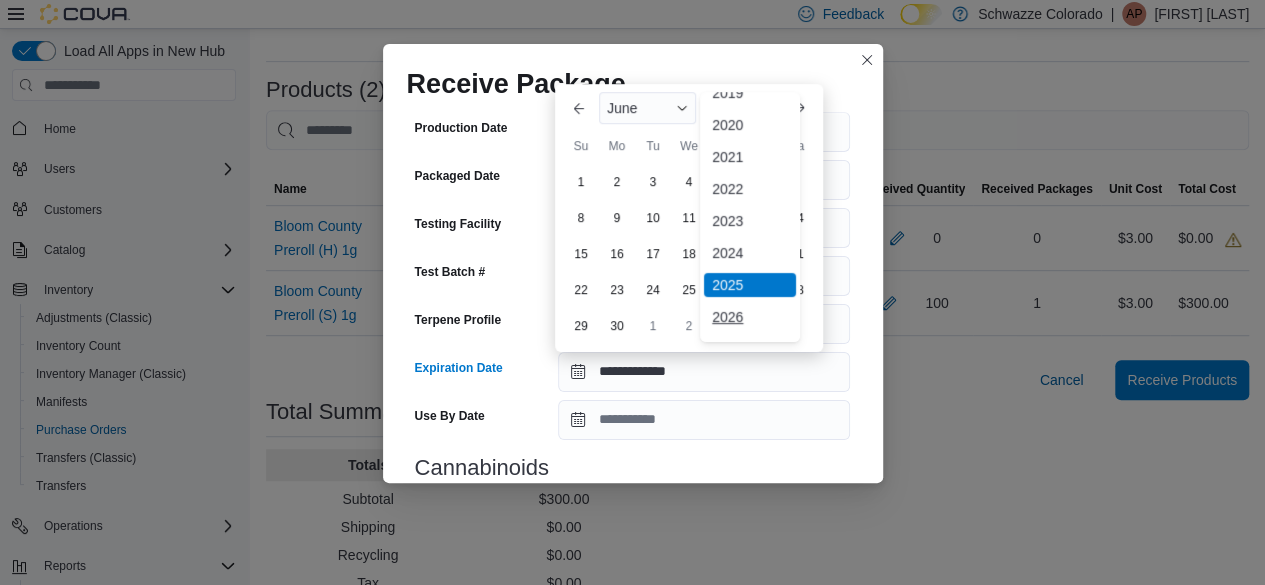 click on "2026" at bounding box center [750, 317] 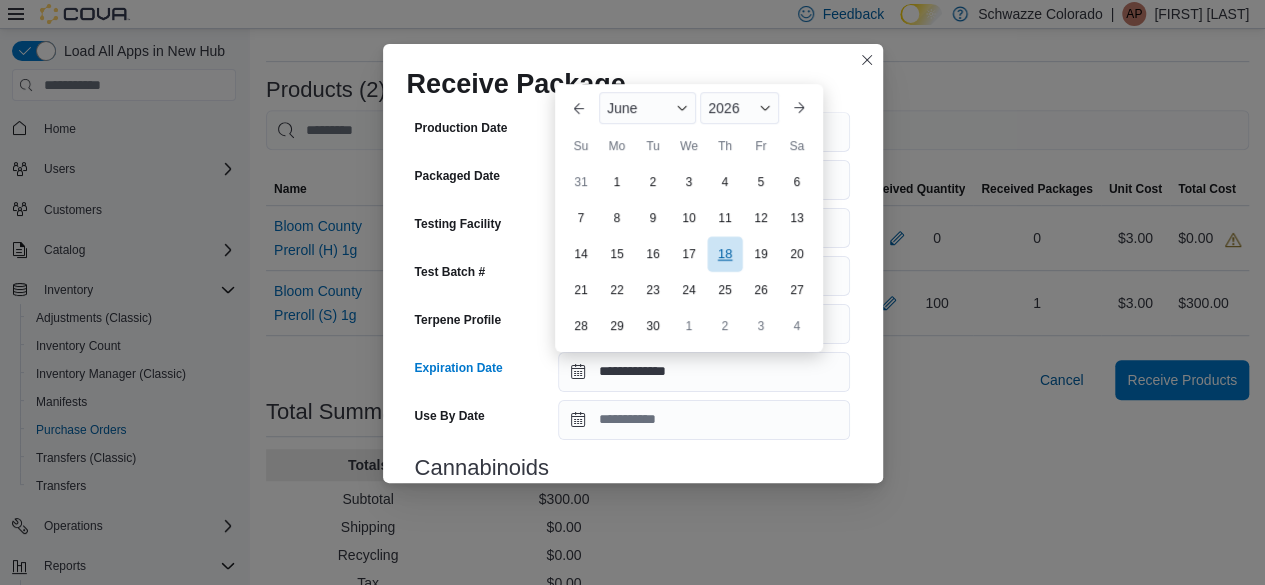 click on "18" at bounding box center [724, 253] 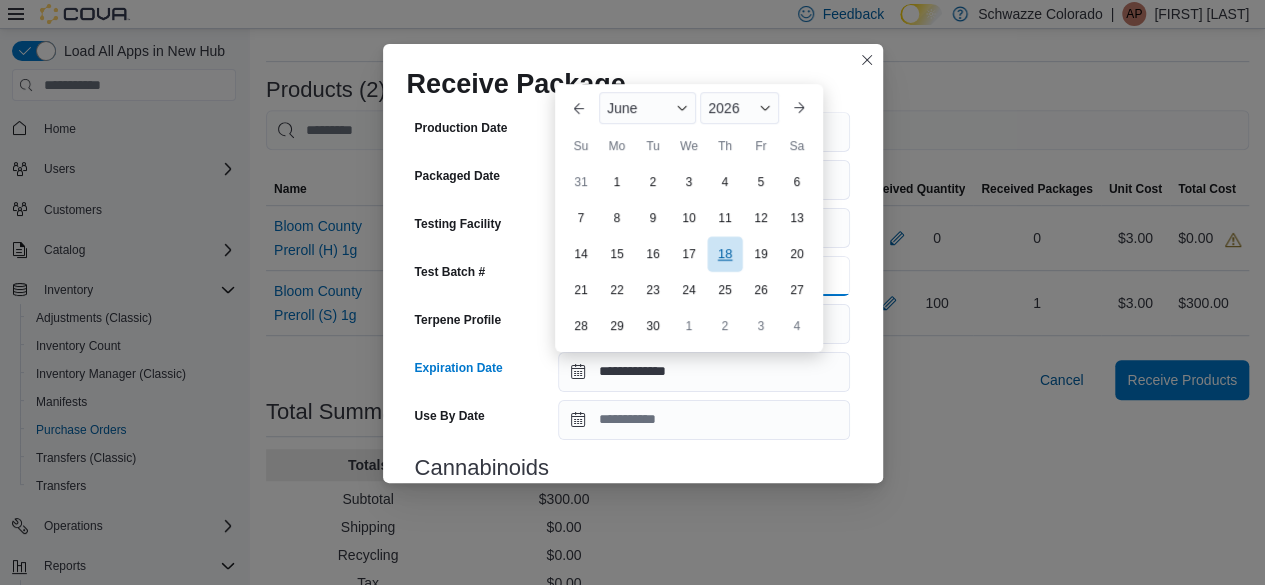 click on "Test Batch #" at bounding box center [704, 276] 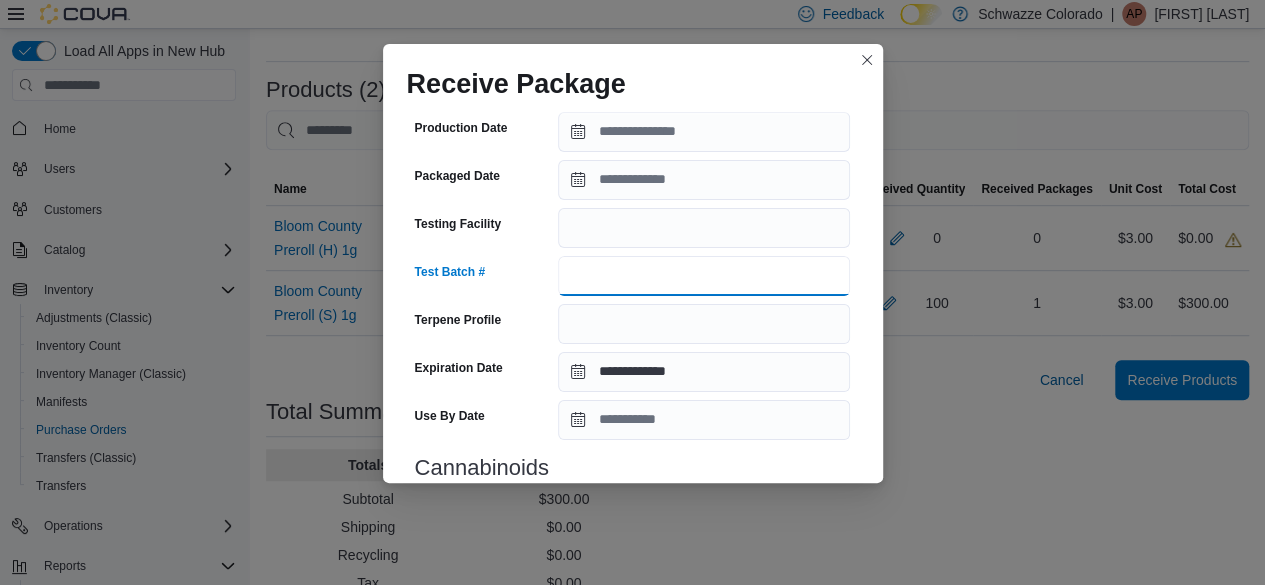 scroll, scrollTop: 828, scrollLeft: 0, axis: vertical 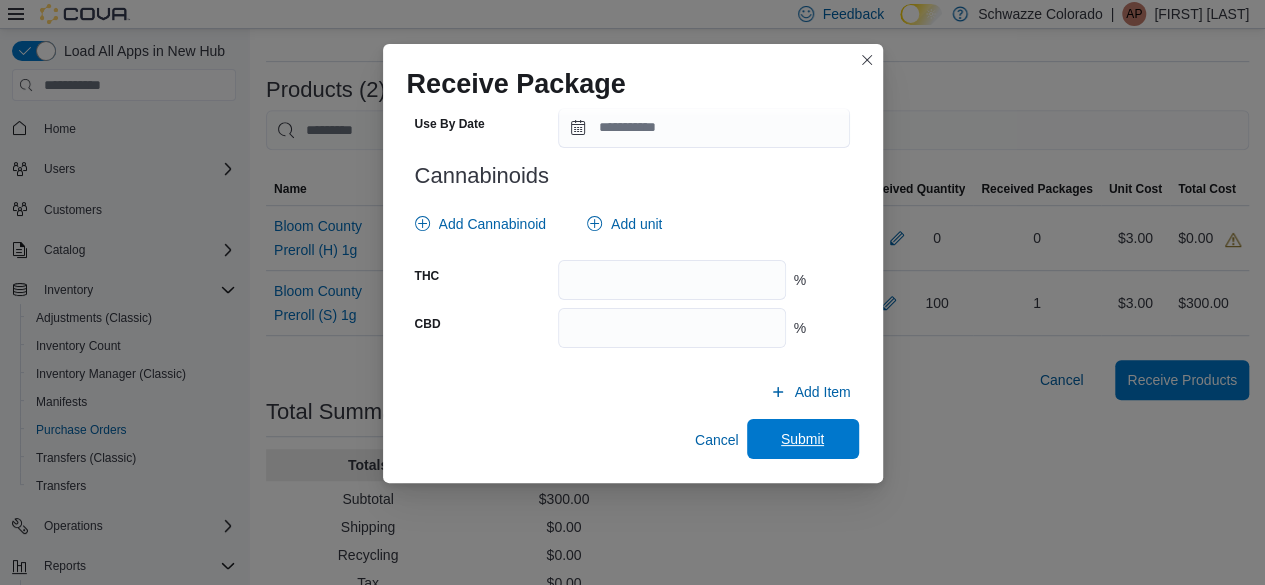 click on "Submit" at bounding box center (803, 439) 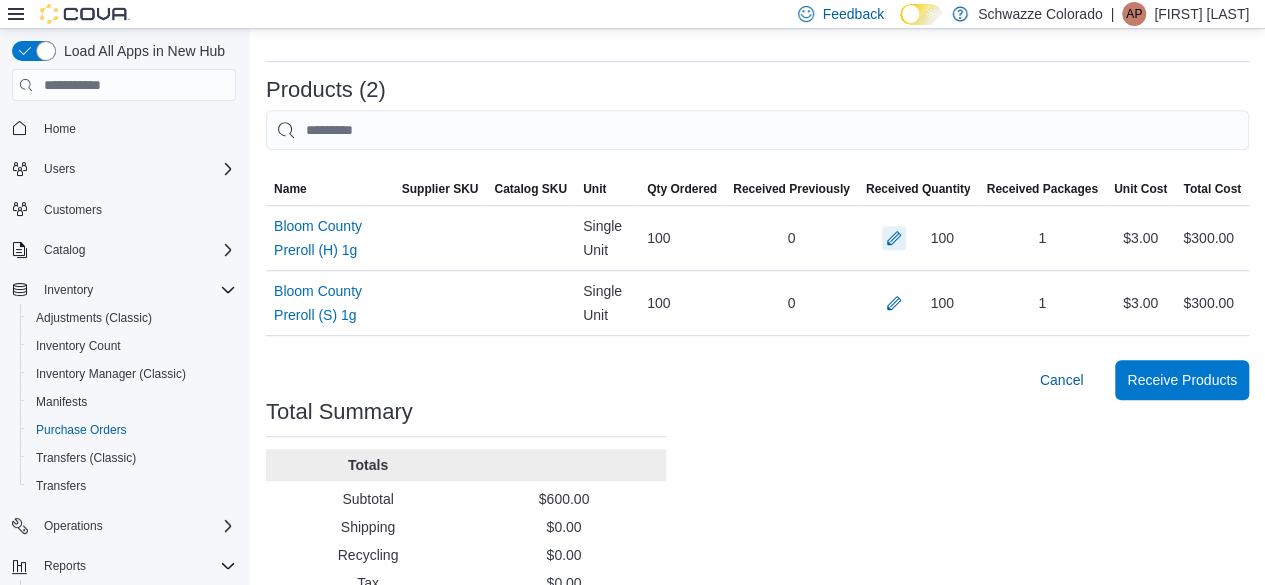 scroll, scrollTop: 482, scrollLeft: 0, axis: vertical 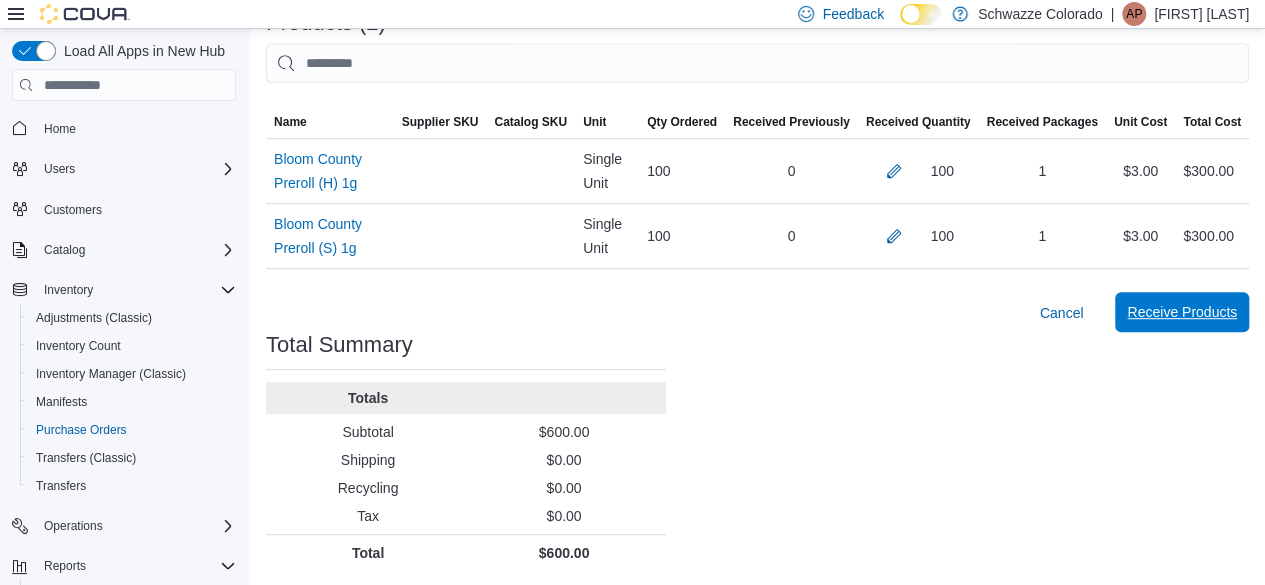 click on "Receive Products" at bounding box center (1182, 312) 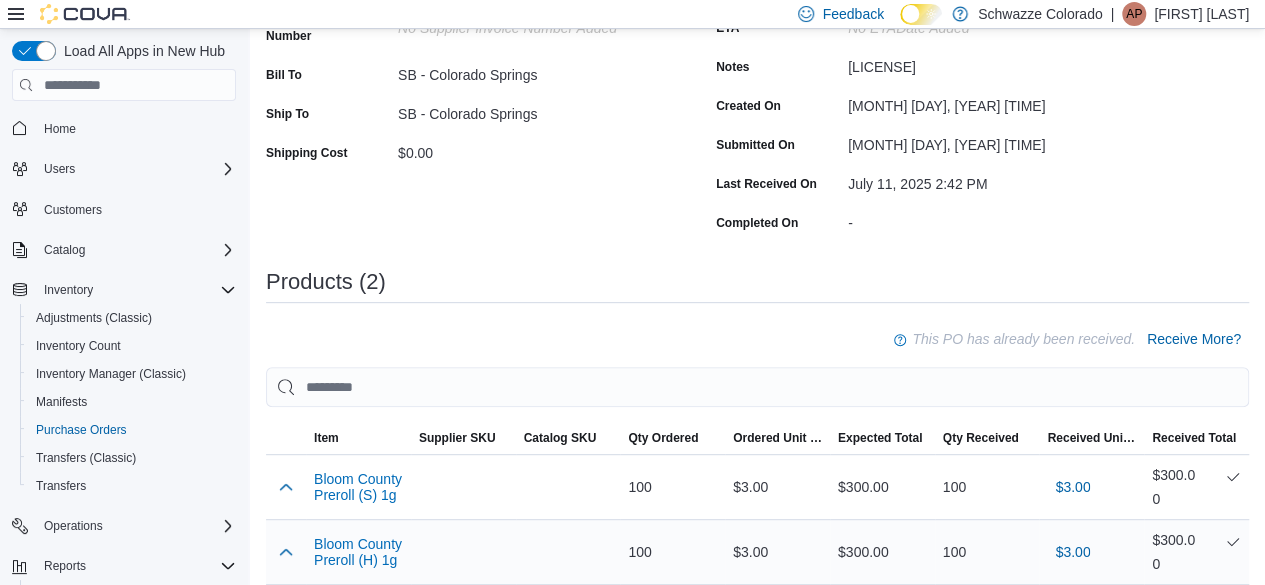 scroll, scrollTop: 280, scrollLeft: 0, axis: vertical 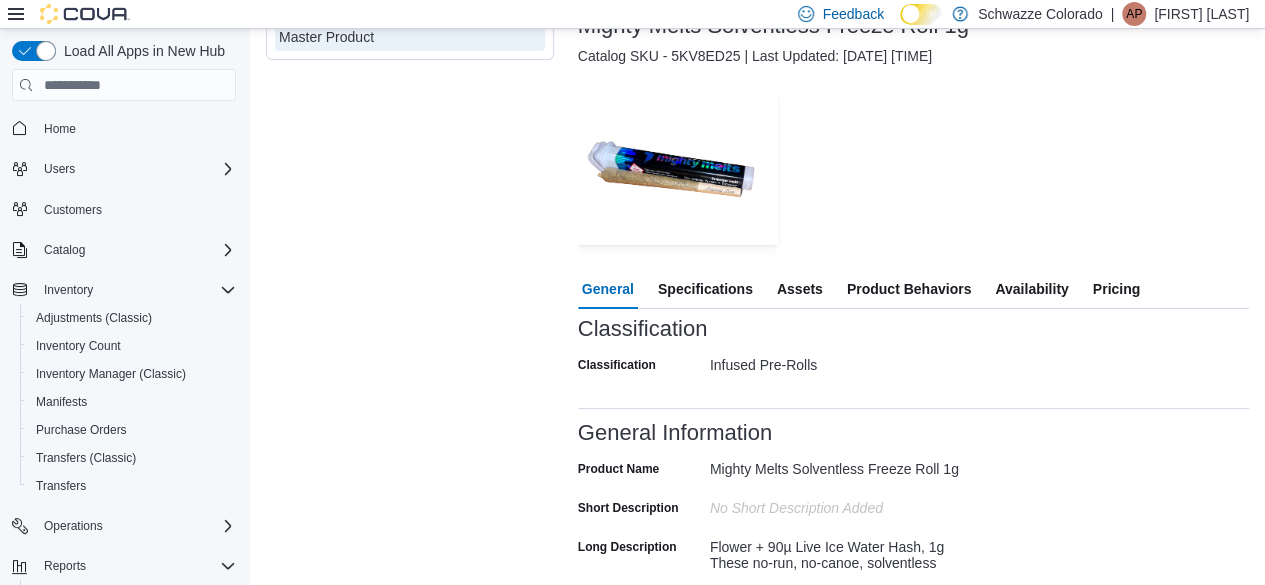 click on "Specifications" at bounding box center [705, 289] 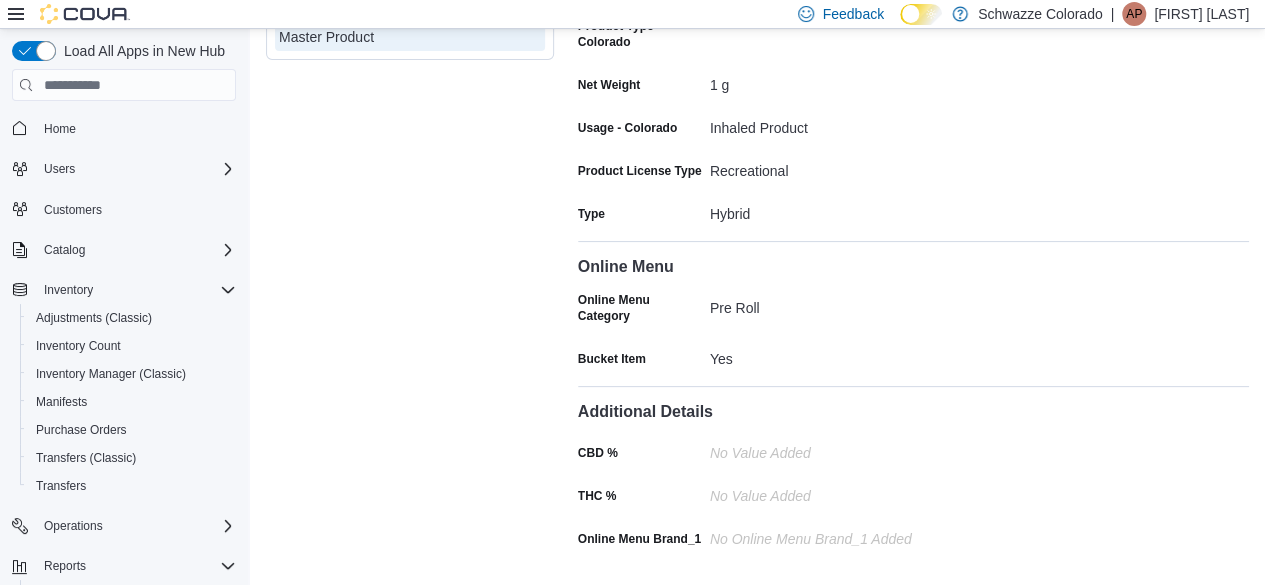 scroll, scrollTop: 0, scrollLeft: 0, axis: both 